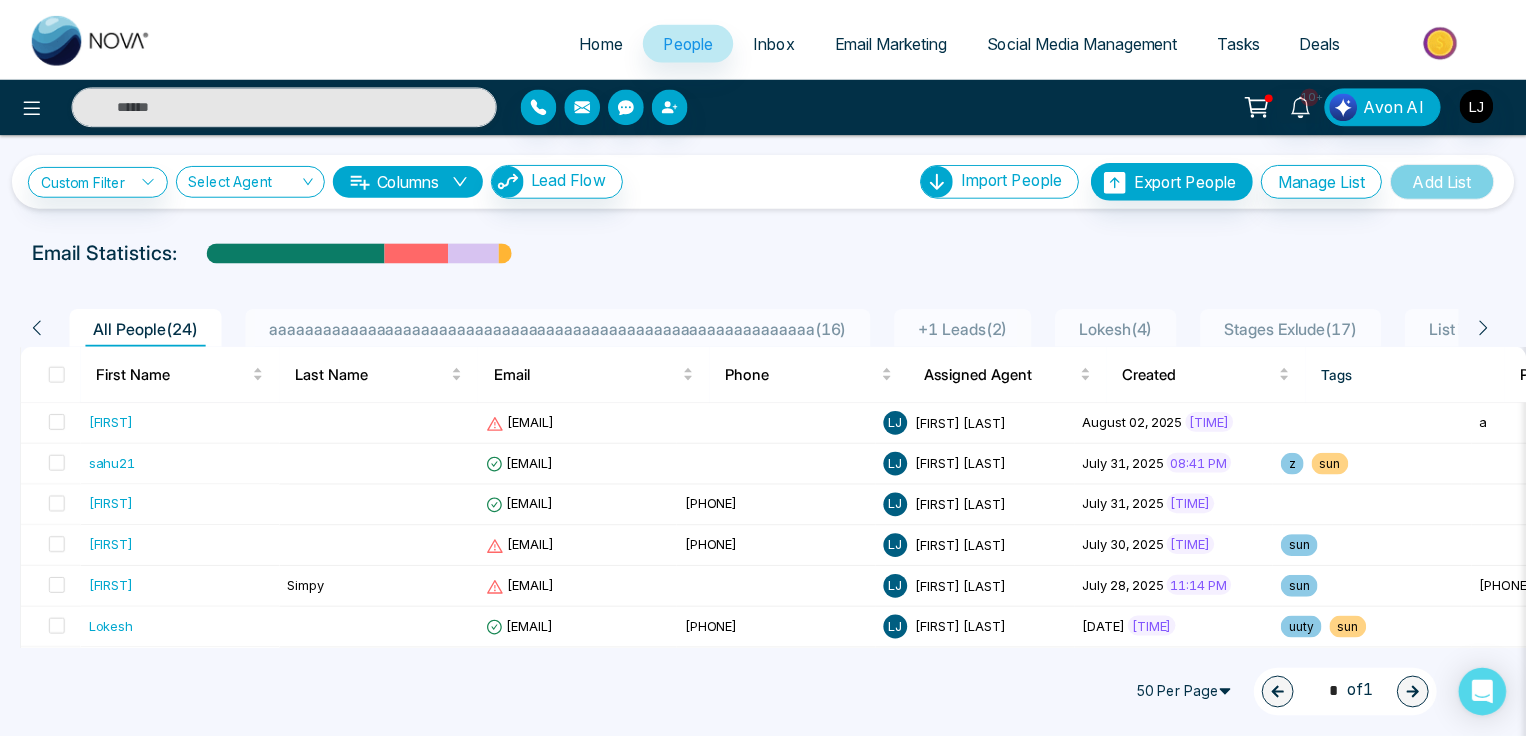 scroll, scrollTop: 0, scrollLeft: 0, axis: both 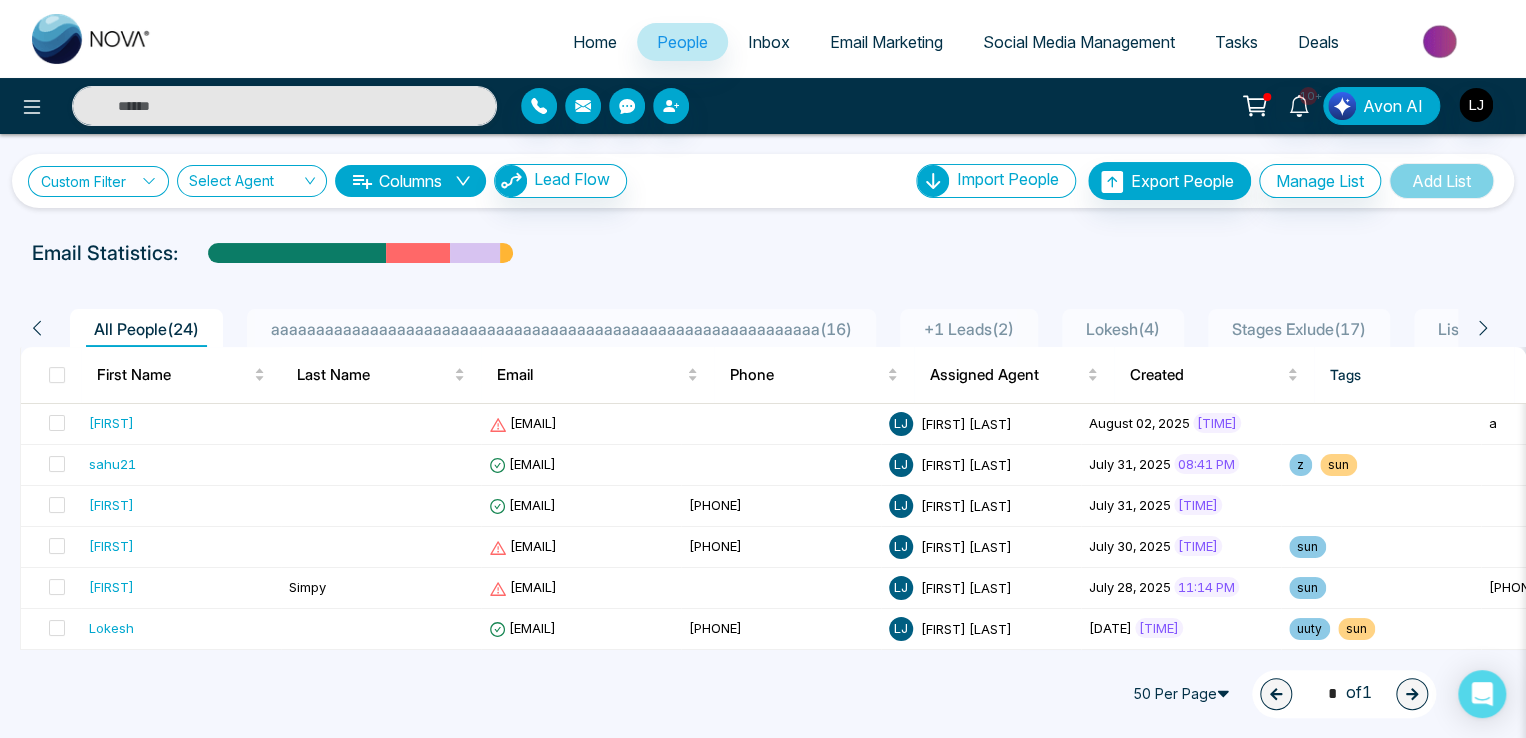 click on "Custom Filter" at bounding box center (98, 181) 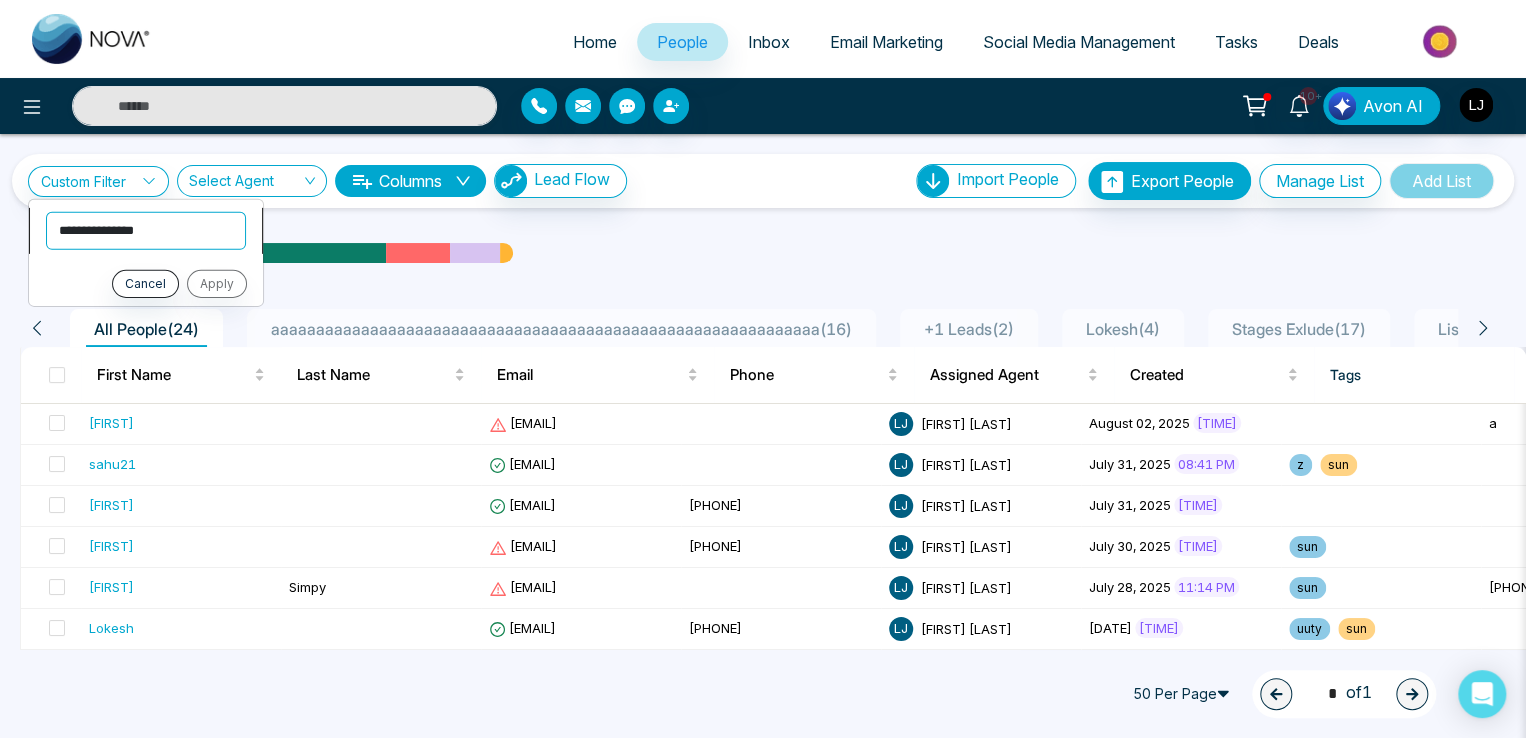 click on "**********" at bounding box center [146, 230] 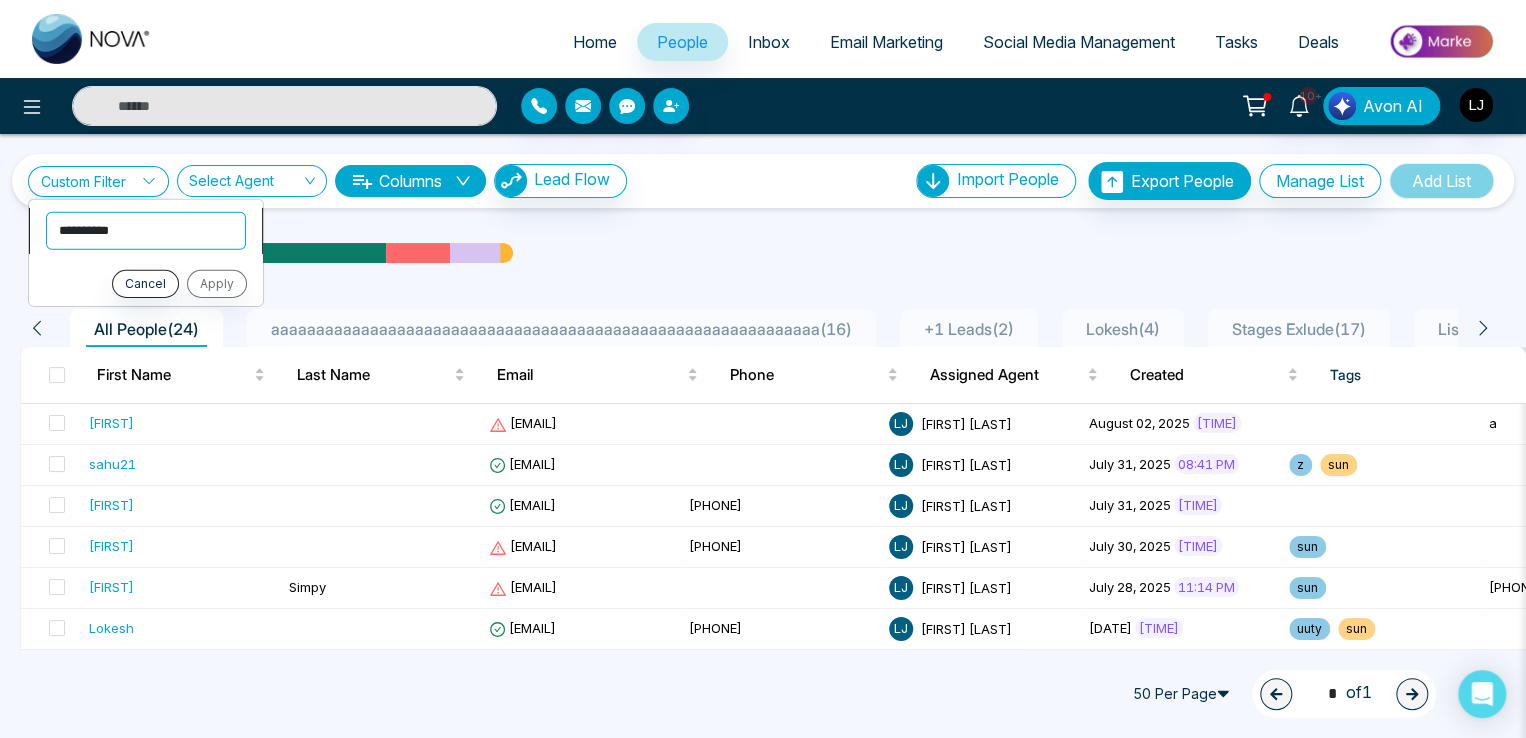 click on "**********" at bounding box center (146, 230) 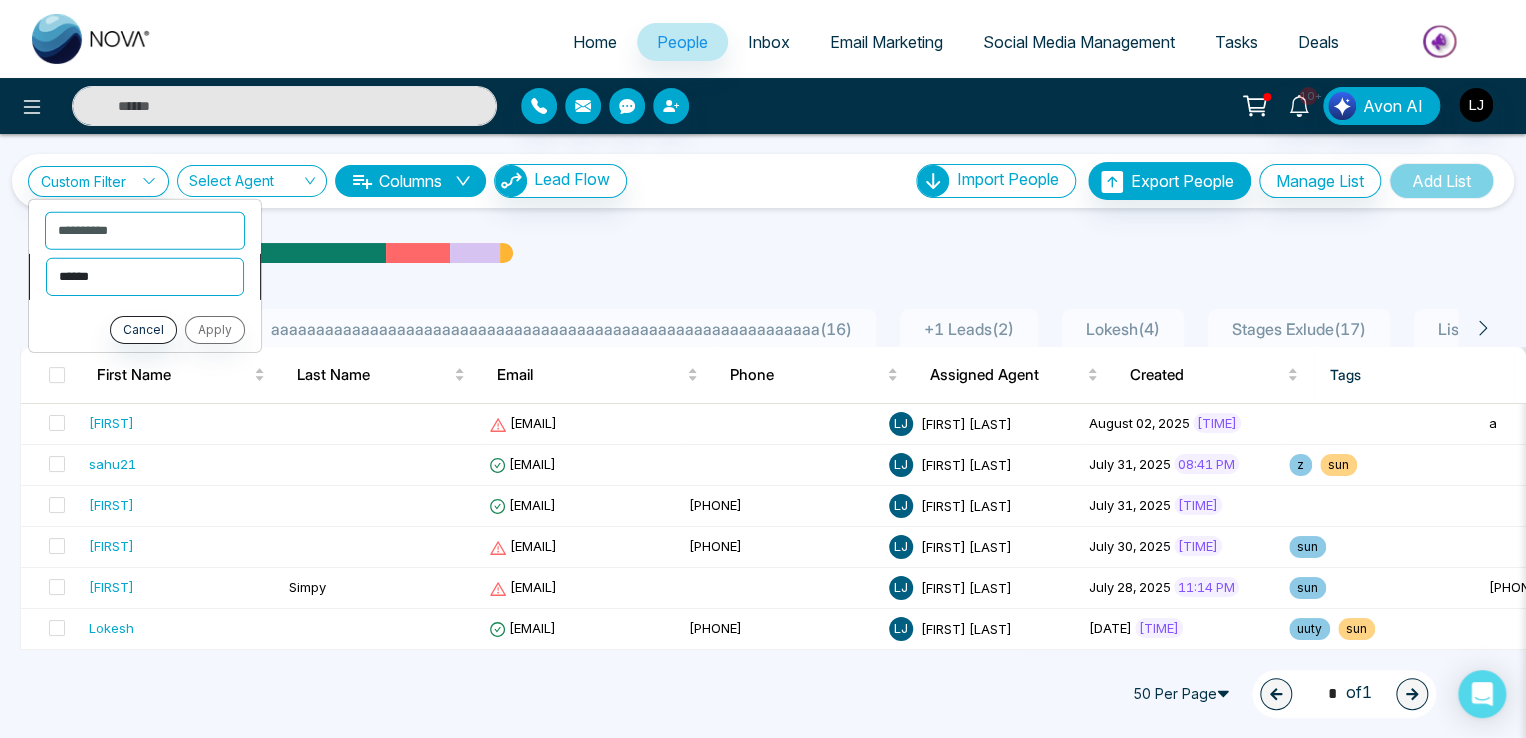 click on "**********" at bounding box center (145, 276) 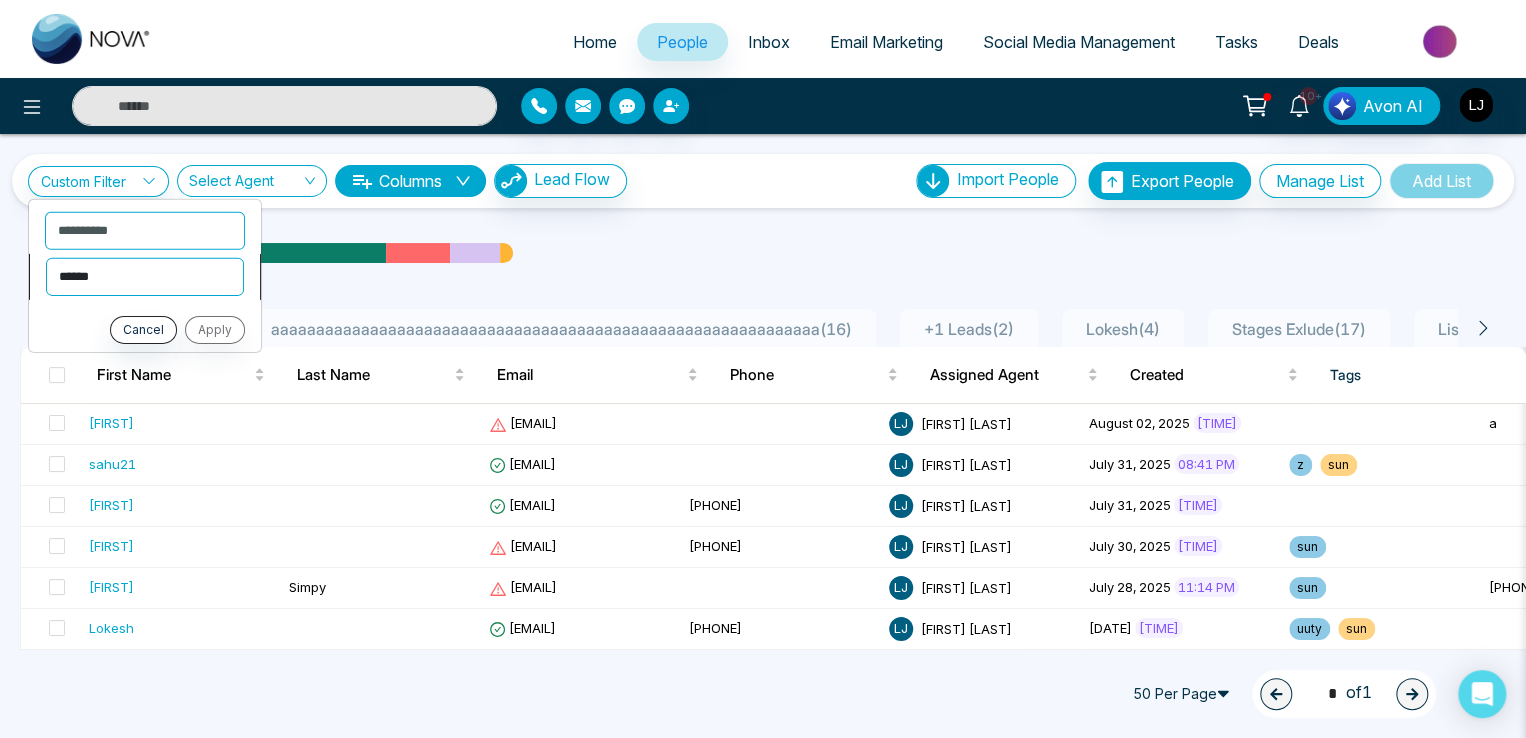 click on "**********" at bounding box center (145, 276) 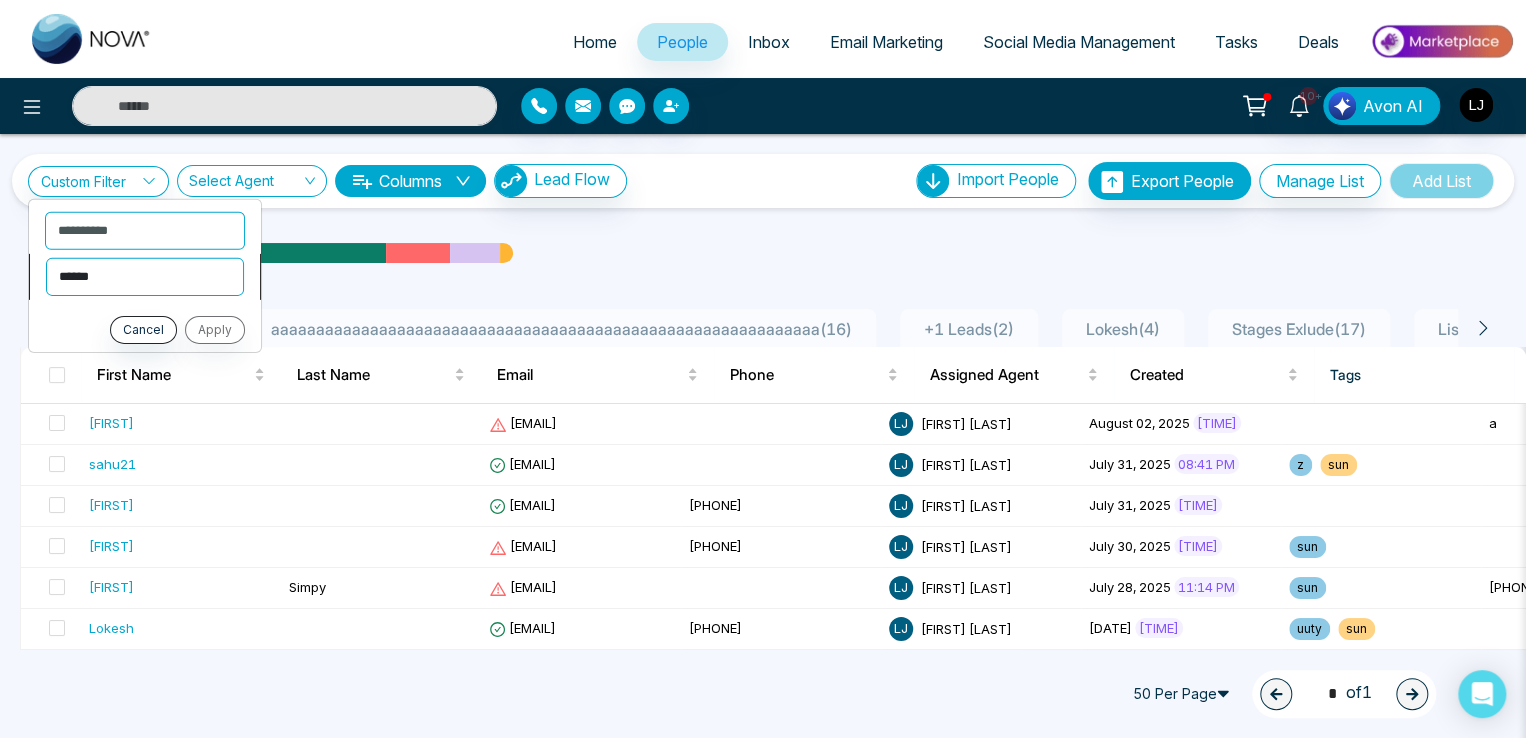click on "**********" at bounding box center (145, 276) 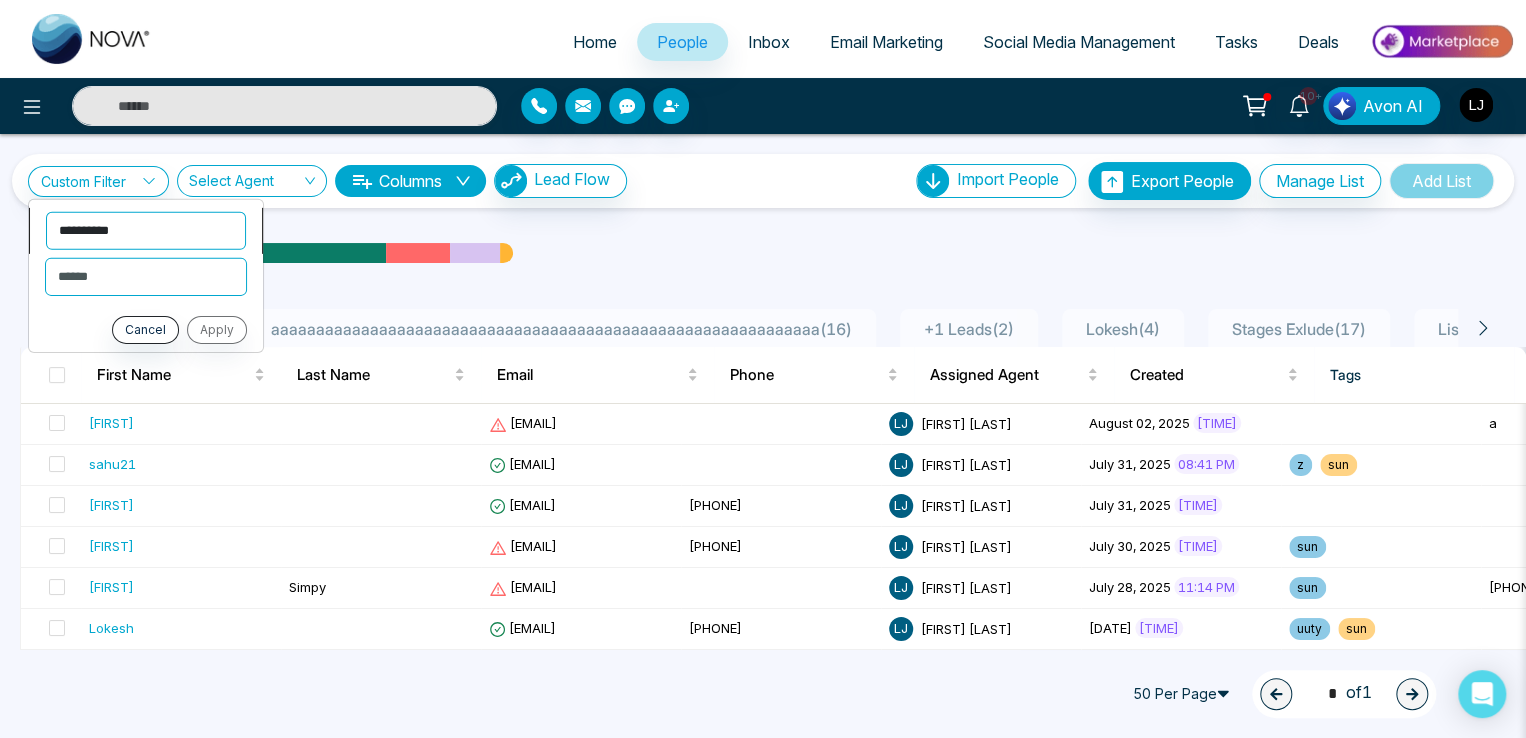 click on "**********" at bounding box center [146, 230] 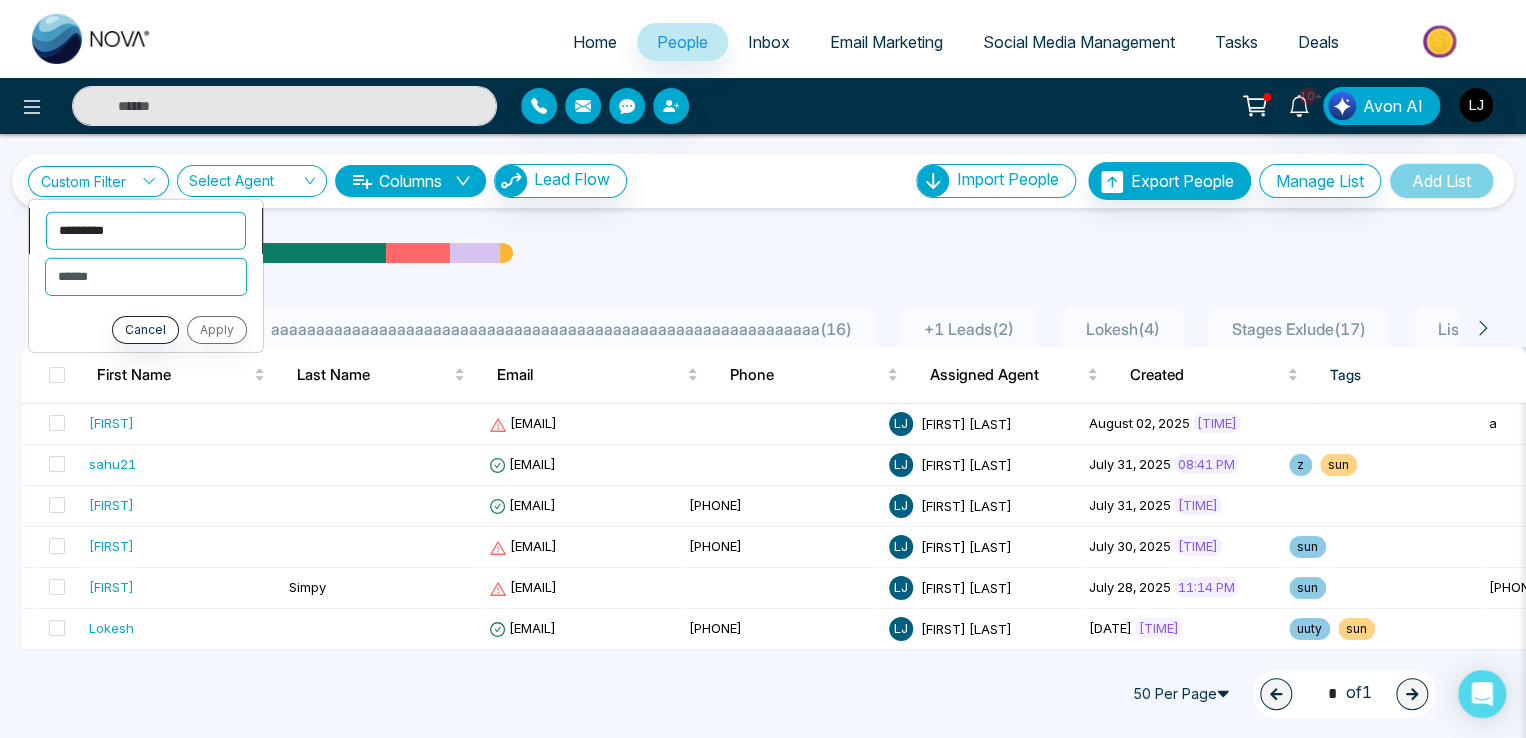 click on "**********" at bounding box center (146, 230) 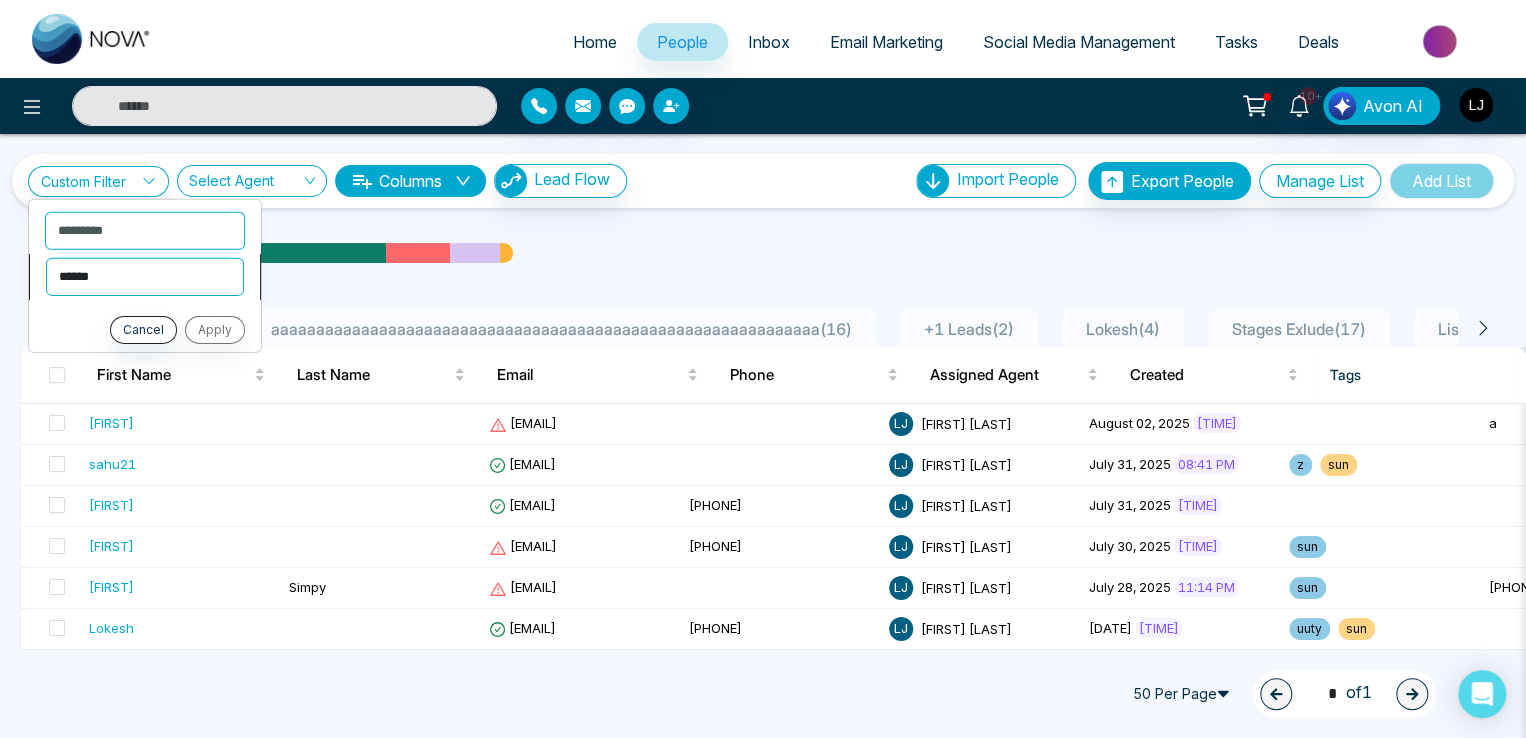 click on "**********" at bounding box center [145, 276] 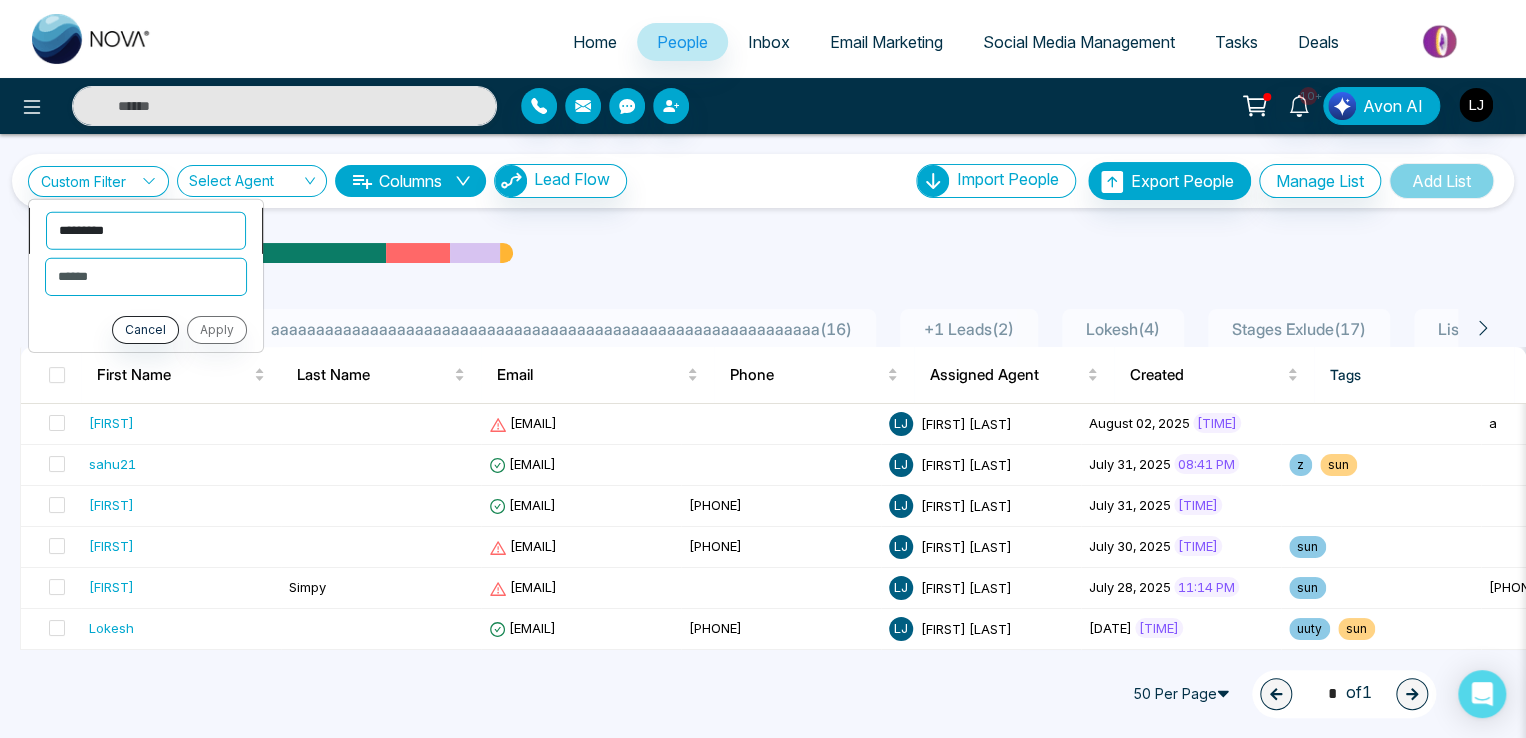 click on "**********" at bounding box center [146, 230] 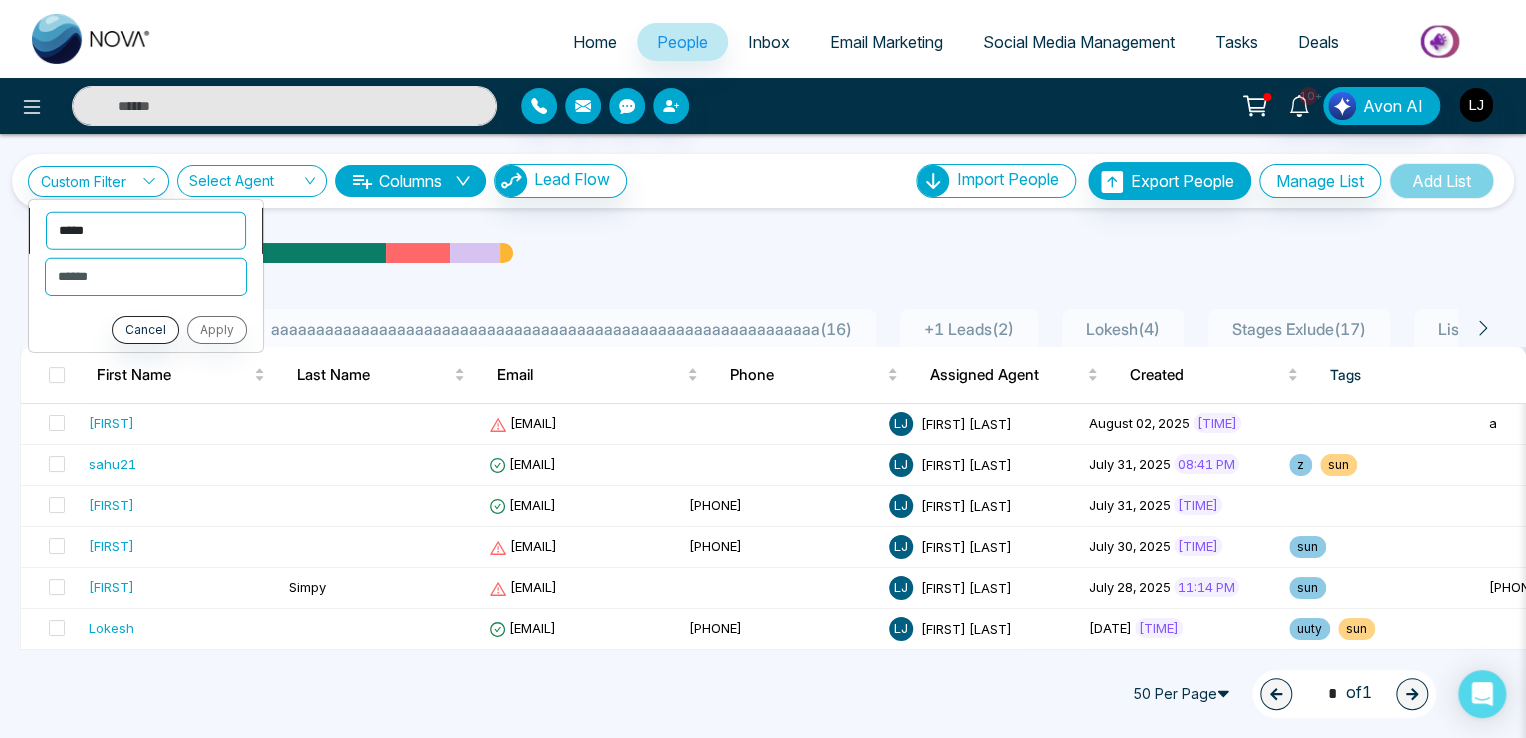 click on "**********" at bounding box center (146, 230) 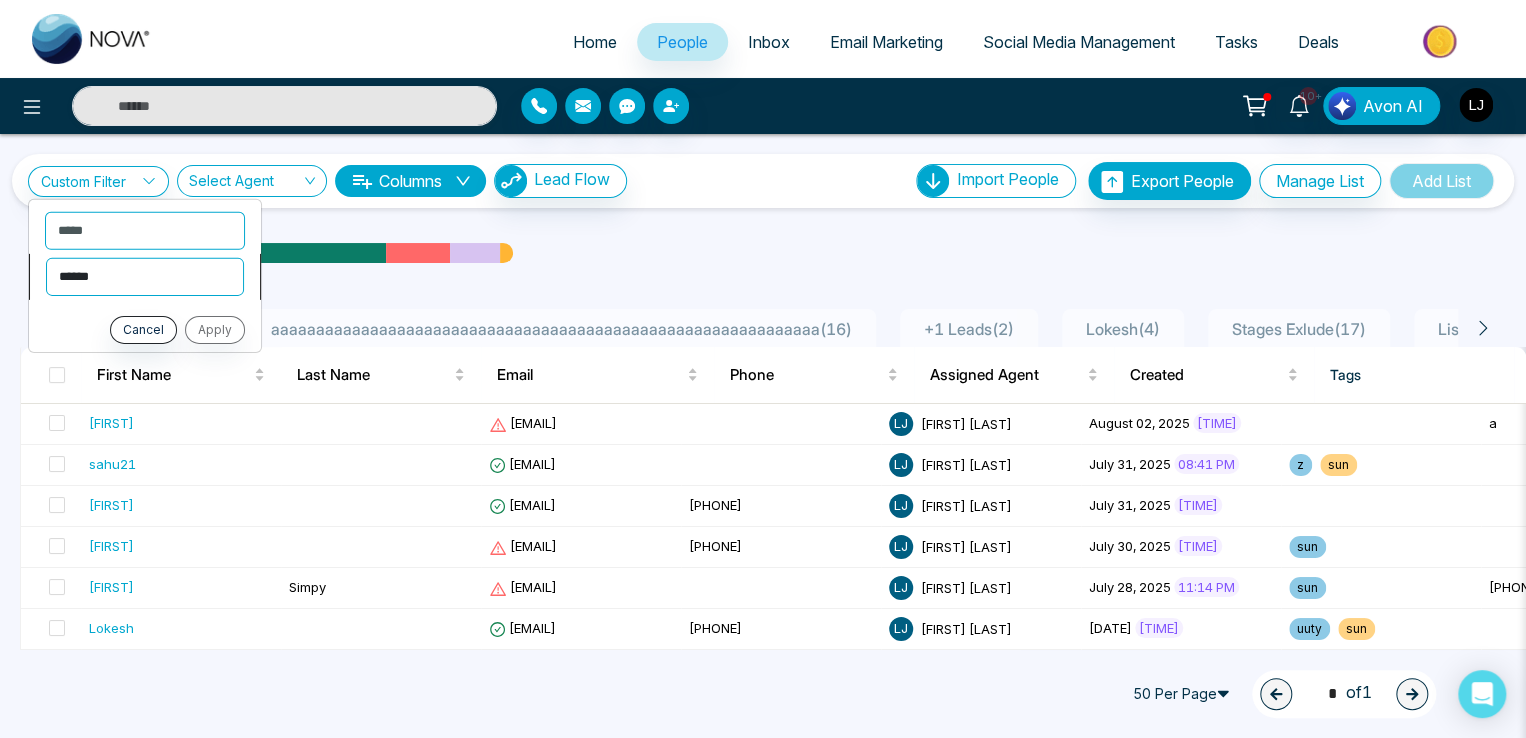 click on "**********" at bounding box center (145, 276) 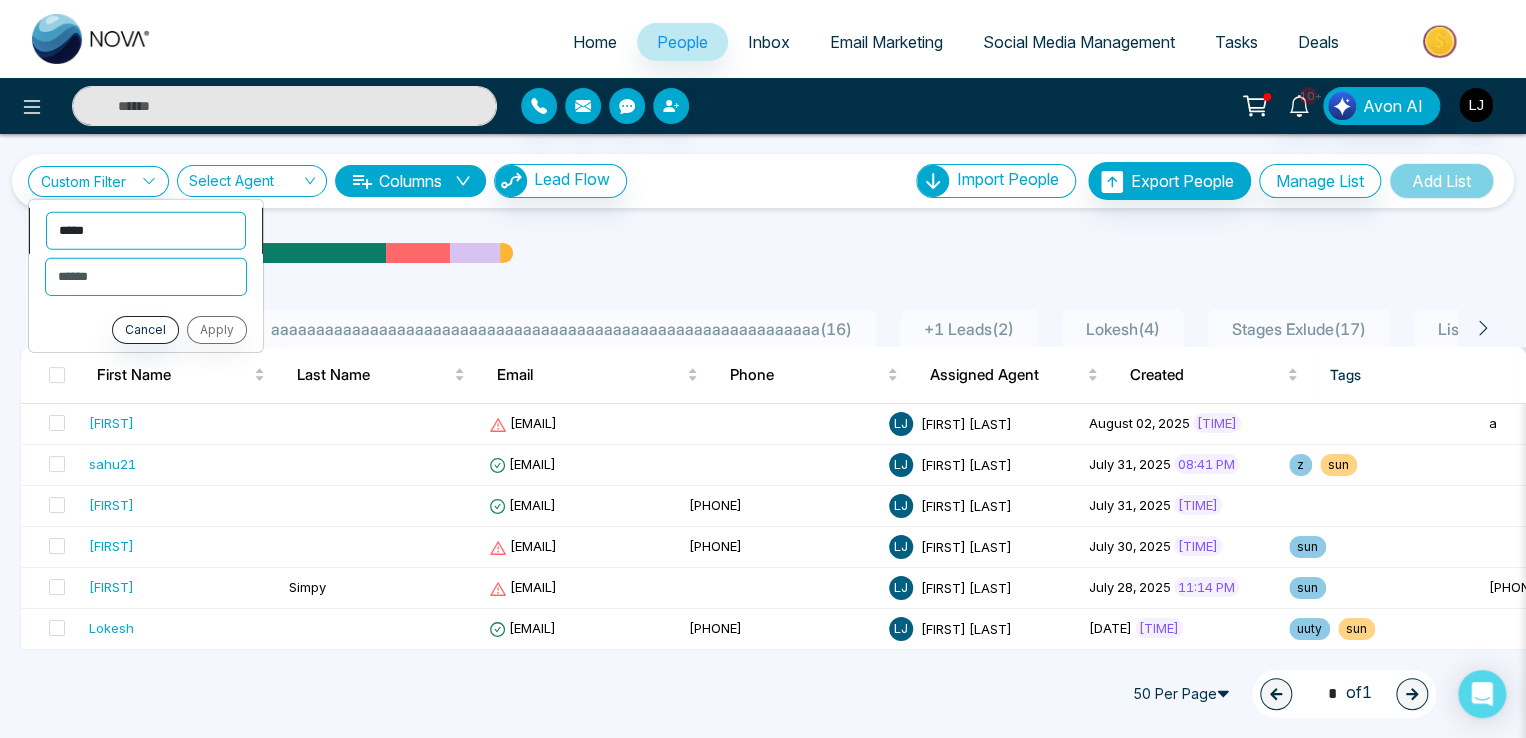 click on "**********" at bounding box center (146, 230) 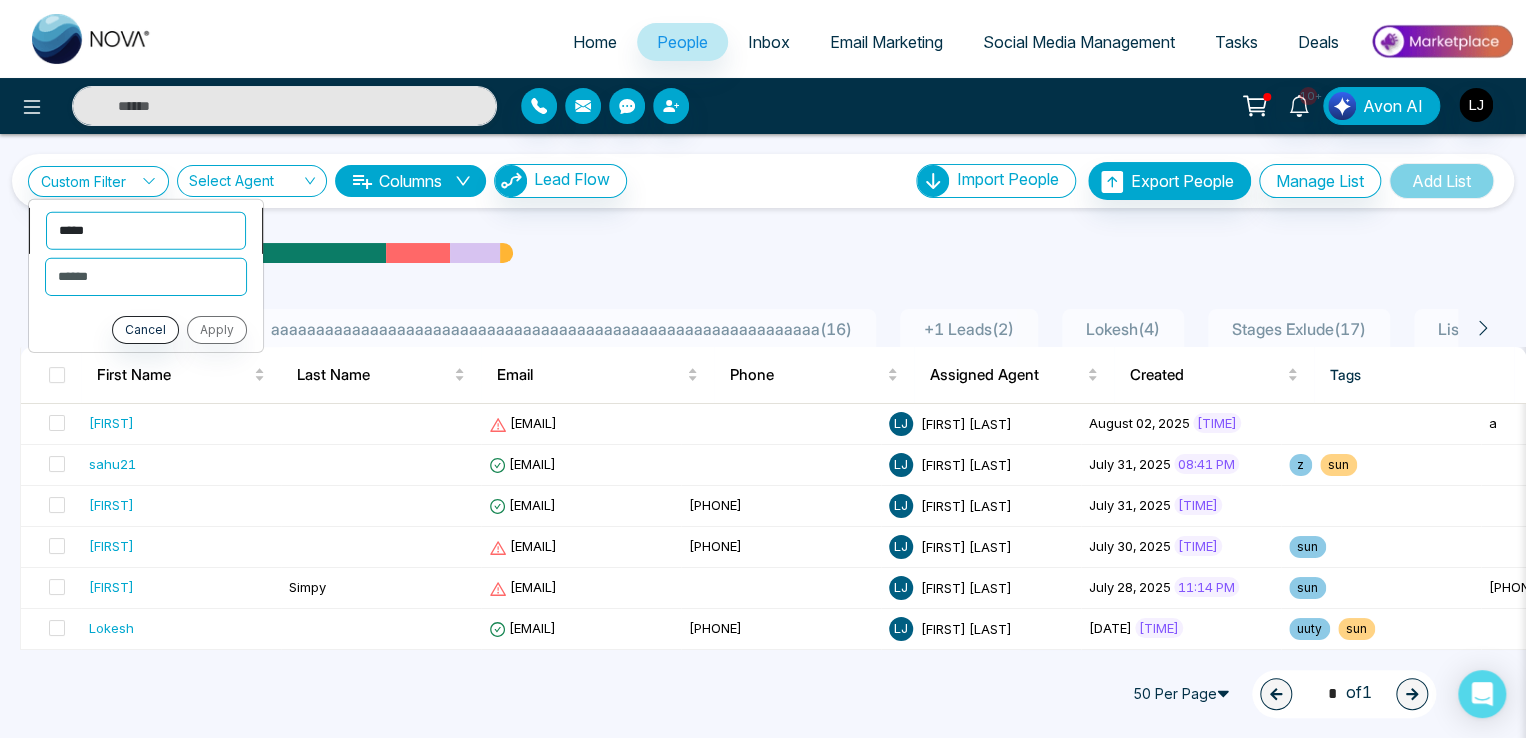 click on "**********" at bounding box center [146, 230] 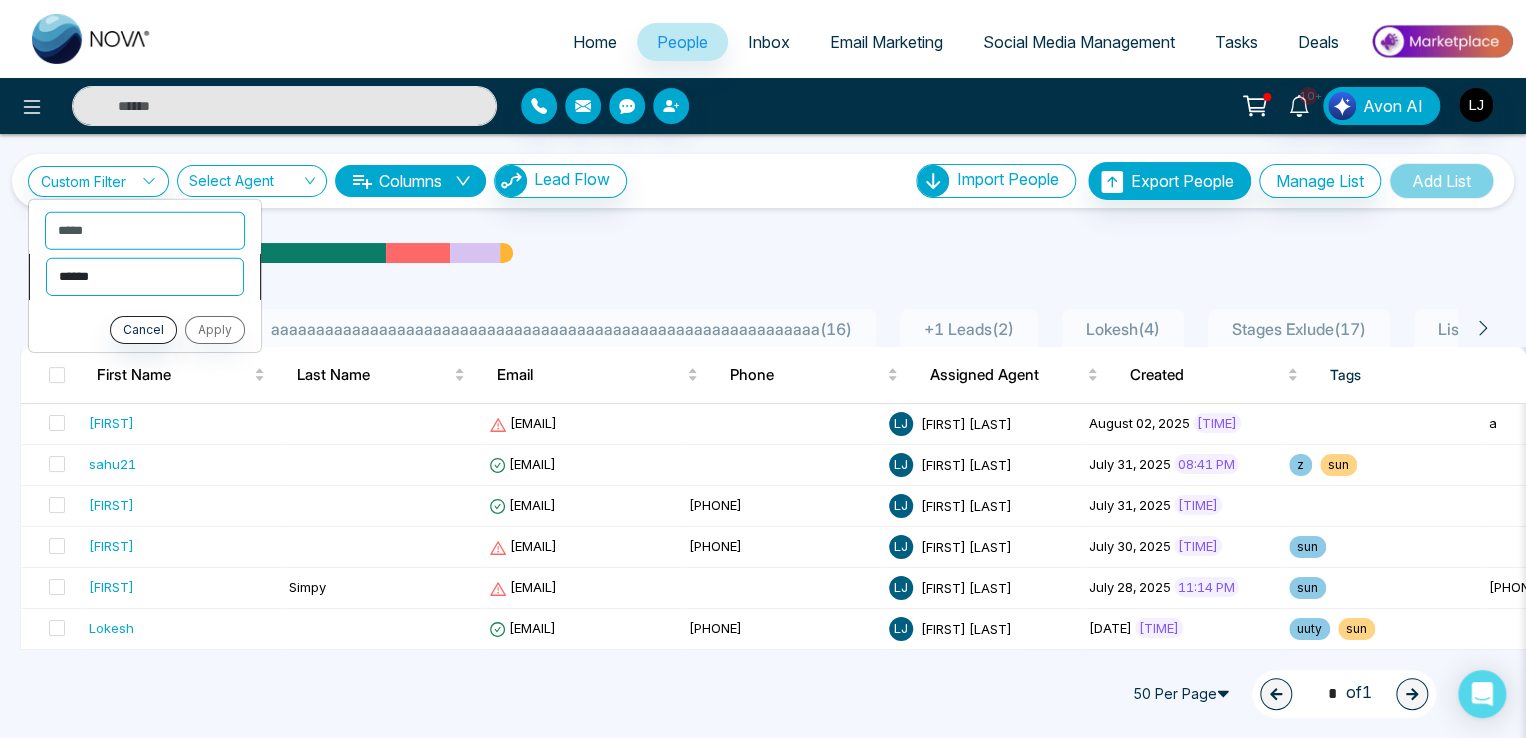 click on "**********" at bounding box center [145, 276] 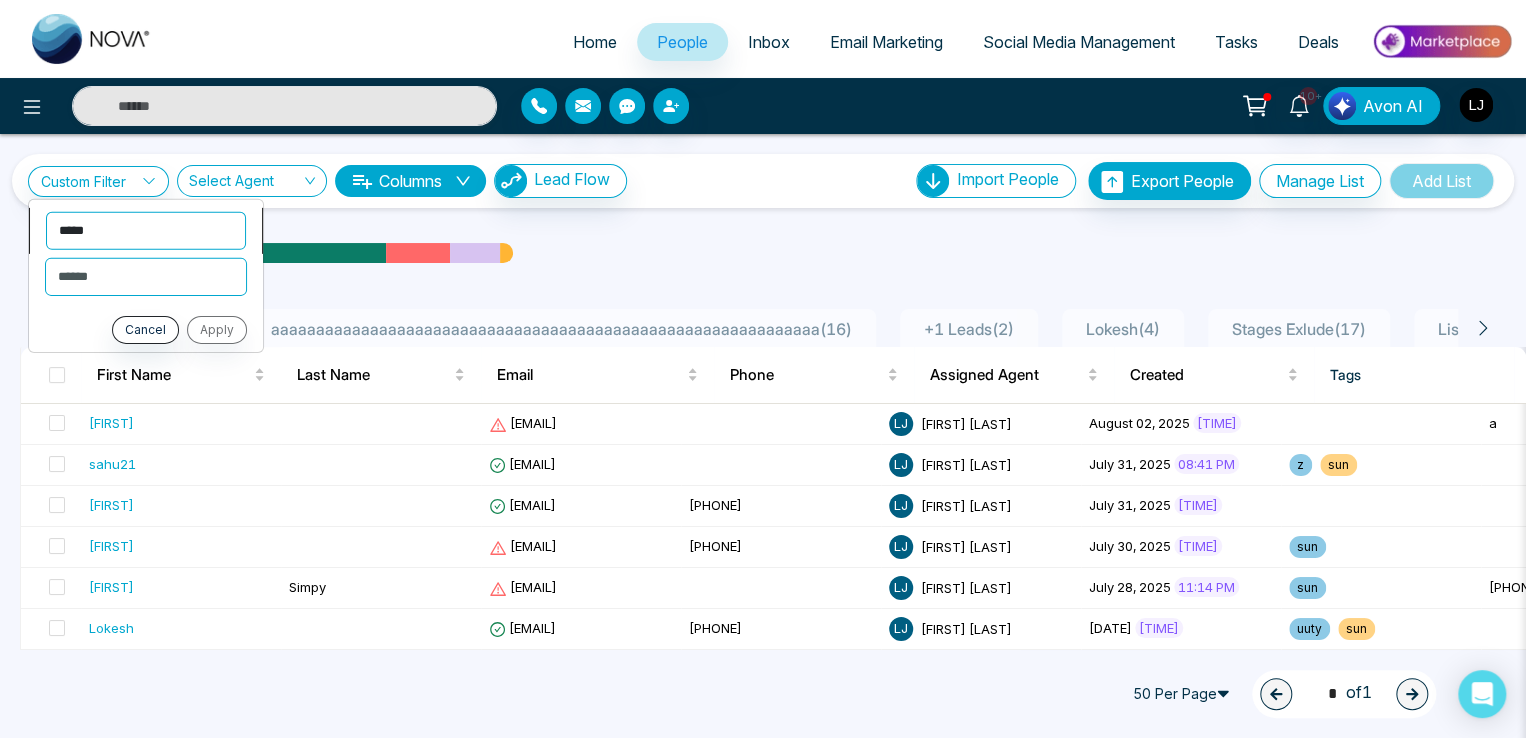 click on "**********" at bounding box center [146, 230] 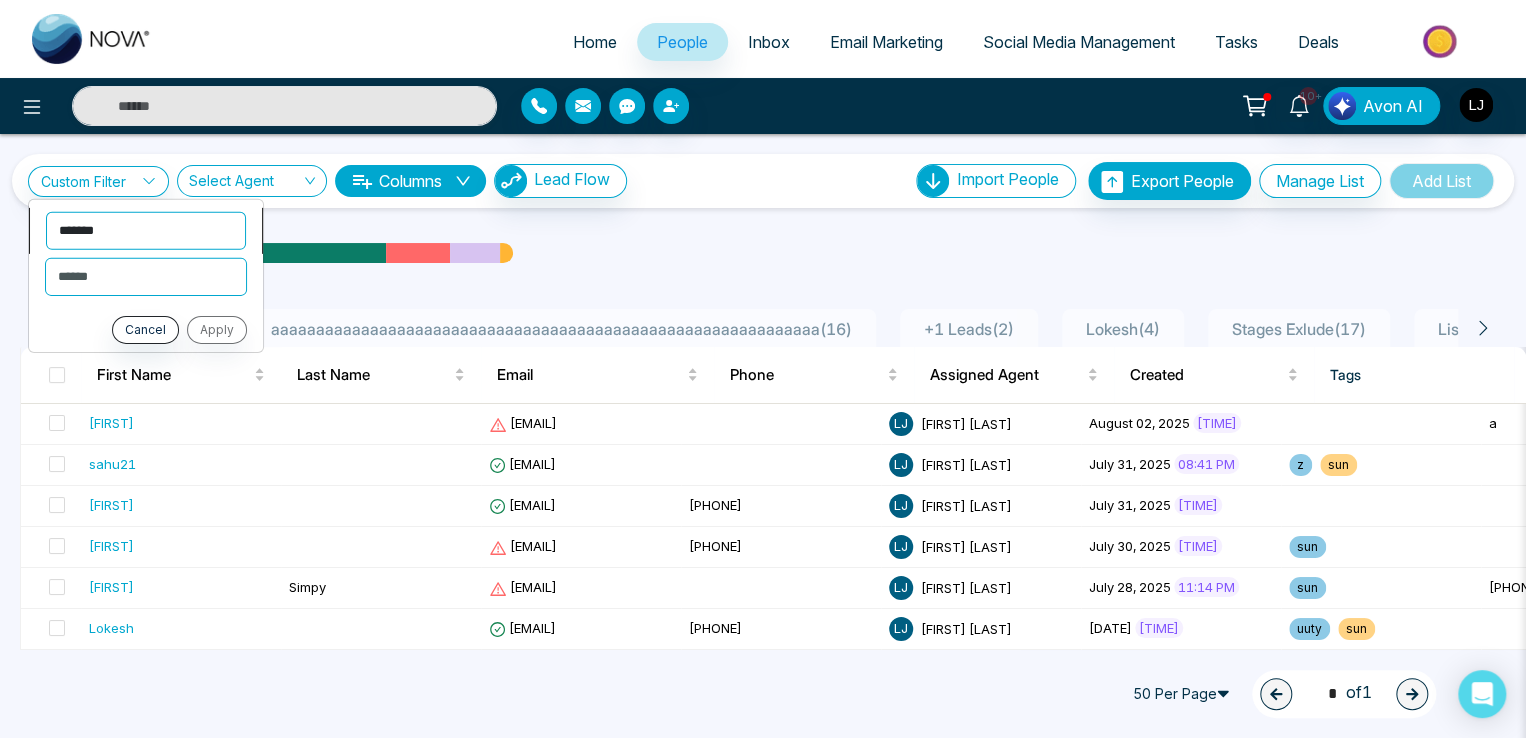click on "**********" at bounding box center (146, 230) 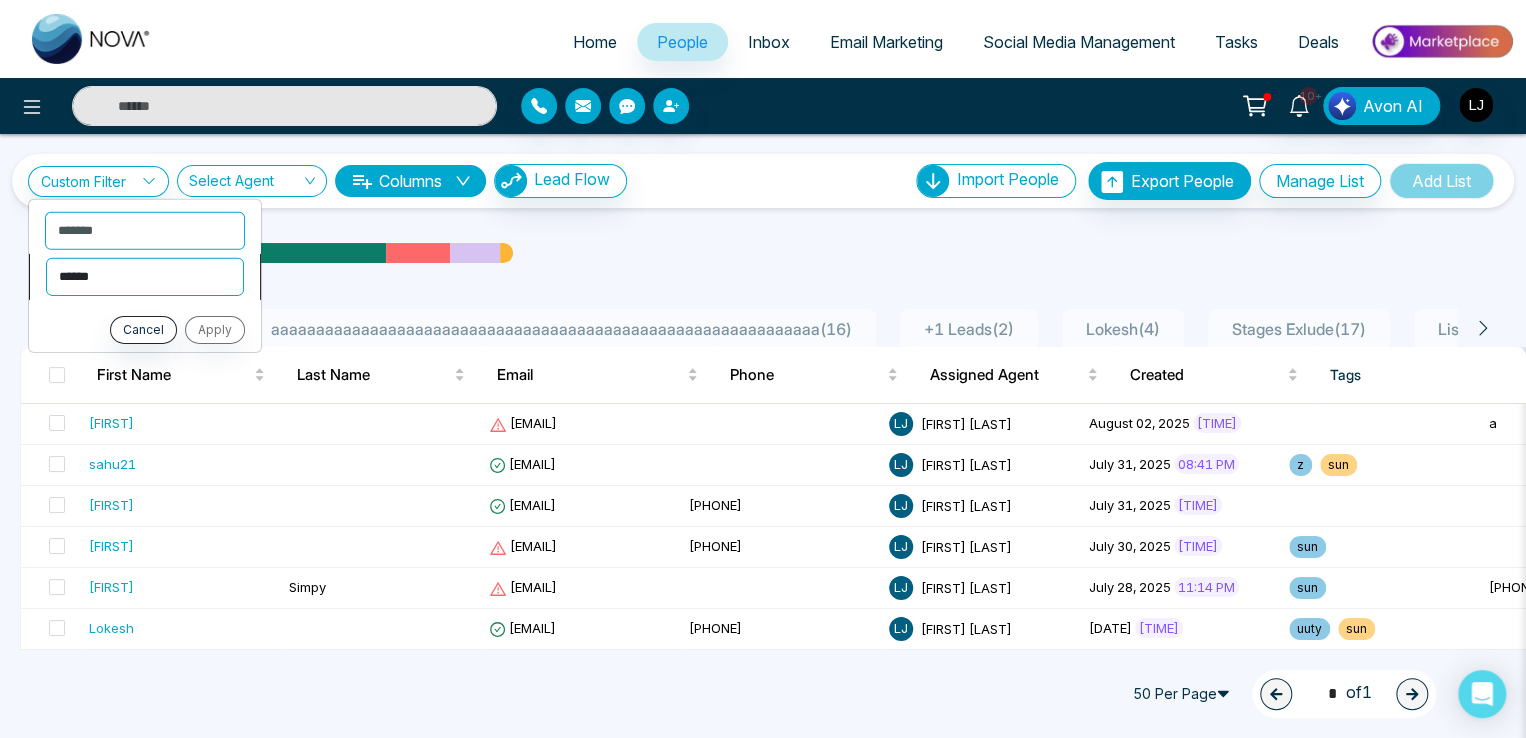 click on "**********" at bounding box center [145, 276] 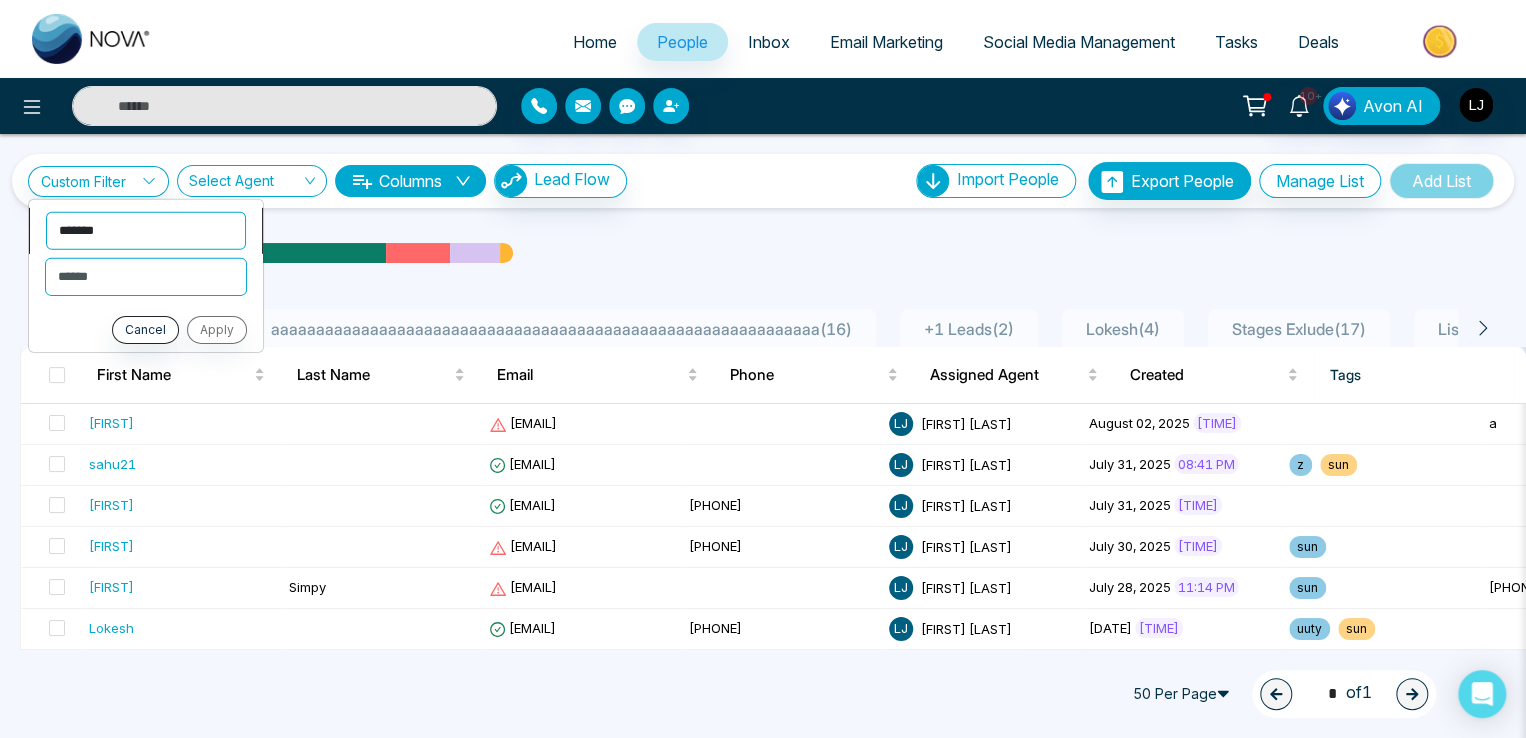 click on "**********" at bounding box center [146, 230] 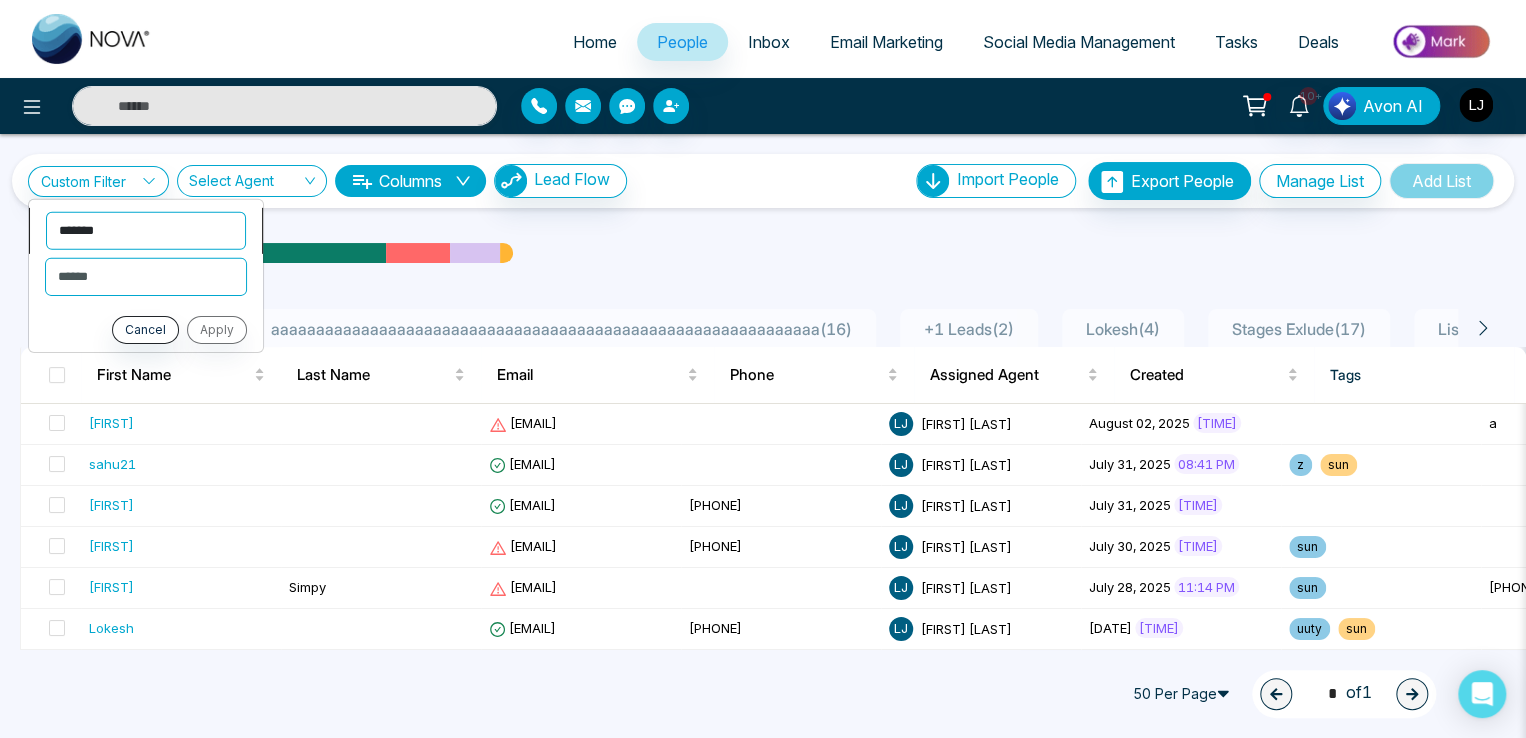click on "**********" at bounding box center (146, 230) 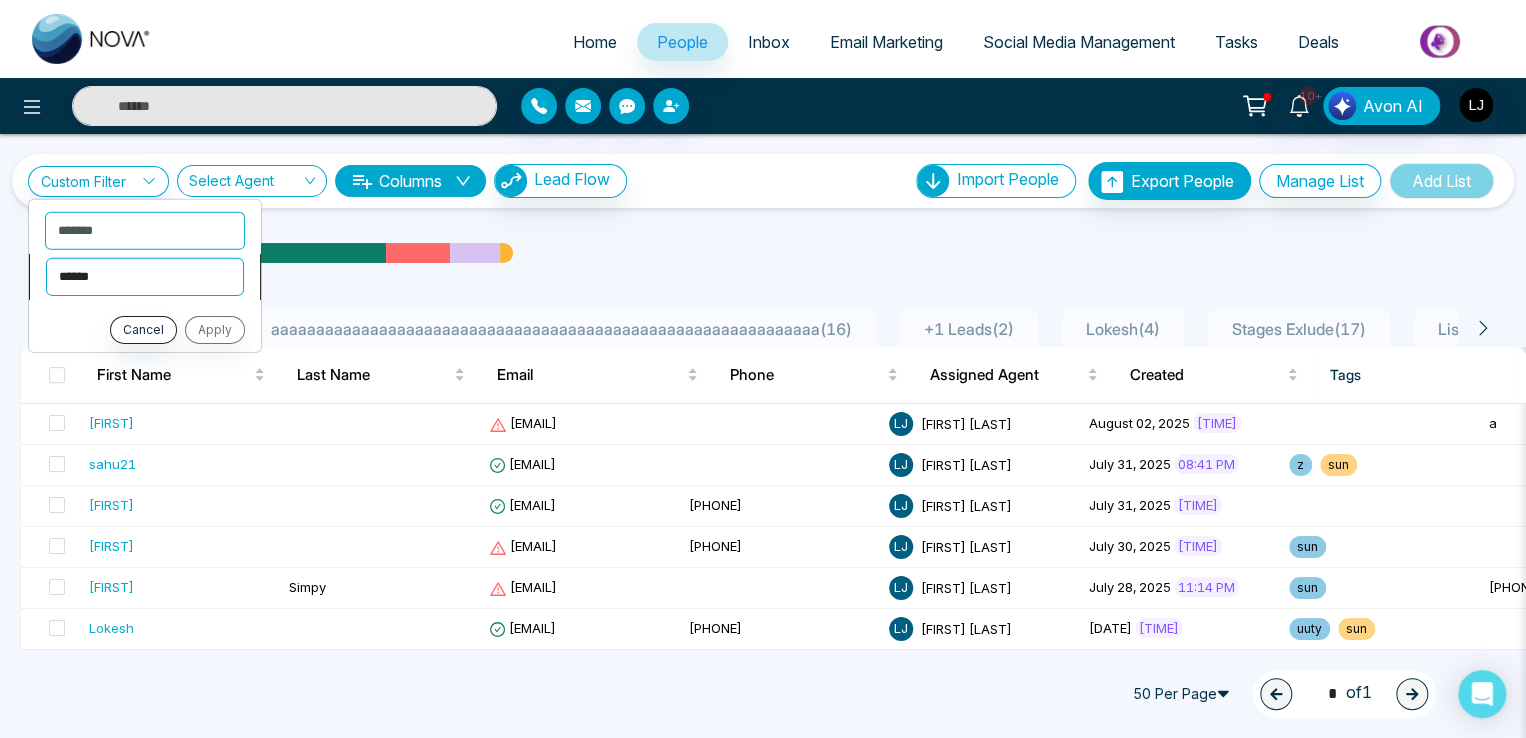 click on "**********" at bounding box center (145, 276) 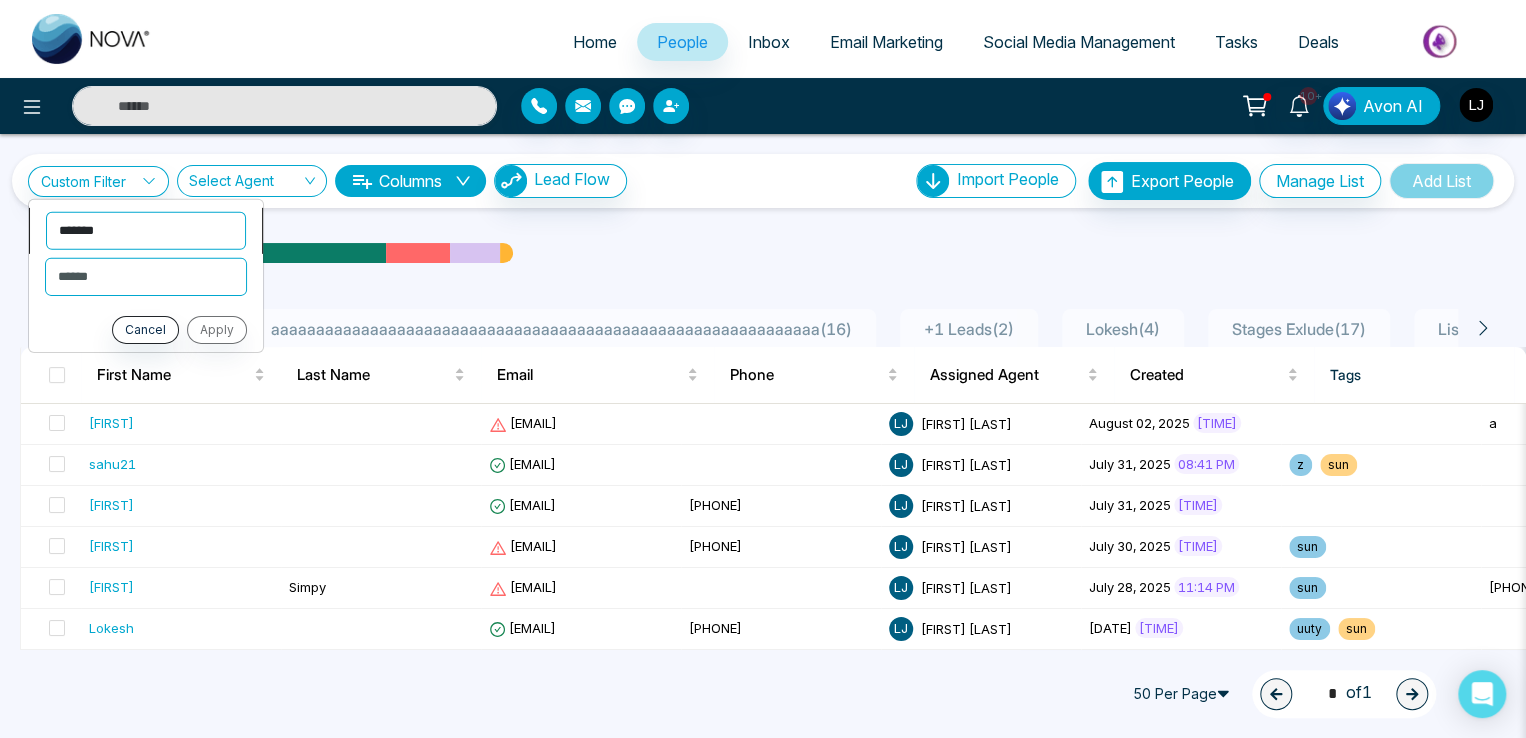 click on "**********" at bounding box center (146, 230) 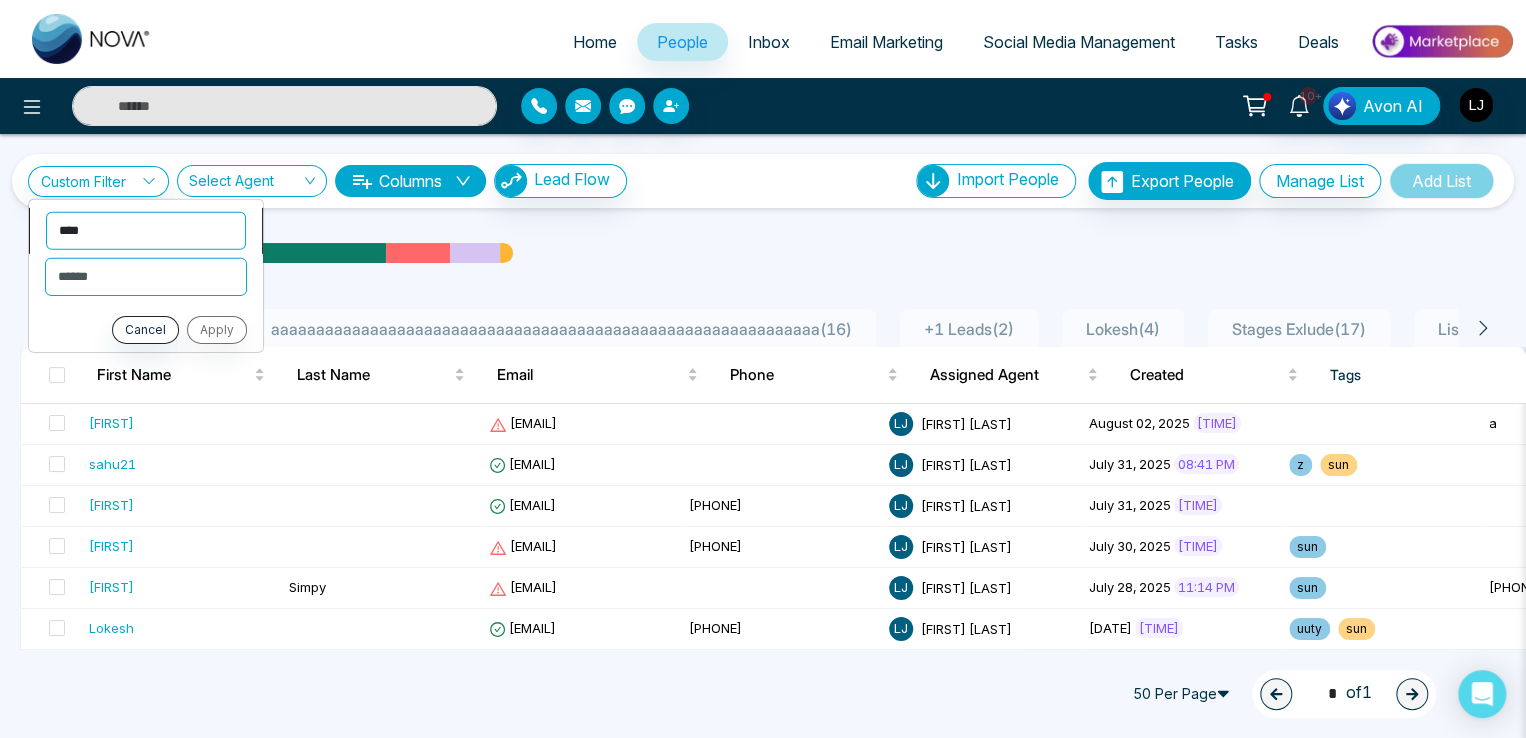 click on "**********" at bounding box center [146, 230] 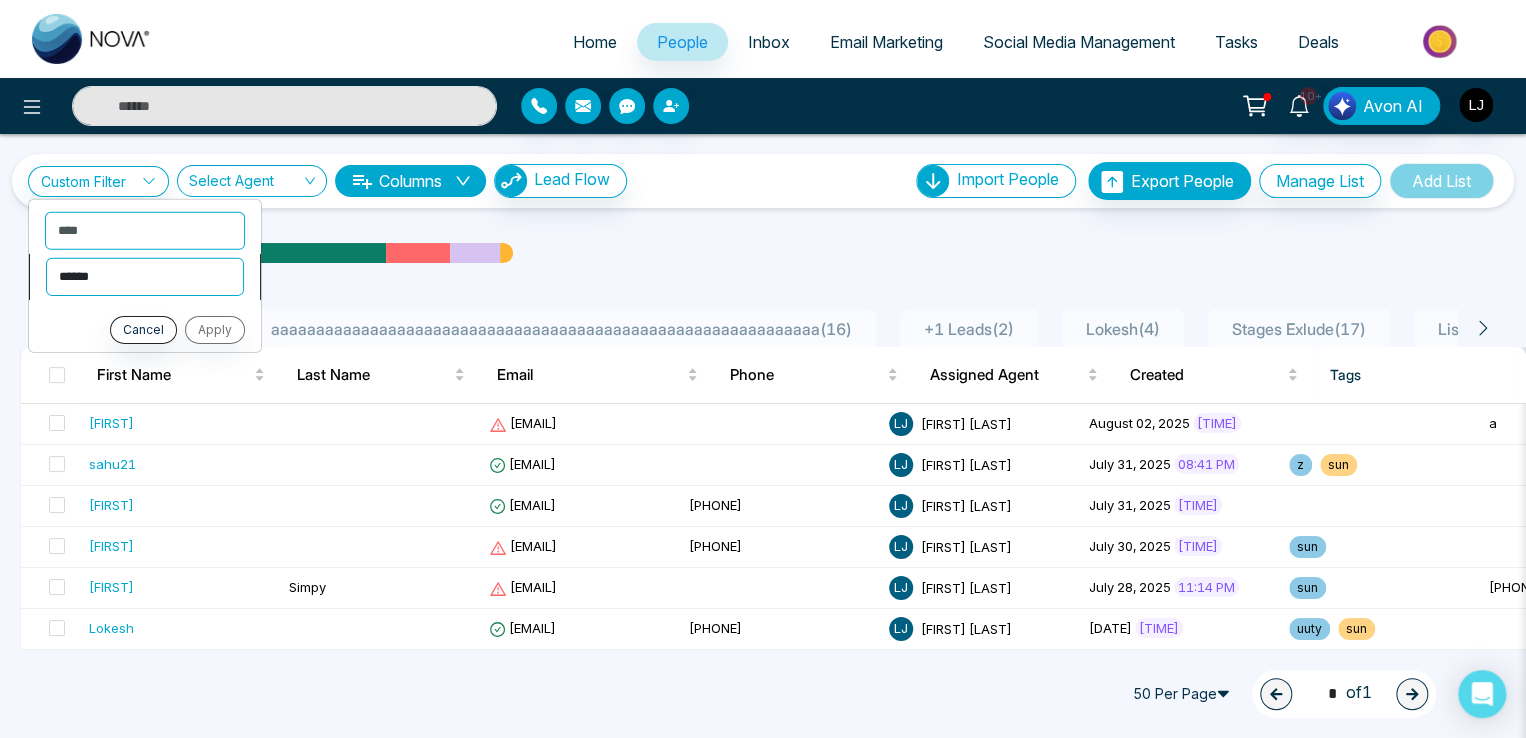 click on "**********" at bounding box center (145, 276) 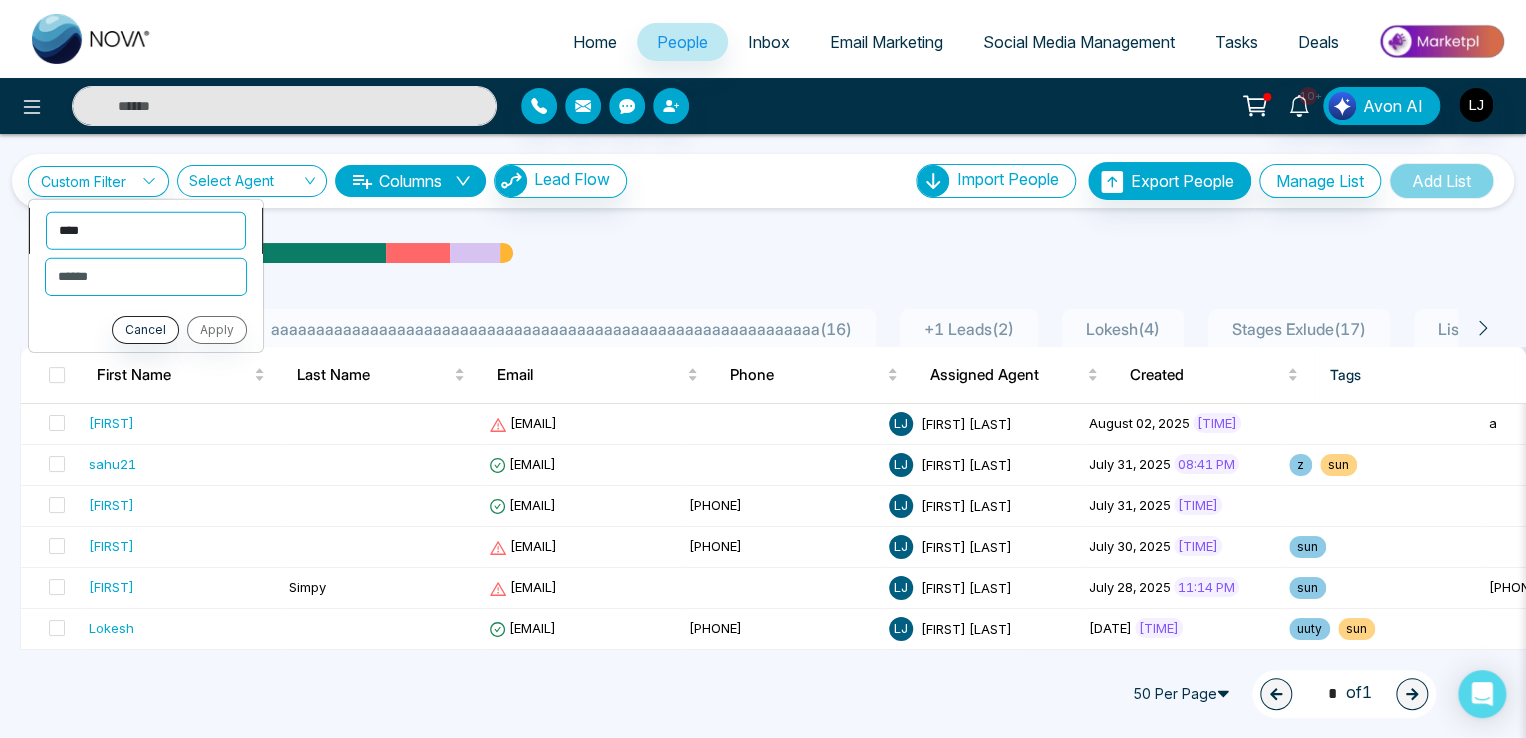 click on "**********" at bounding box center (146, 230) 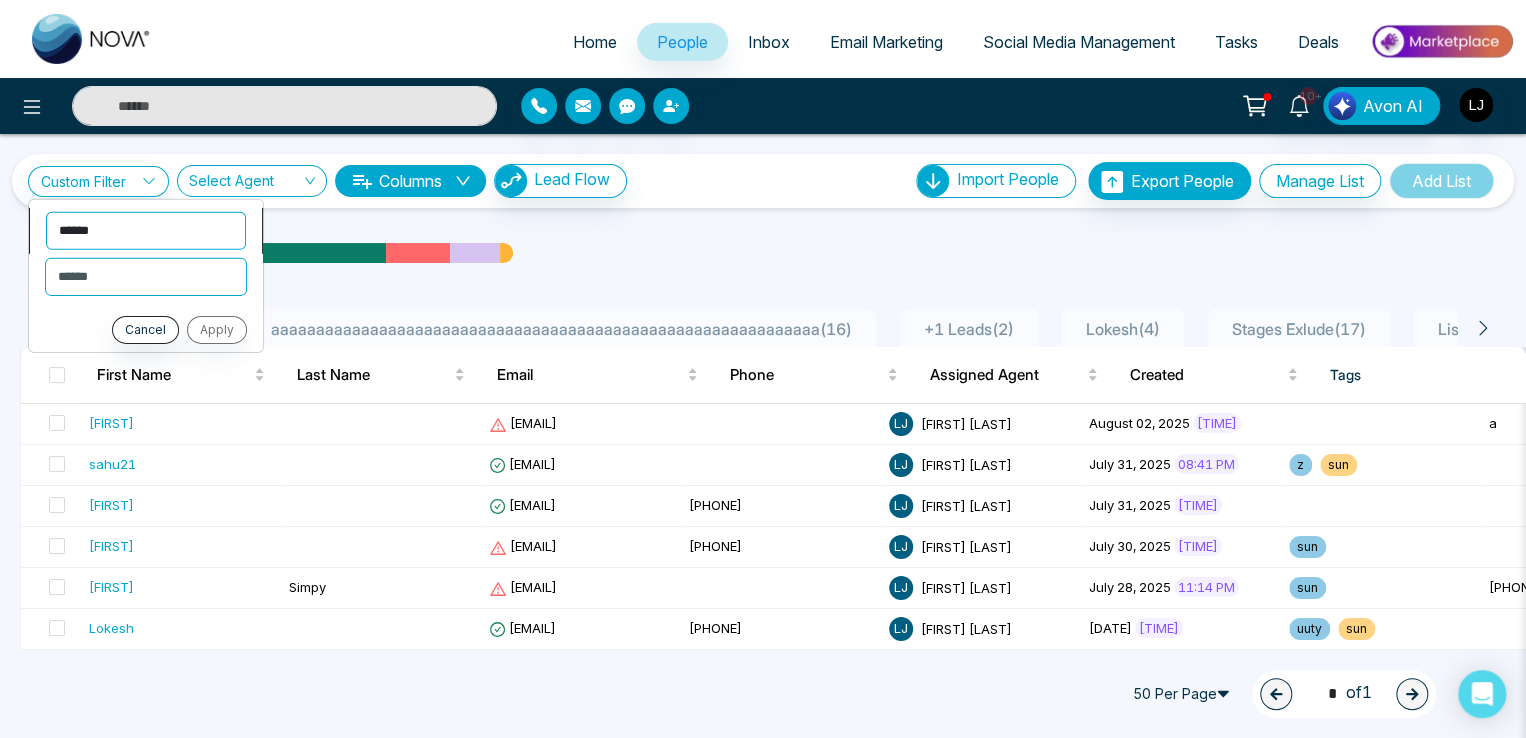 click on "**********" at bounding box center [146, 230] 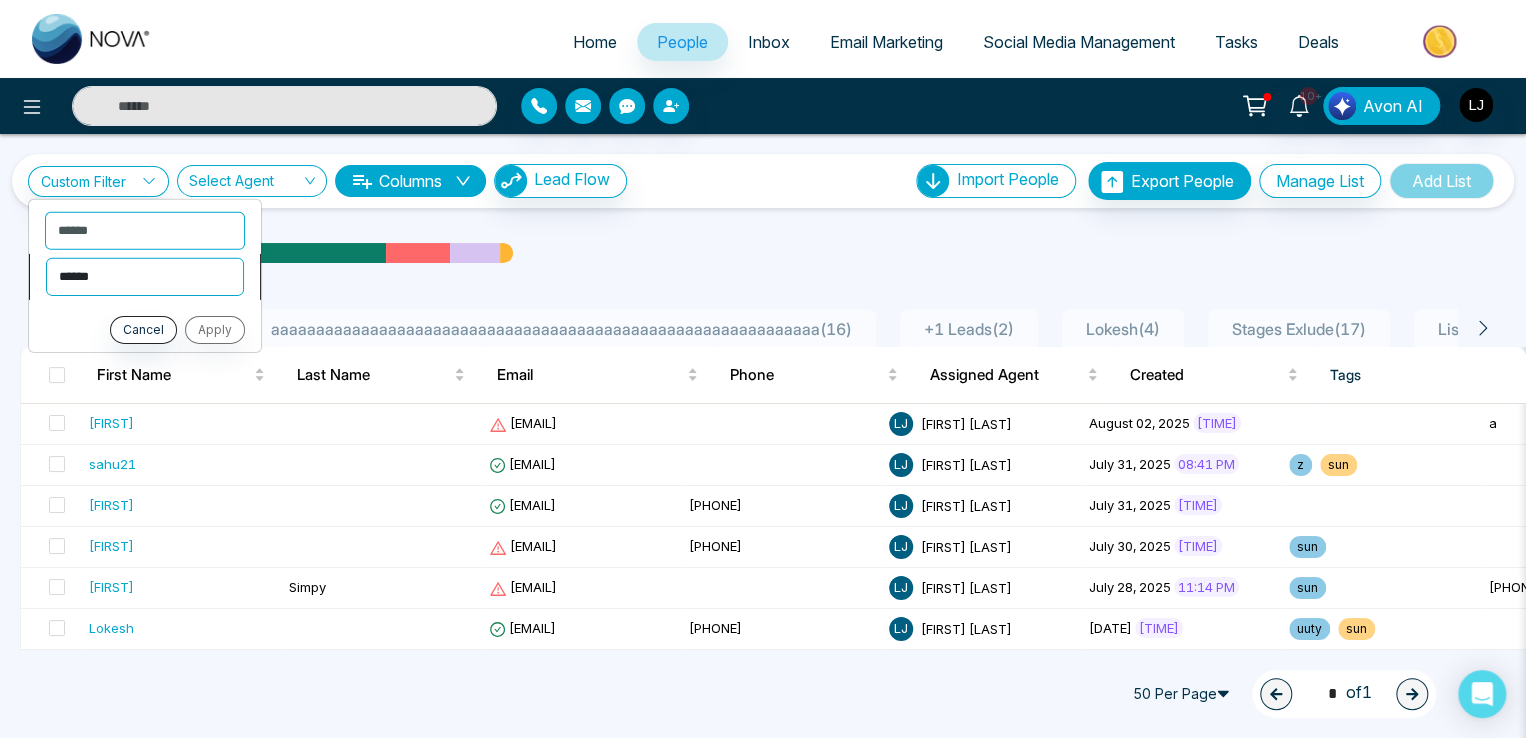 click on "**********" at bounding box center (145, 276) 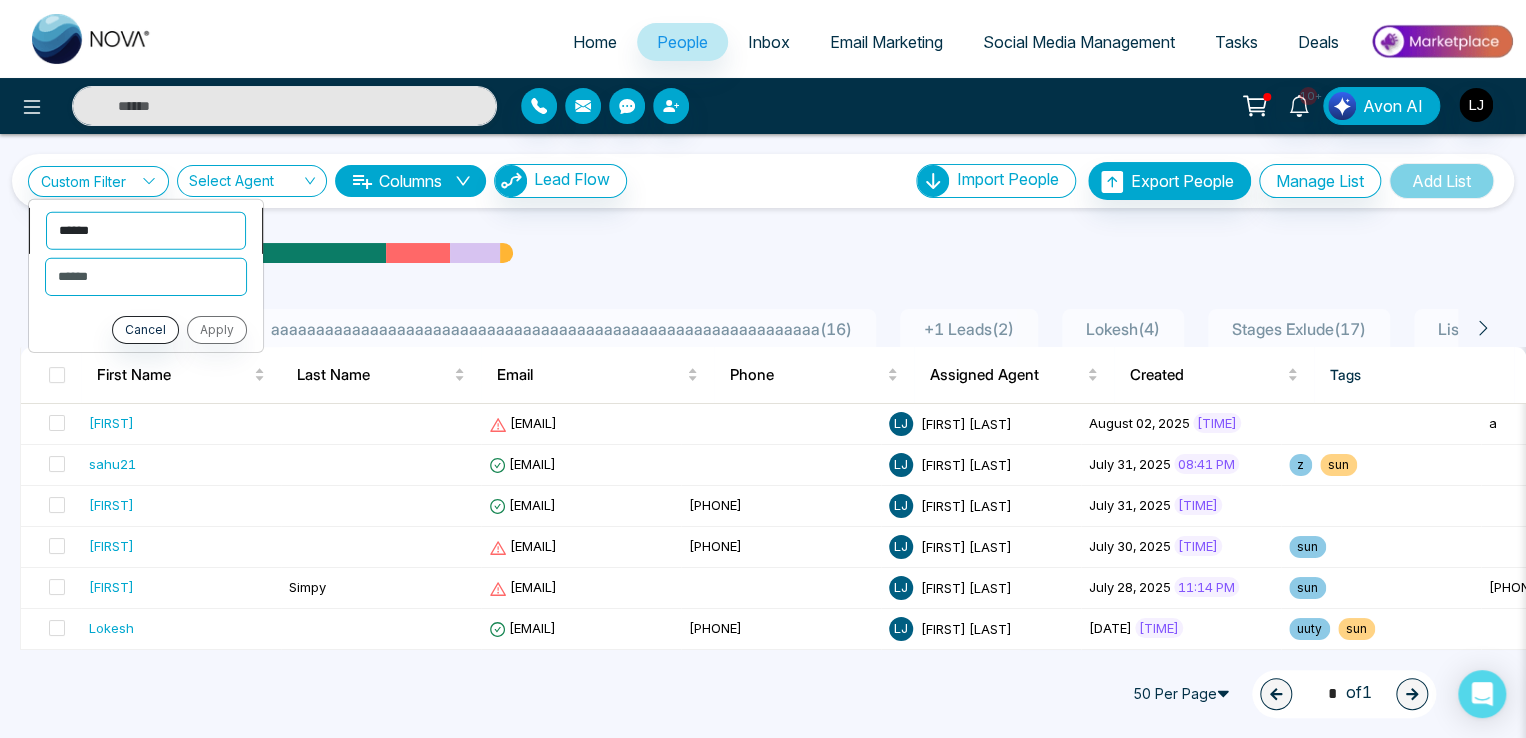 drag, startPoint x: 131, startPoint y: 232, endPoint x: 130, endPoint y: 244, distance: 12.0415945 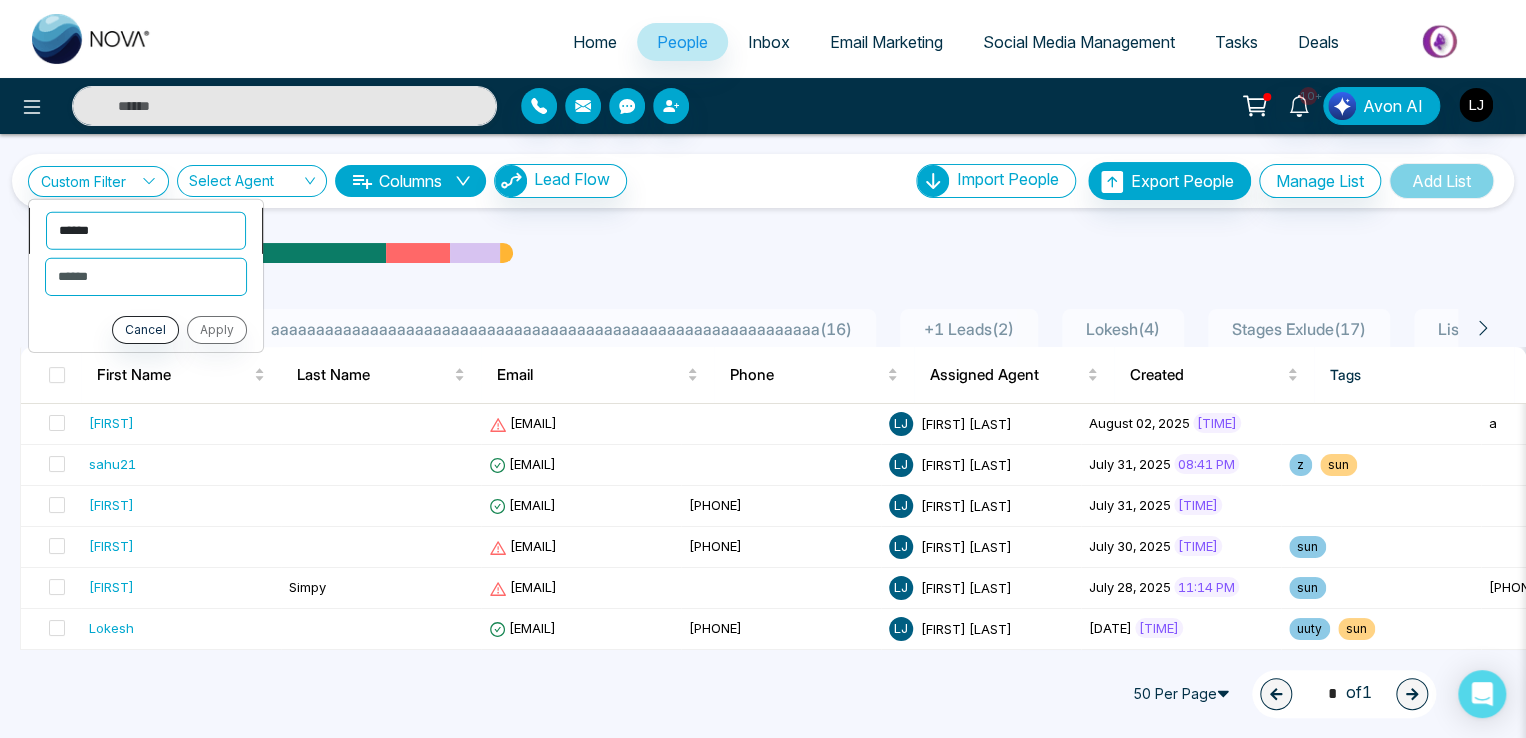 click on "**********" at bounding box center [146, 230] 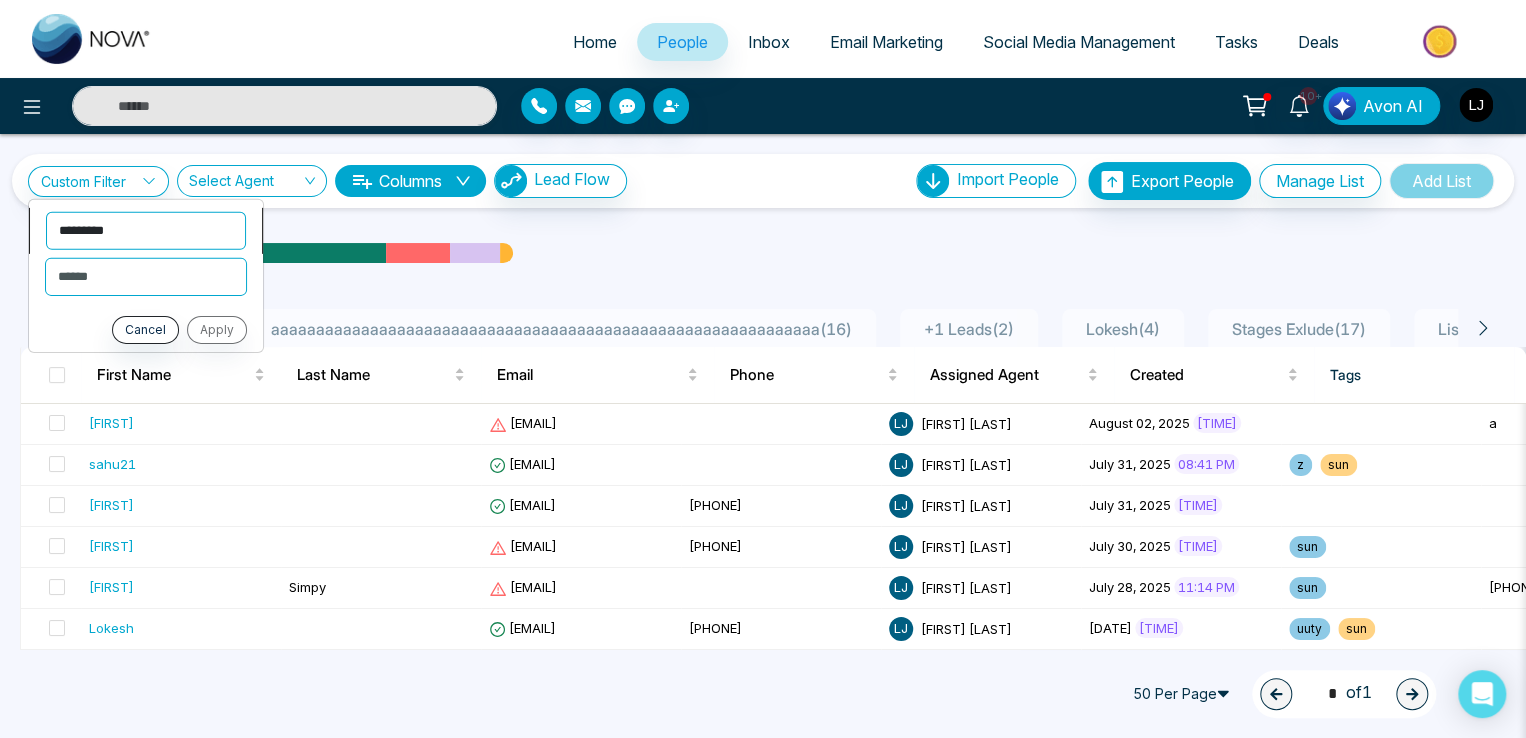 click on "**********" at bounding box center (146, 230) 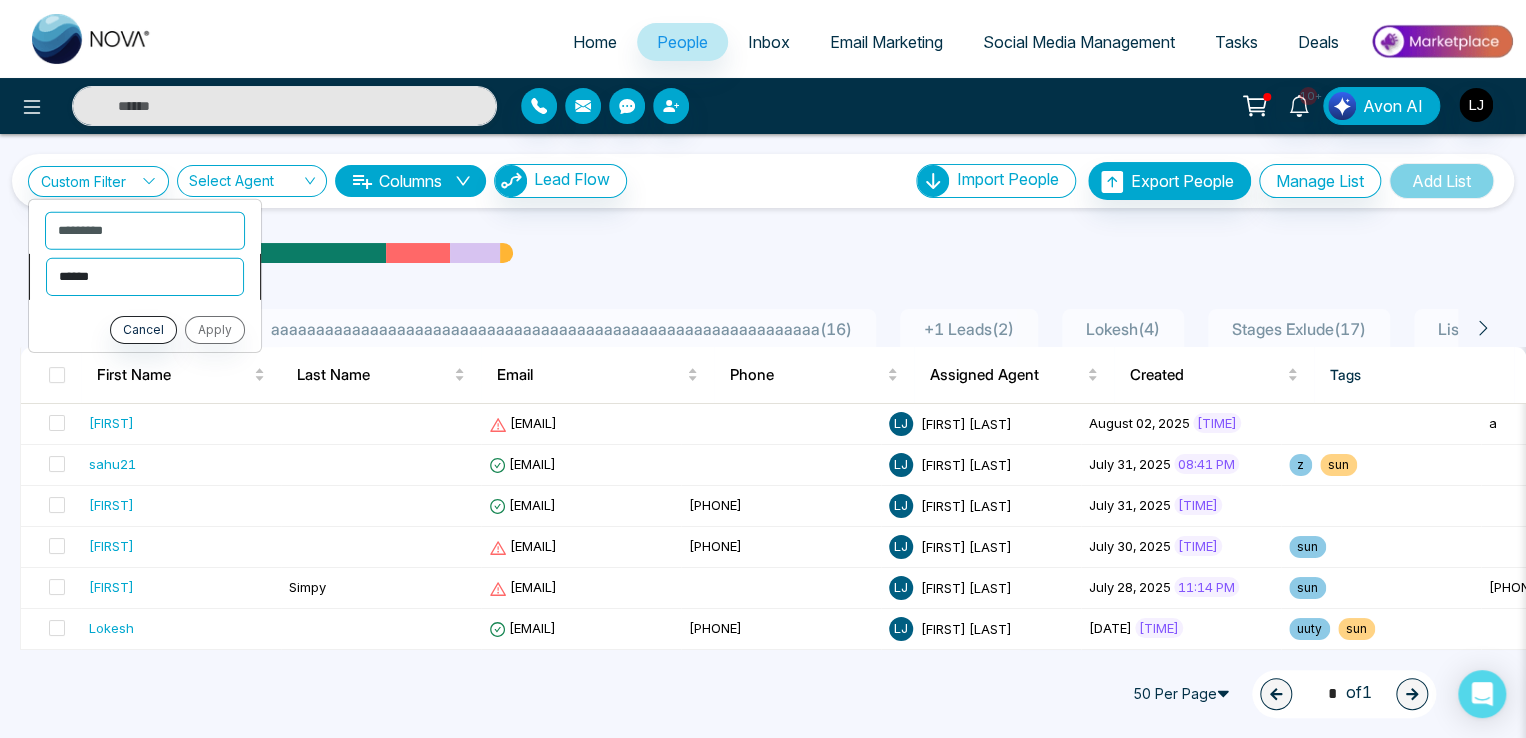 click on "**********" at bounding box center (145, 276) 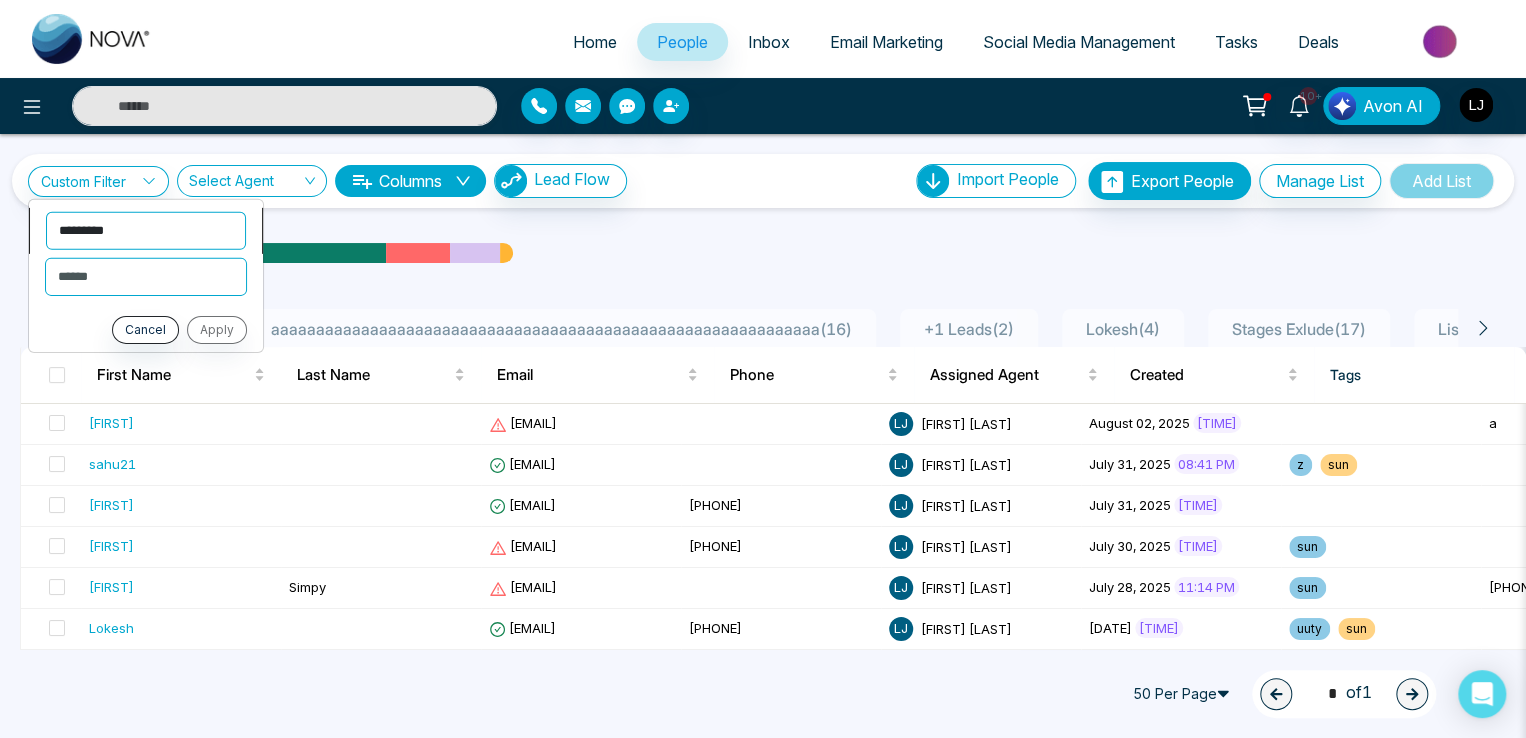 click on "**********" at bounding box center (146, 230) 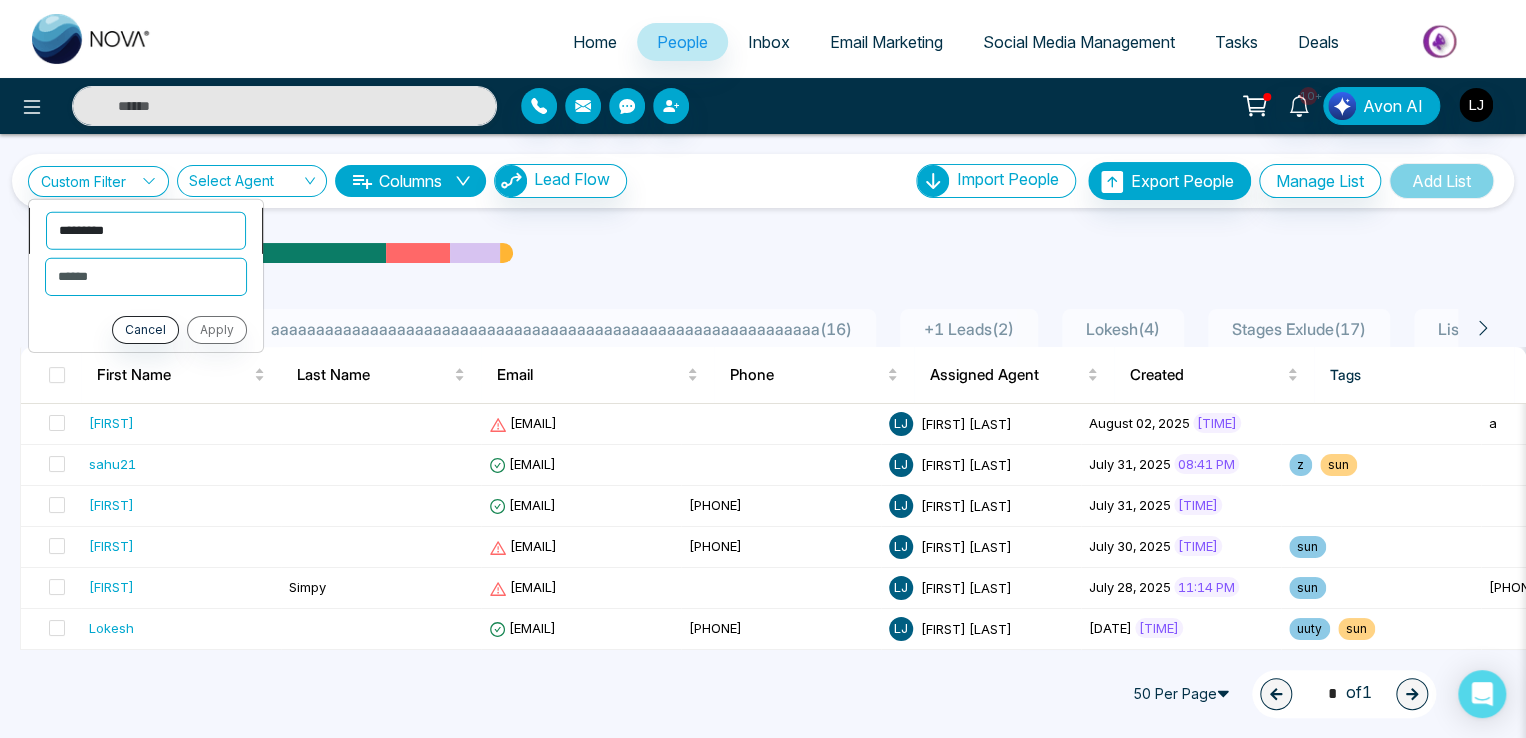 select on "**********" 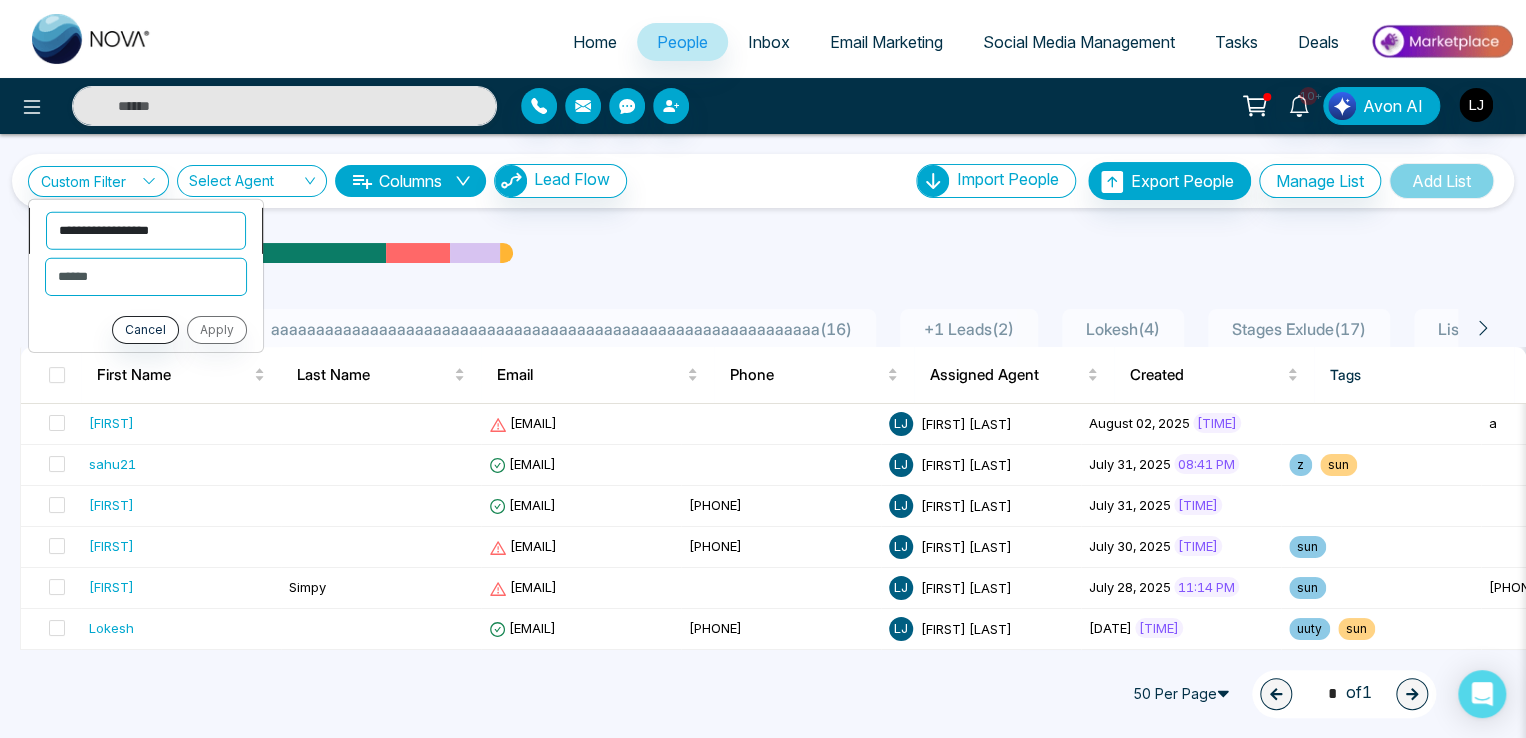 click on "**********" at bounding box center [146, 230] 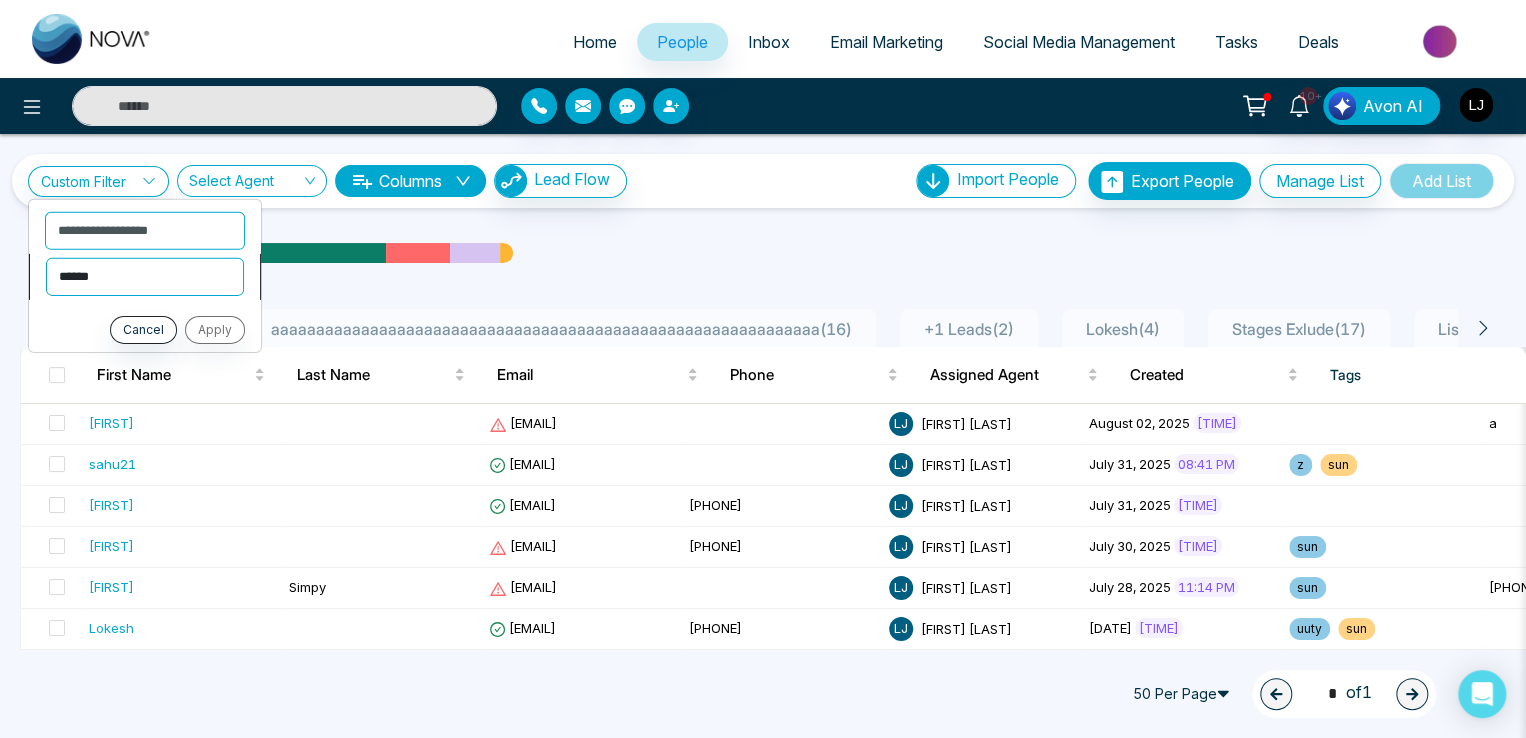 click on "**********" at bounding box center (145, 276) 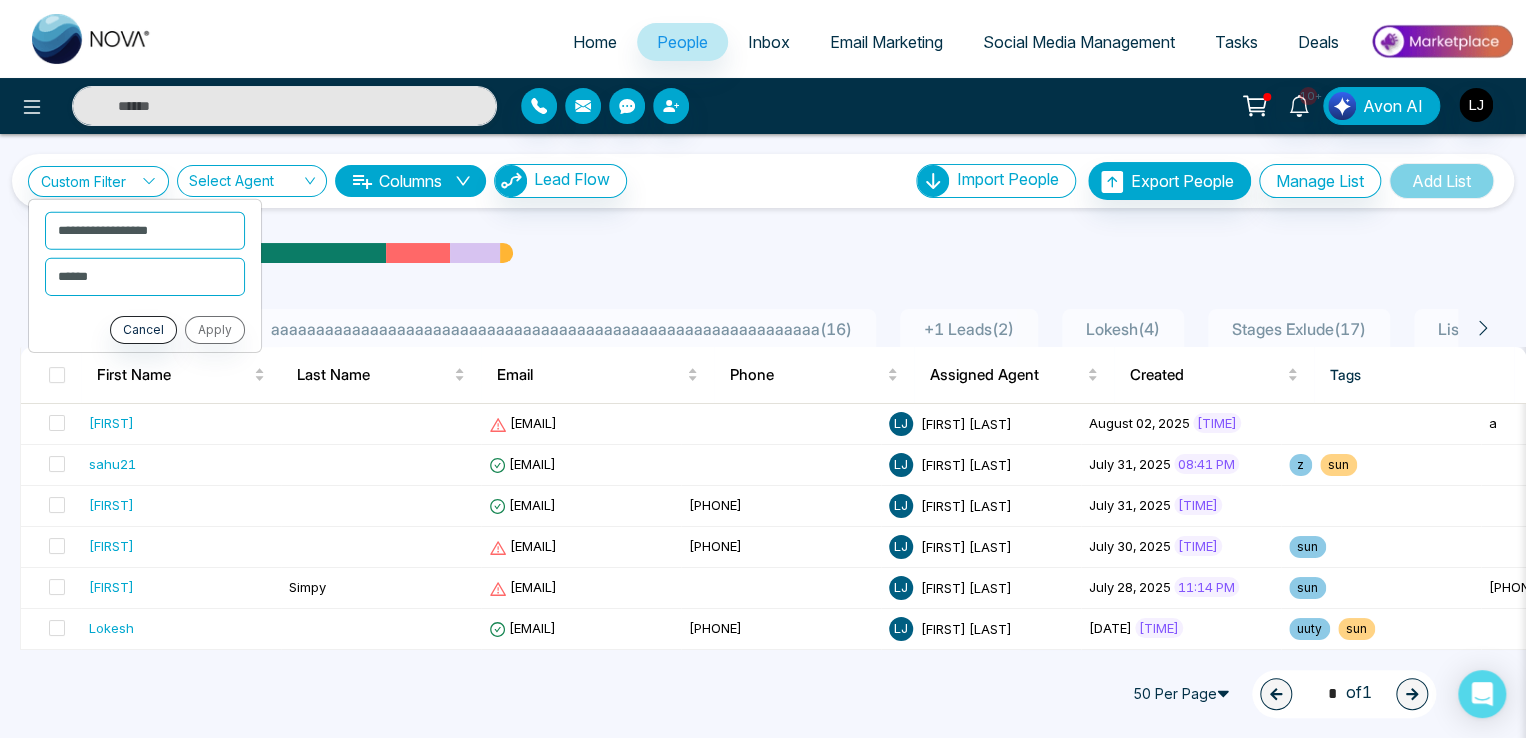 click on "Home" at bounding box center [595, 42] 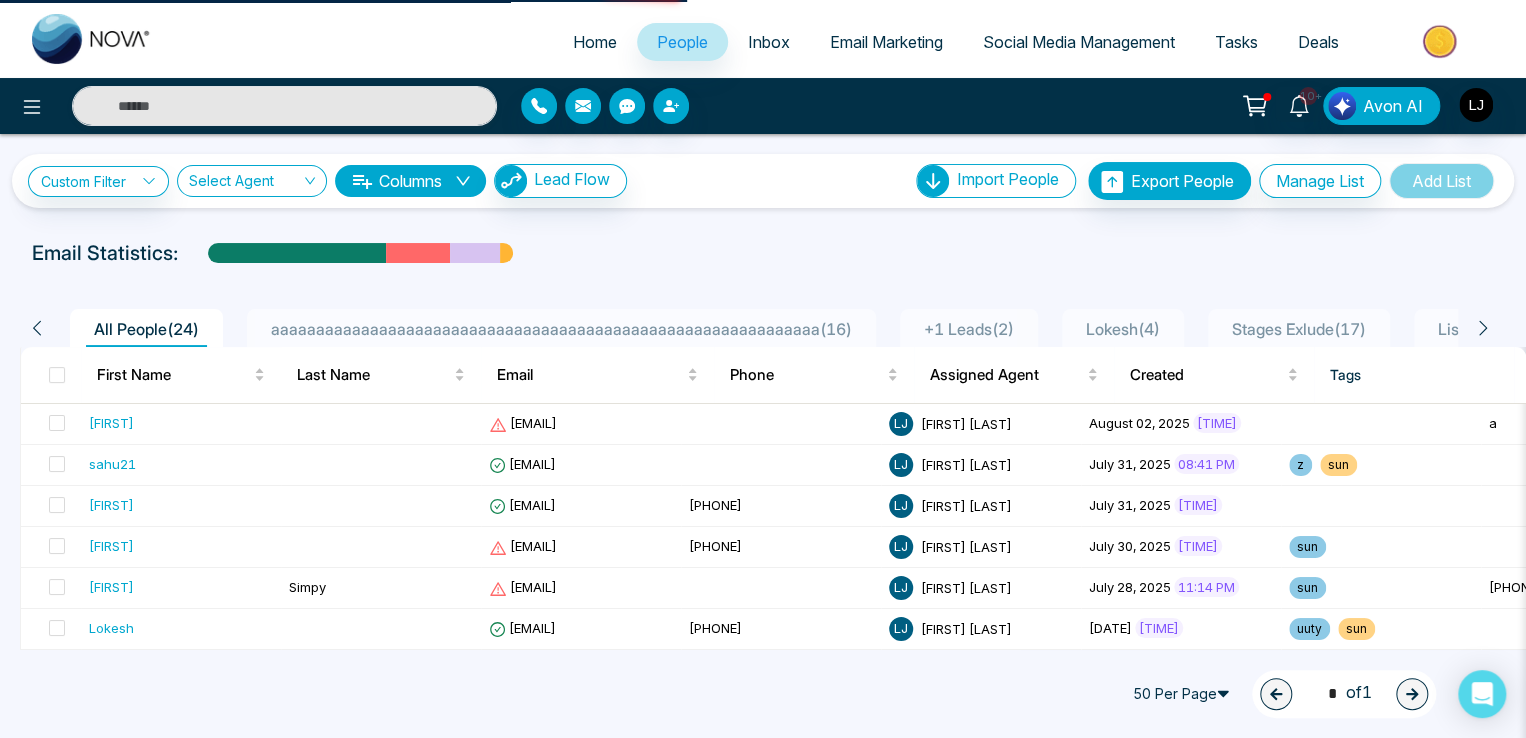select on "*" 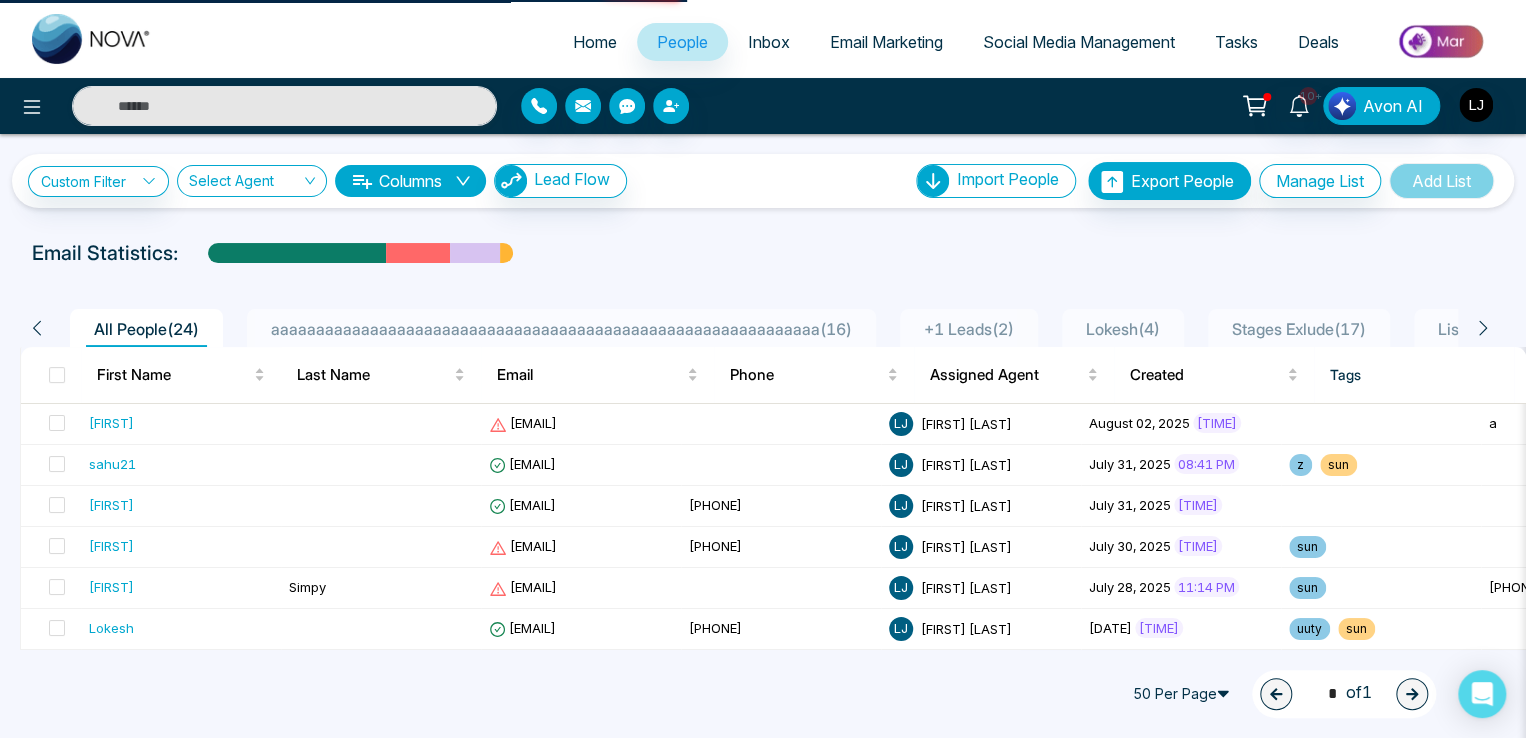 select on "*" 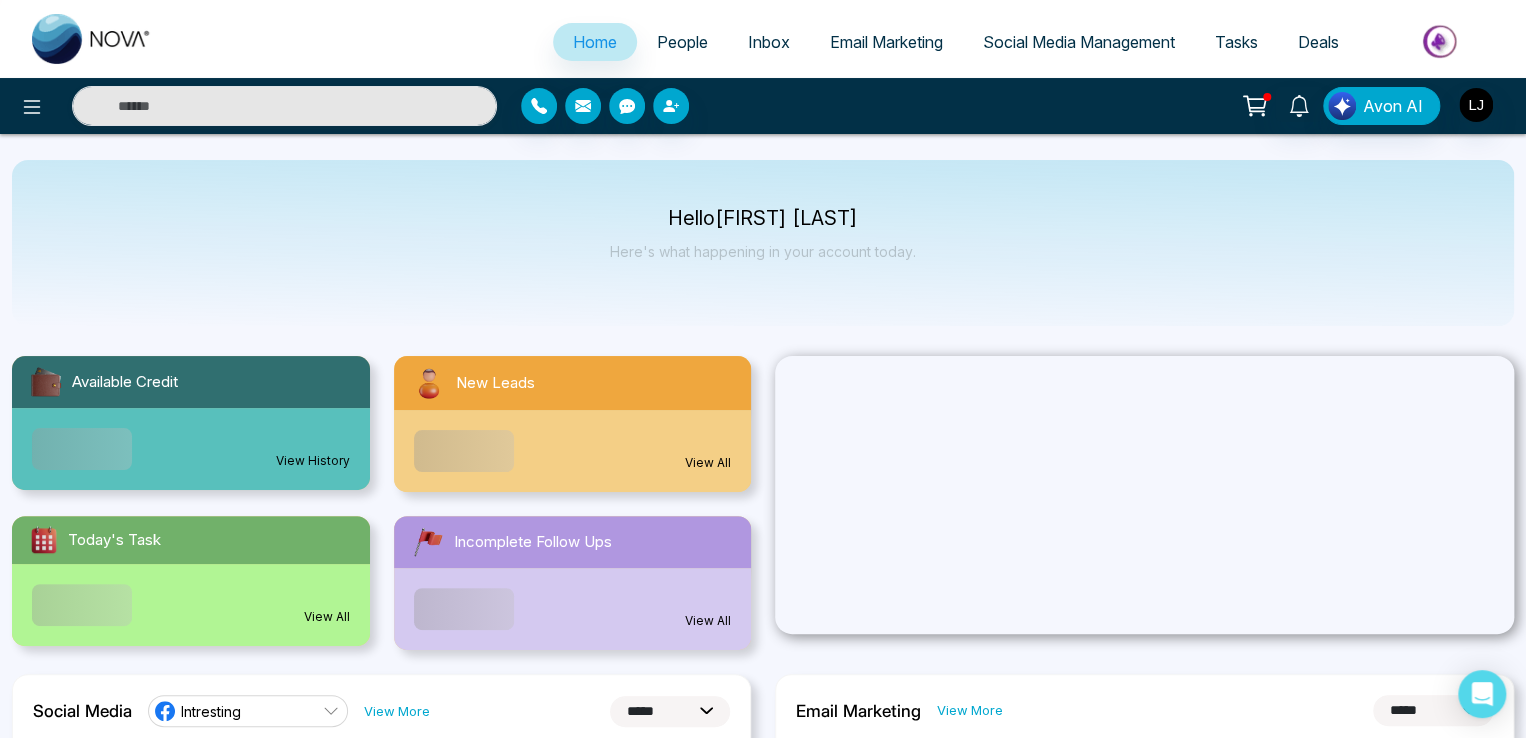 click on "People" at bounding box center (682, 42) 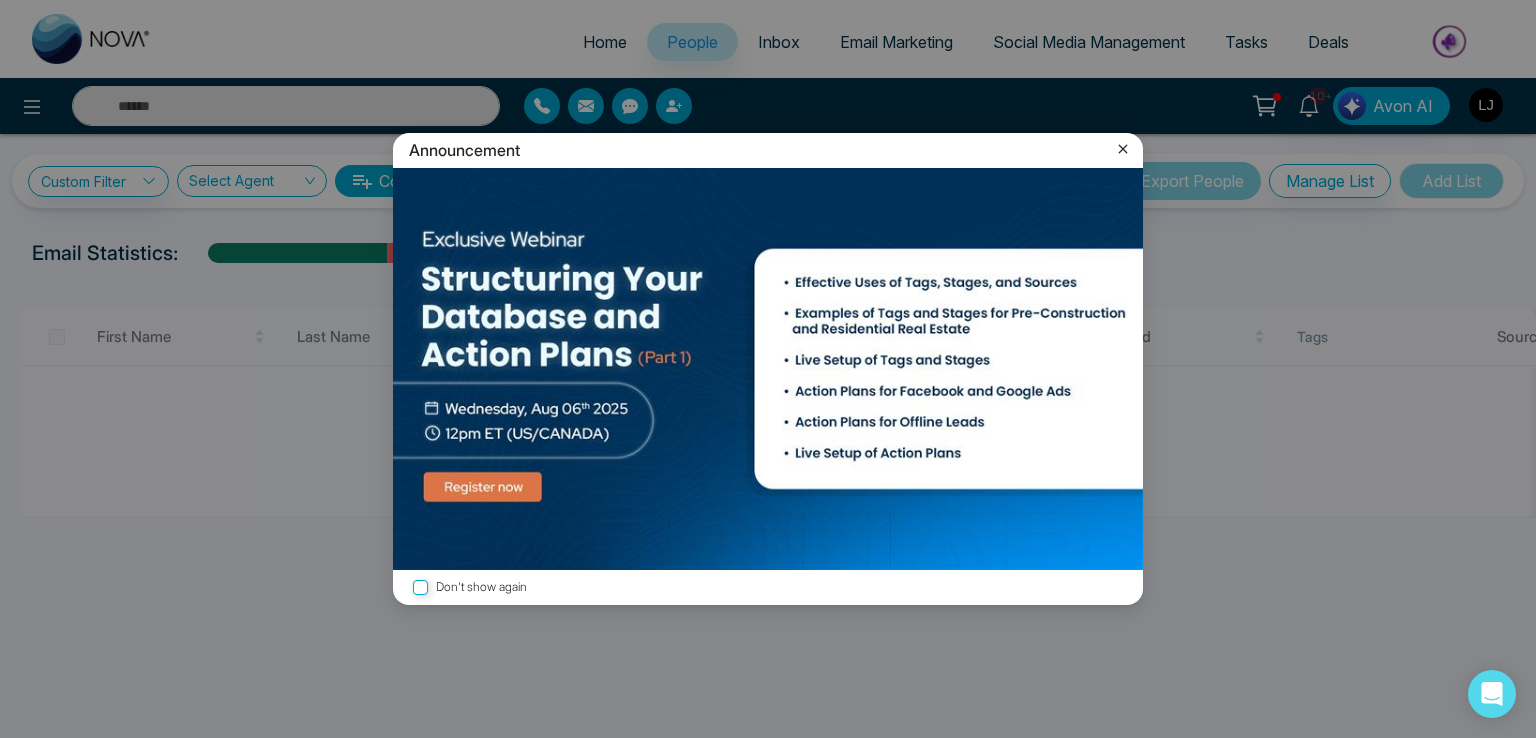 click 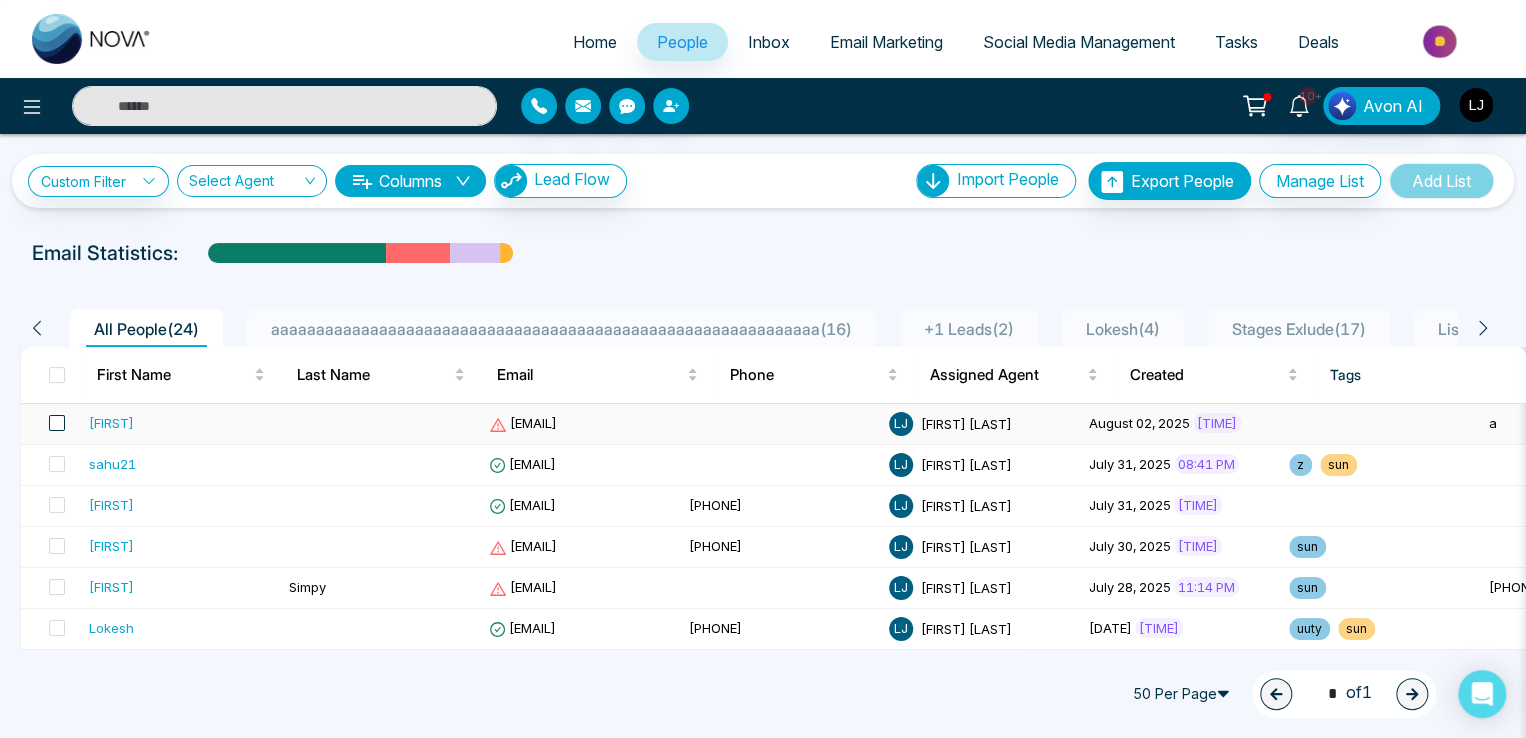 click at bounding box center [57, 423] 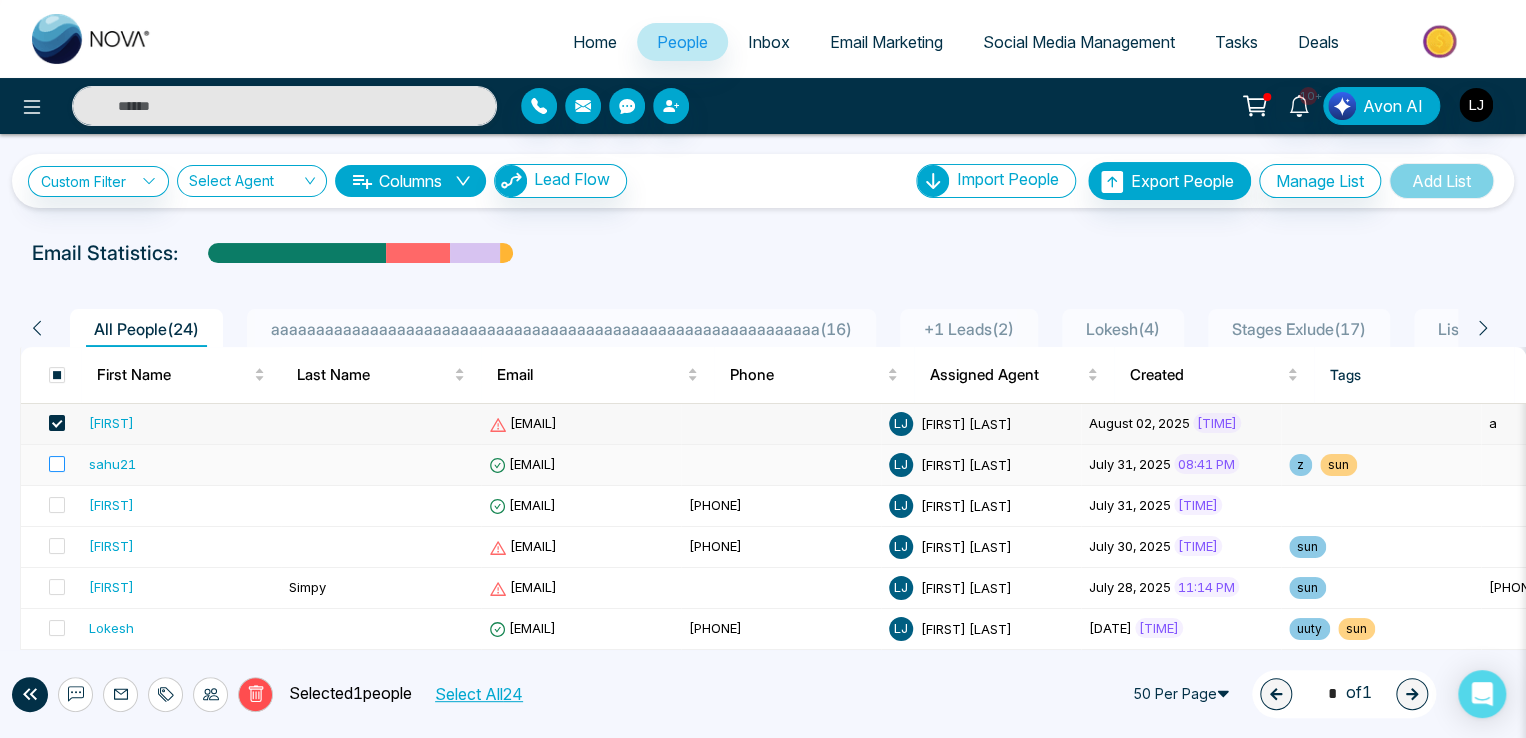 click at bounding box center [51, 465] 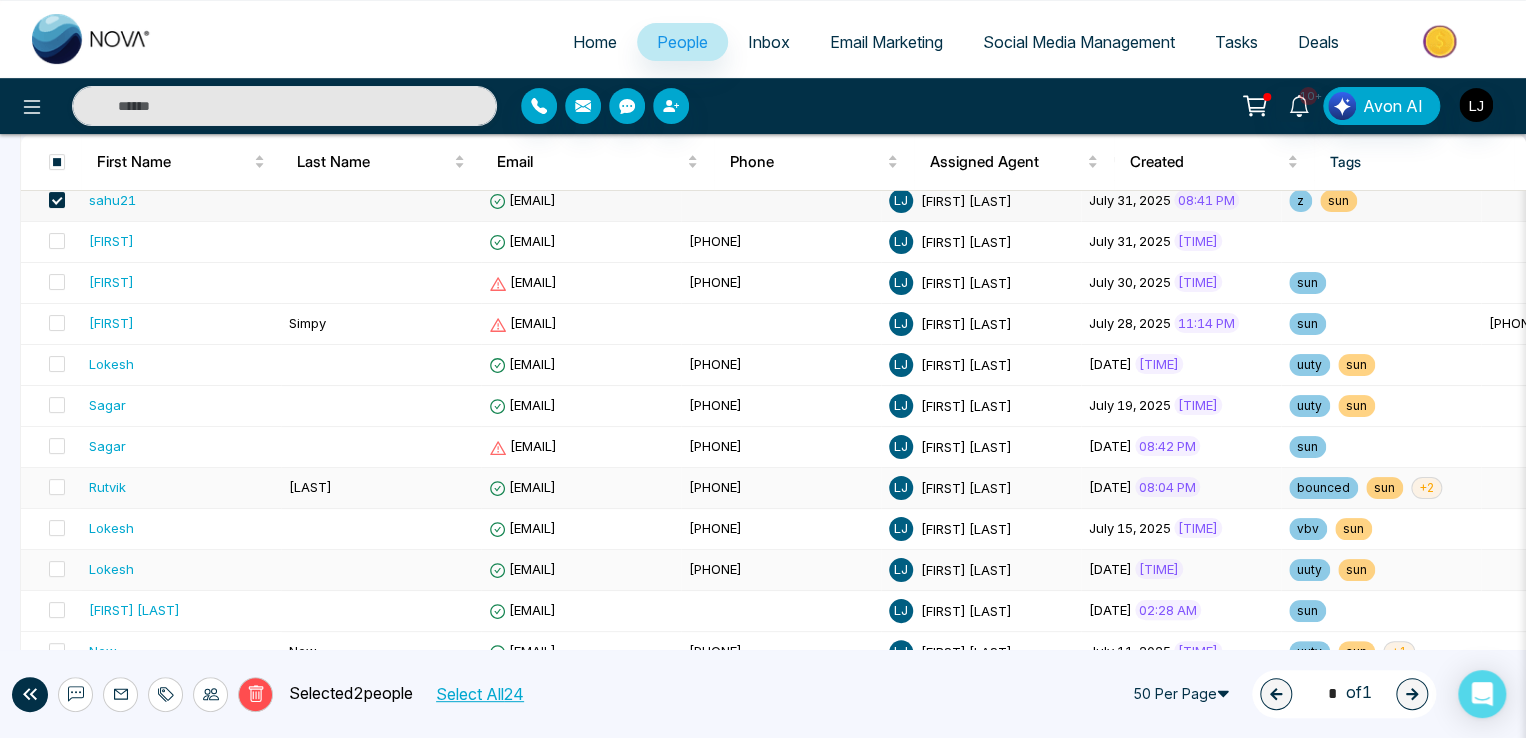 scroll, scrollTop: 300, scrollLeft: 0, axis: vertical 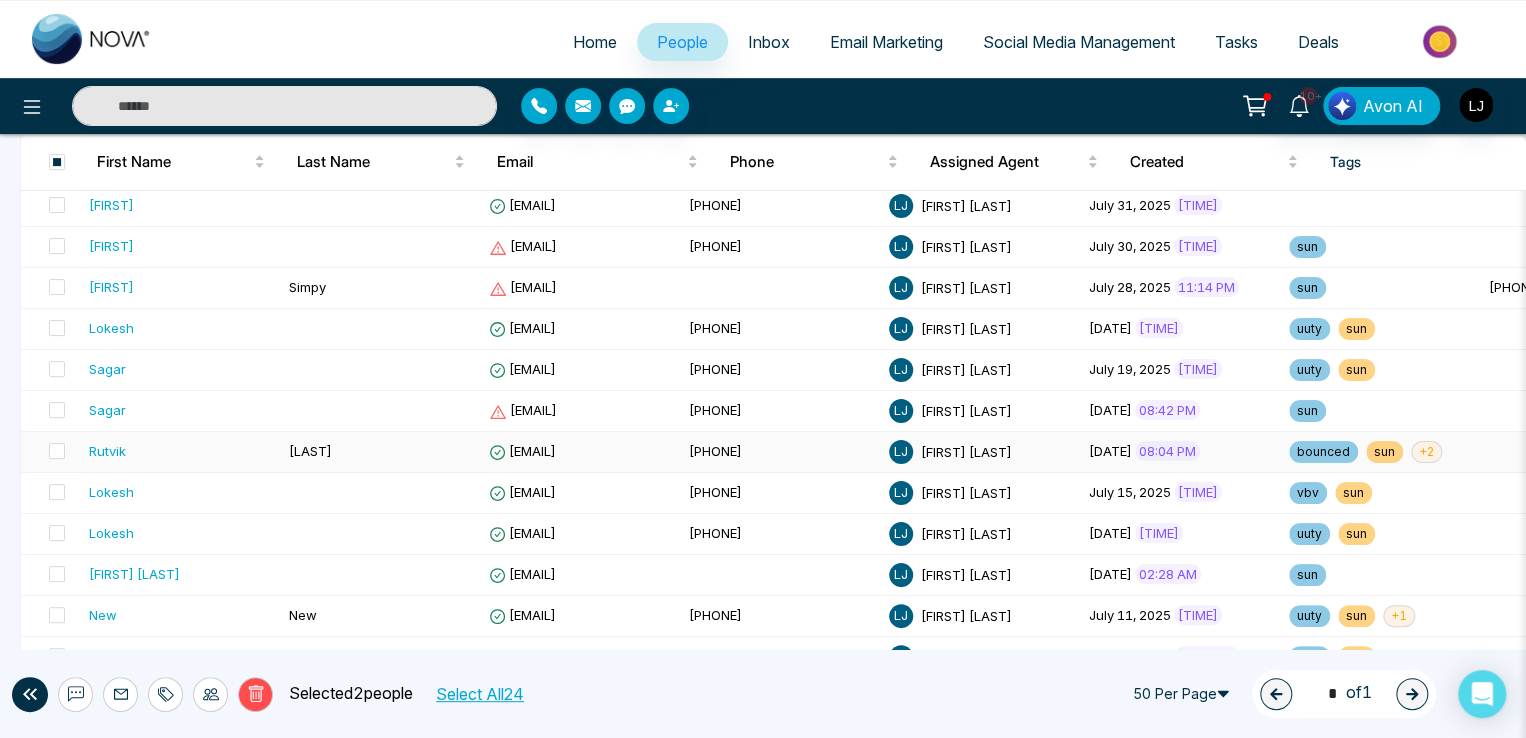 click on "[EMAIL]" at bounding box center (522, 451) 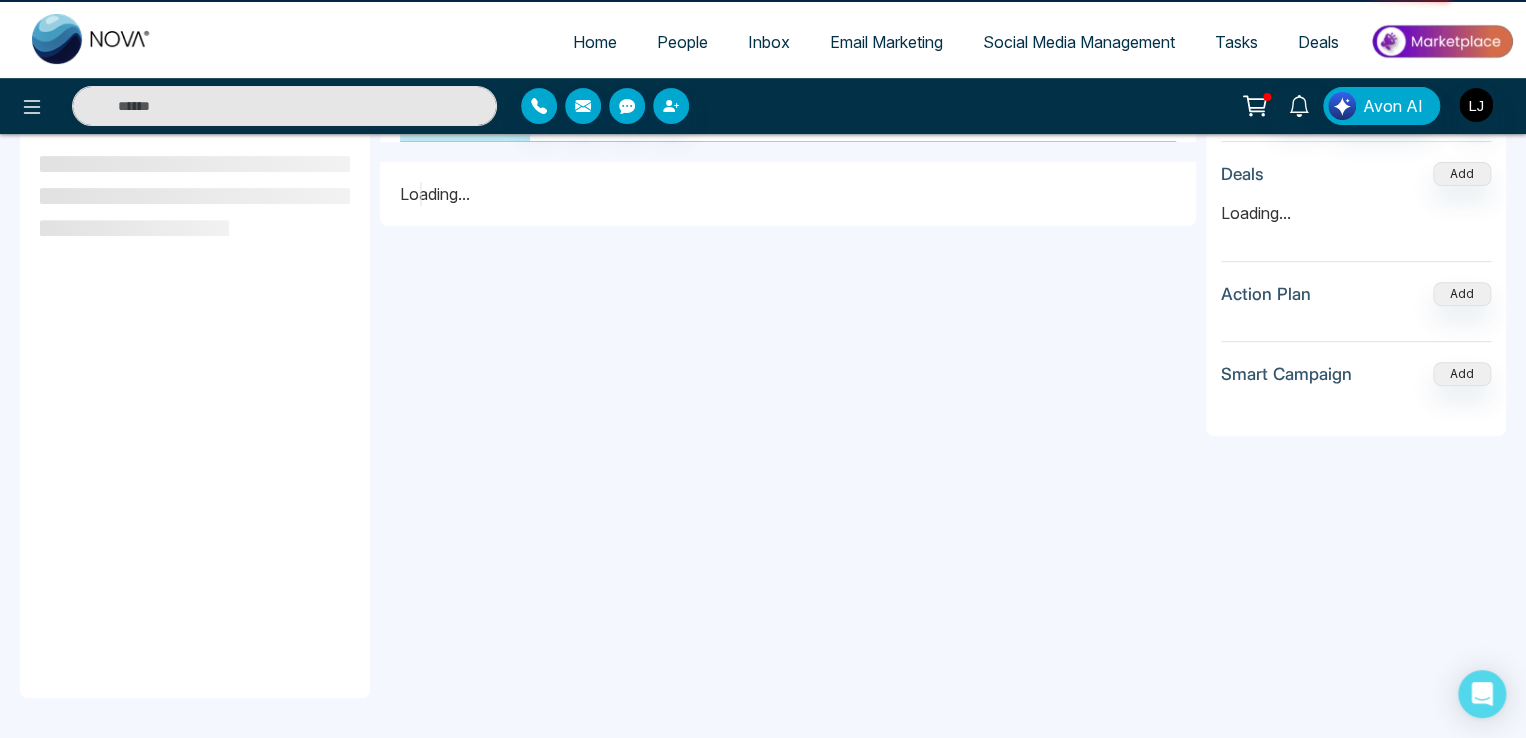 scroll, scrollTop: 0, scrollLeft: 0, axis: both 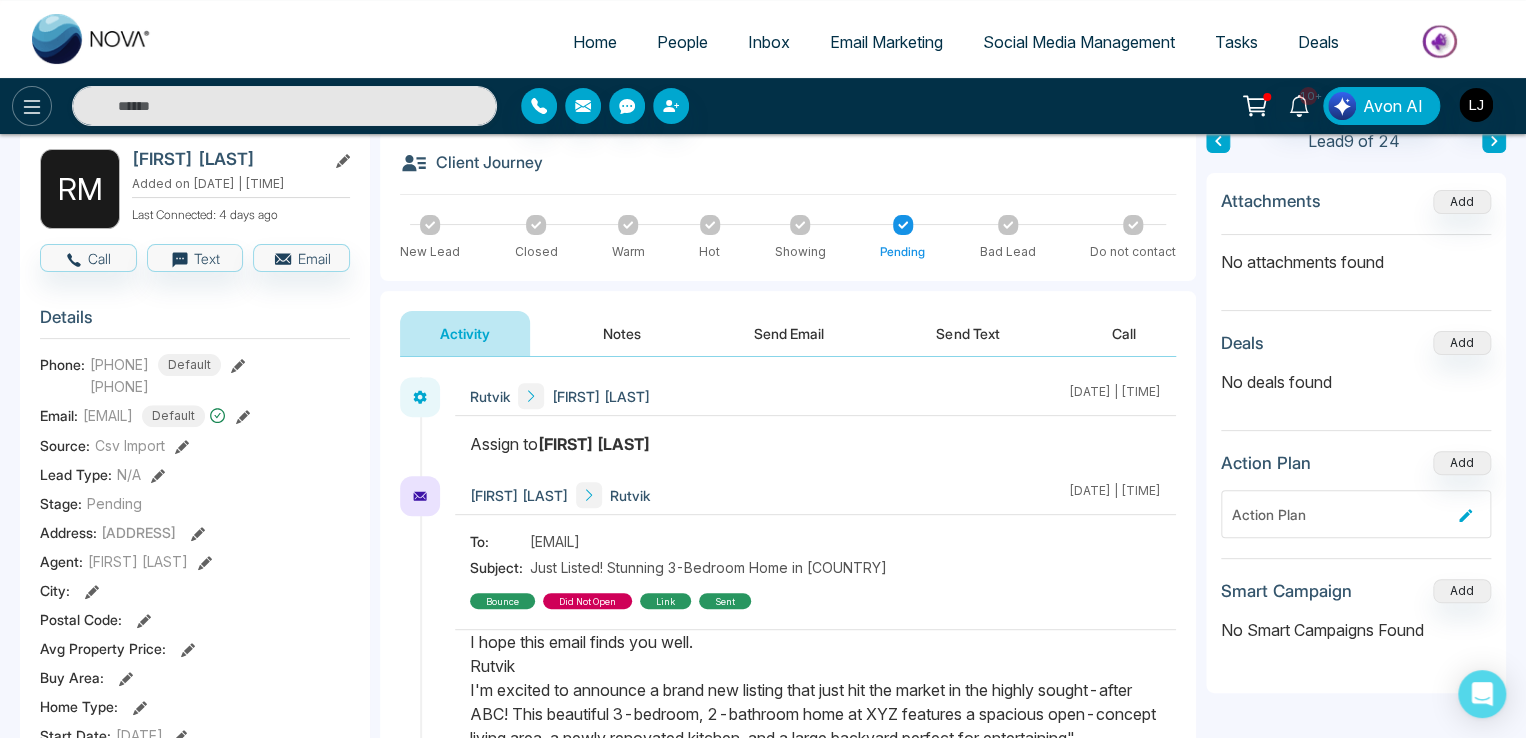 click 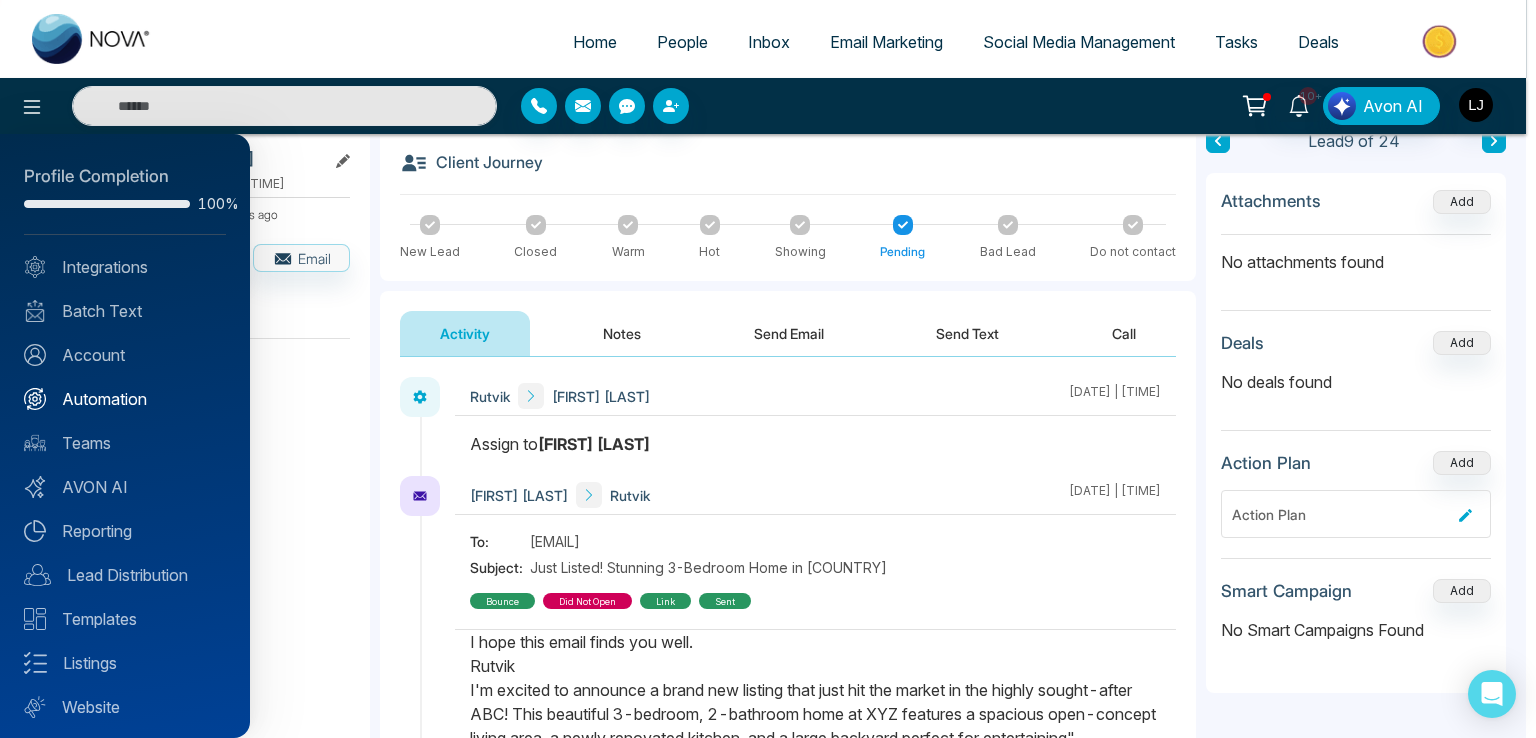 click on "Automation" at bounding box center [125, 399] 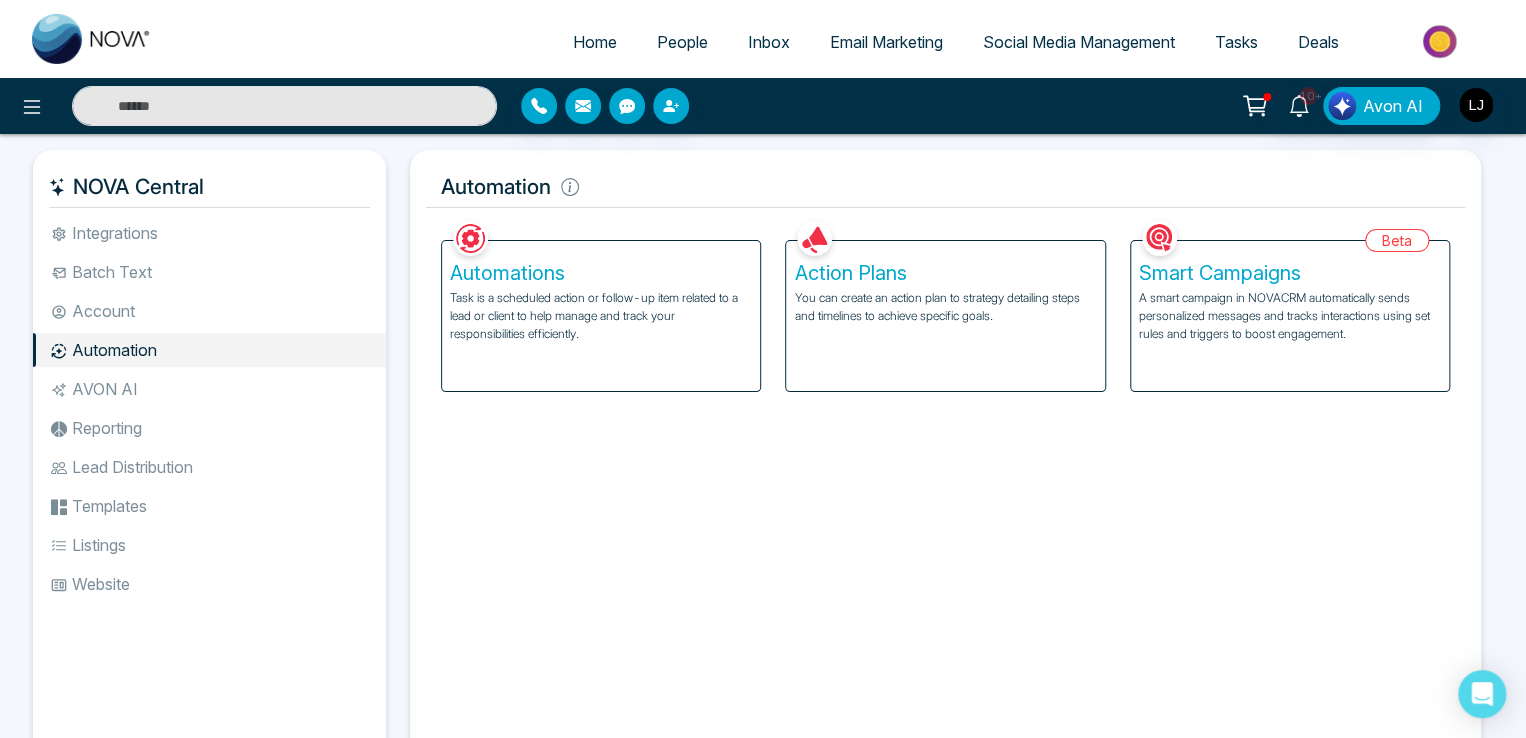 click on "Action Plans You can create an action plan to strategy detailing steps and timelines to achieve specific goals." at bounding box center [945, 316] 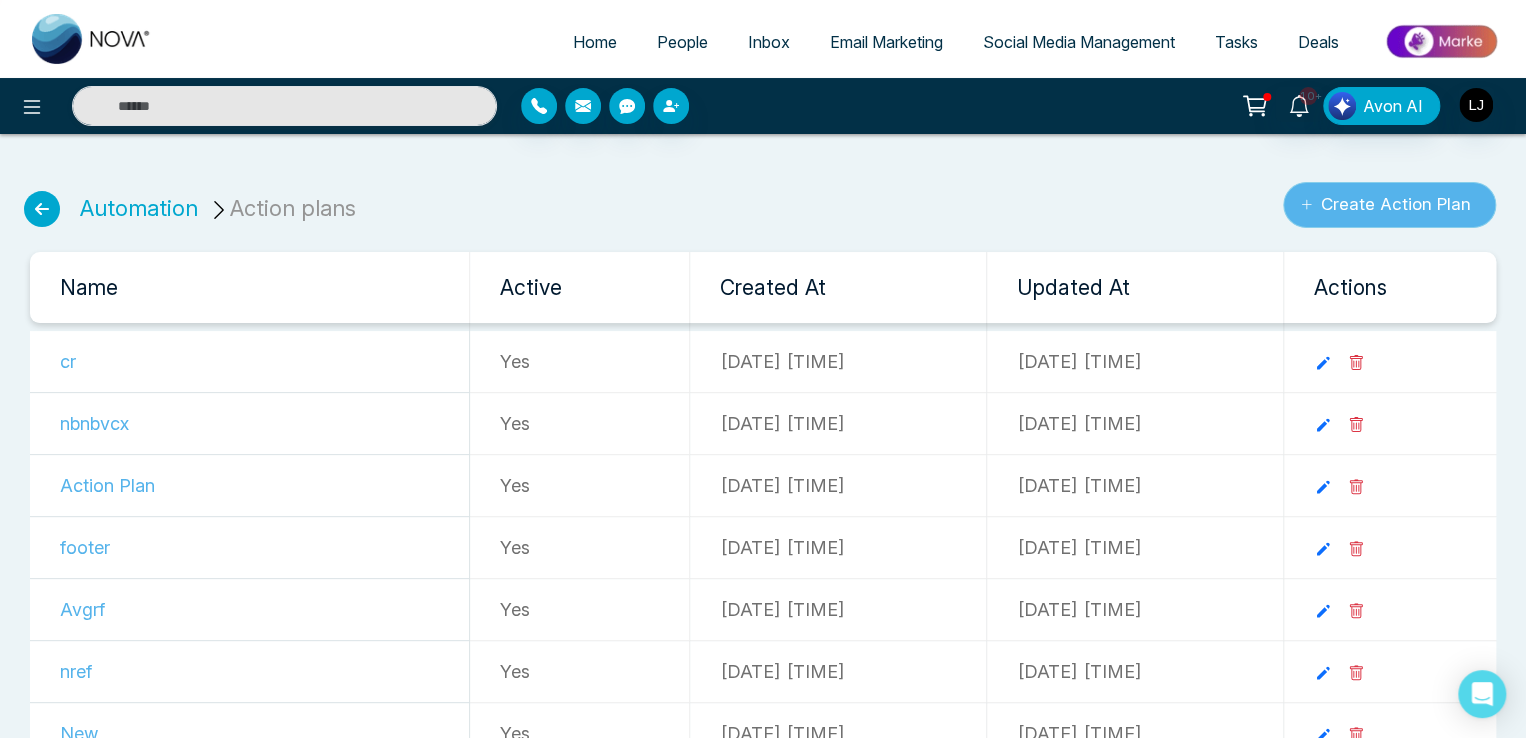 click on "Create Action Plan" at bounding box center [1389, 205] 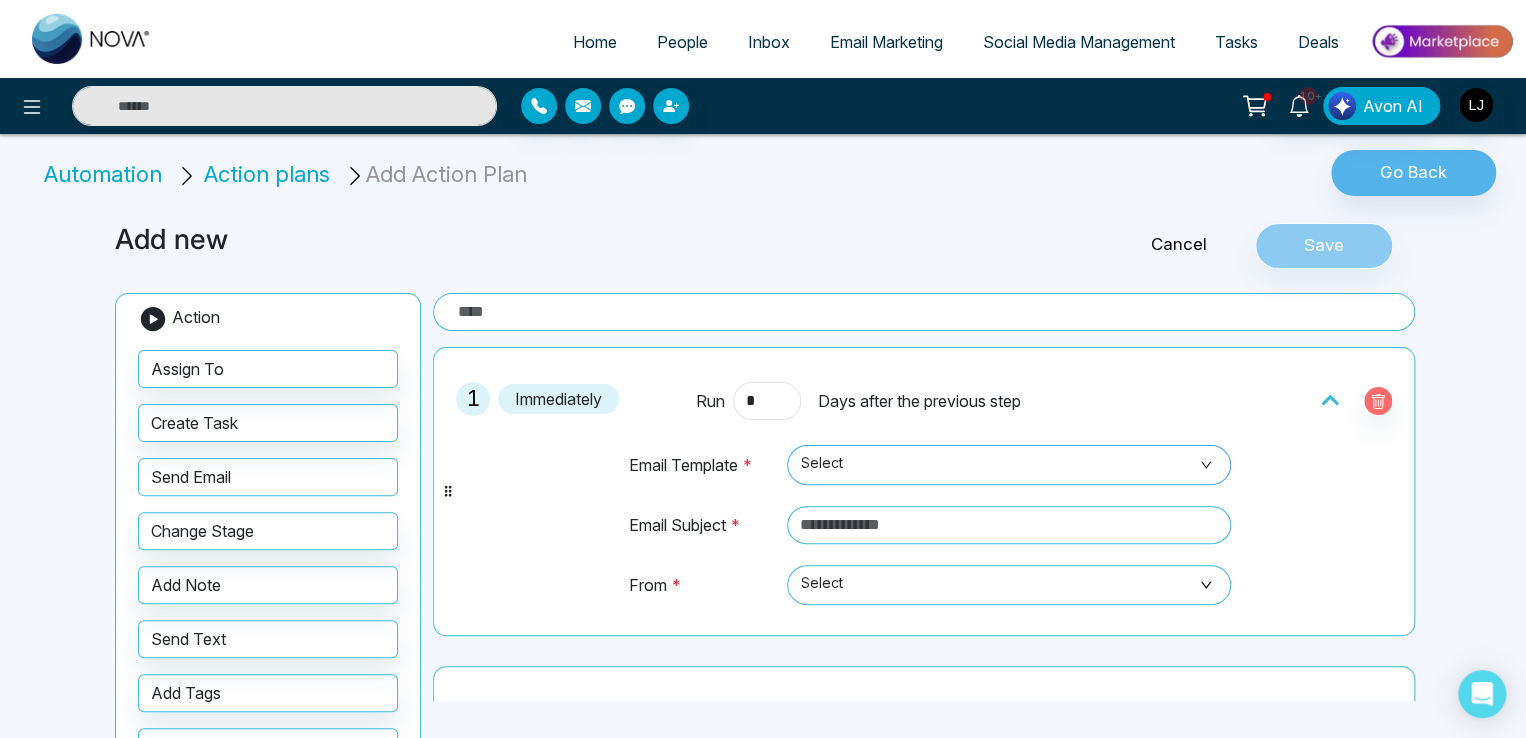 click on "Select" at bounding box center [1009, 465] 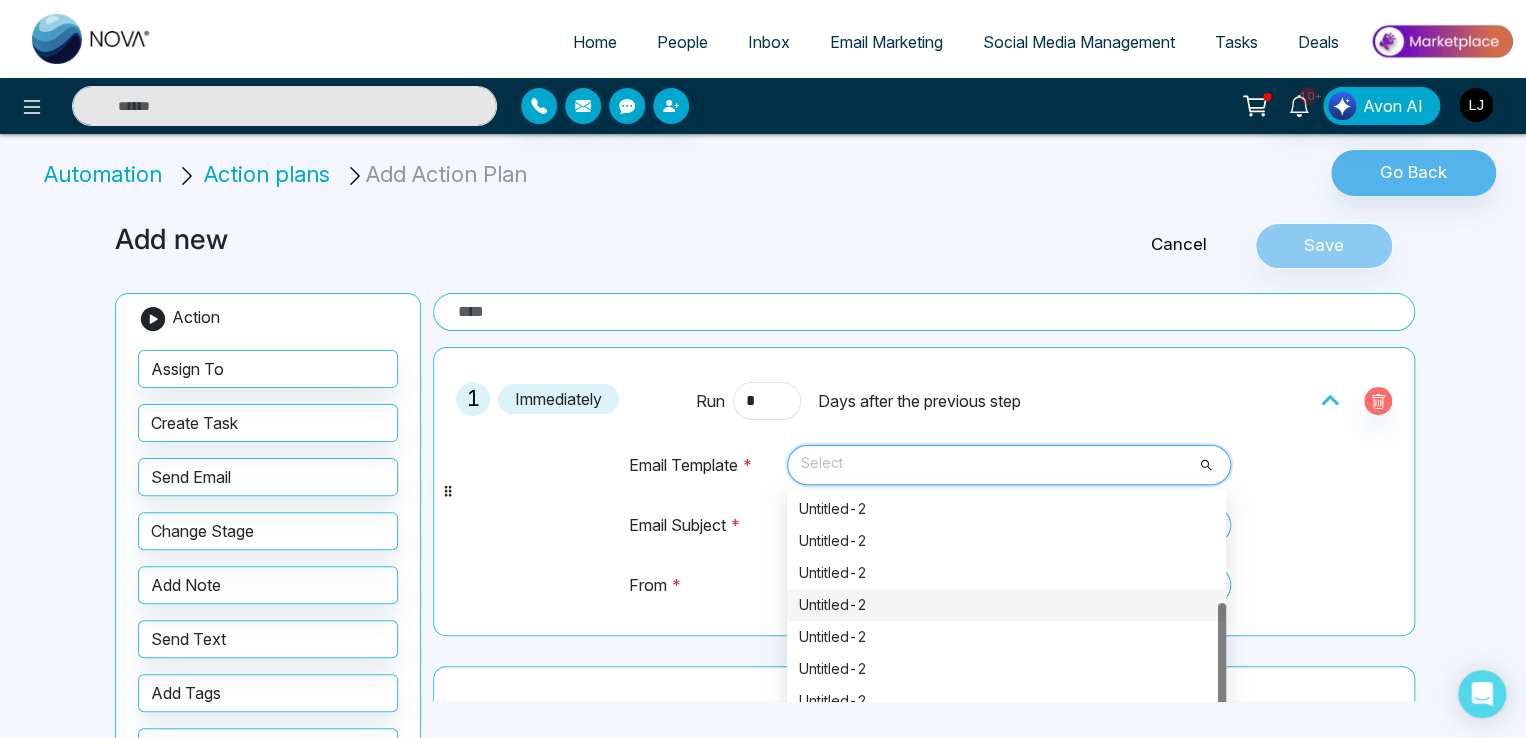 scroll, scrollTop: 0, scrollLeft: 0, axis: both 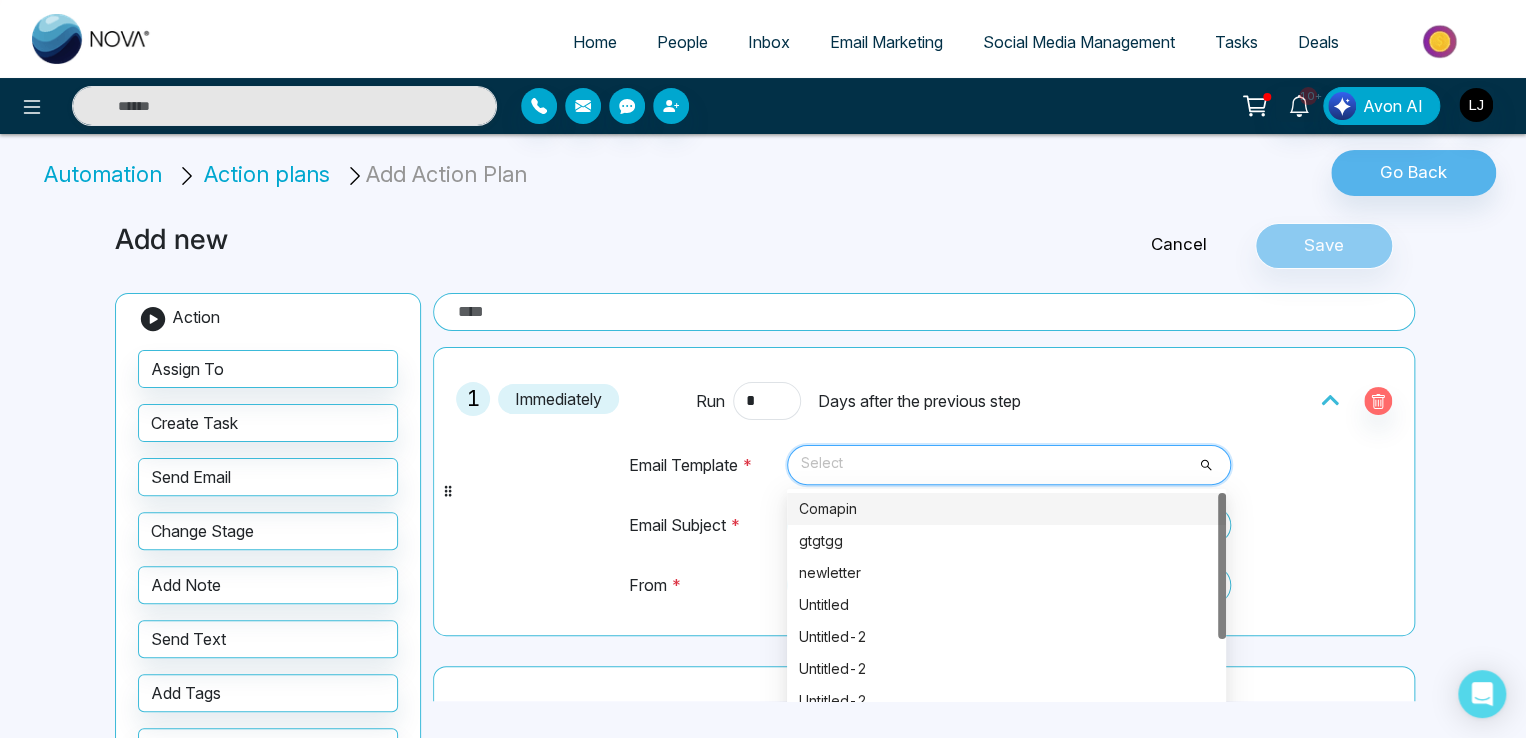 click on "Comapin" at bounding box center [1006, 509] 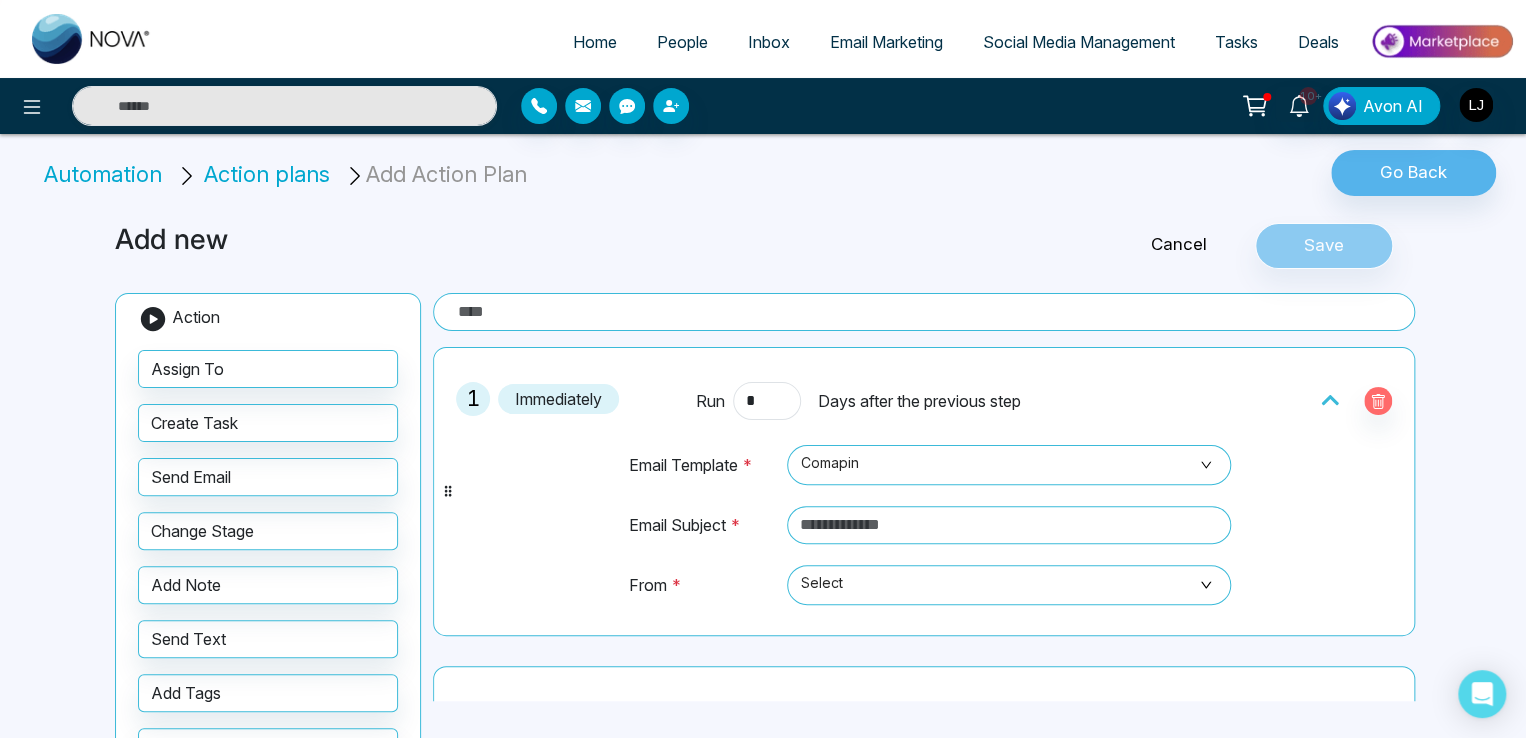 click at bounding box center [1005, 534] 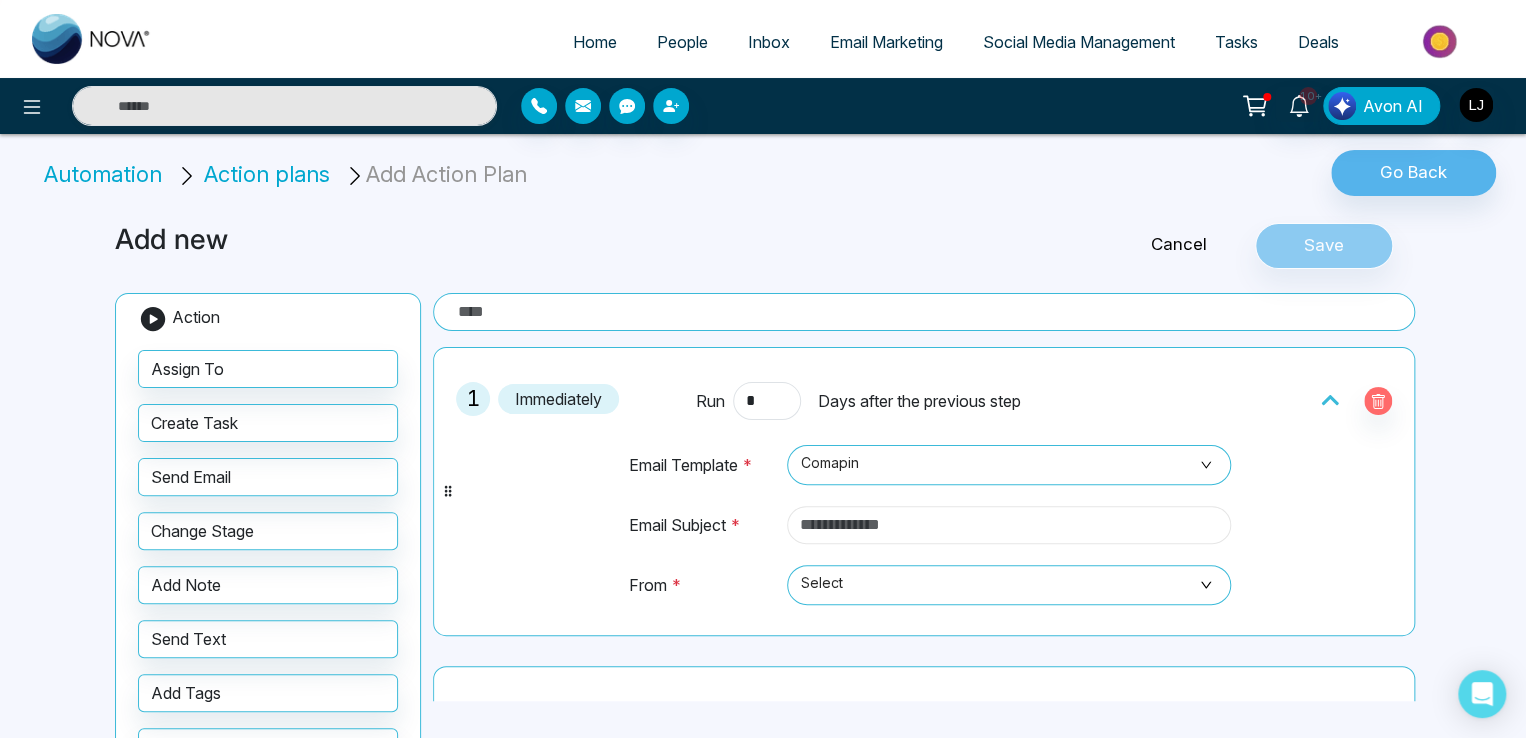 click at bounding box center [1009, 525] 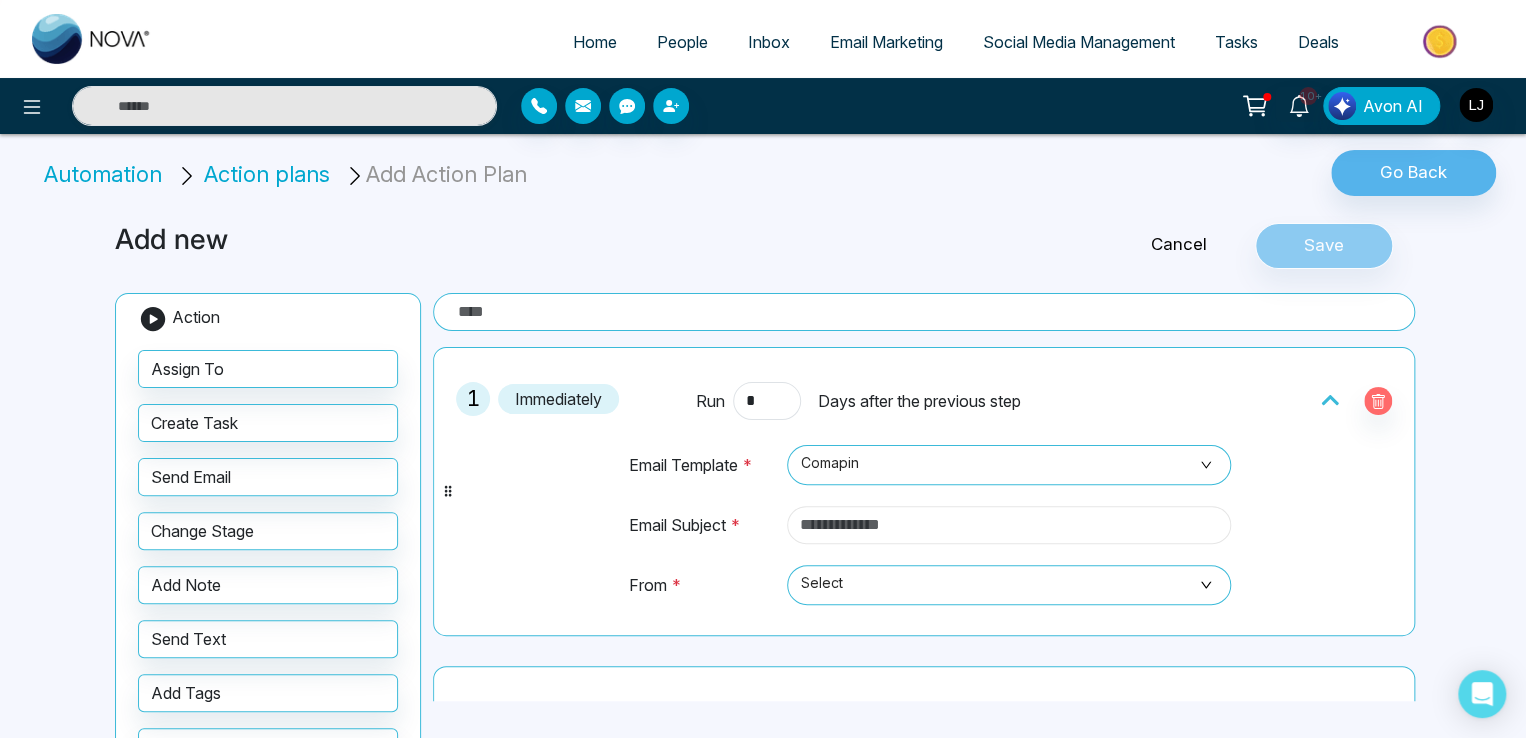 type on "**********" 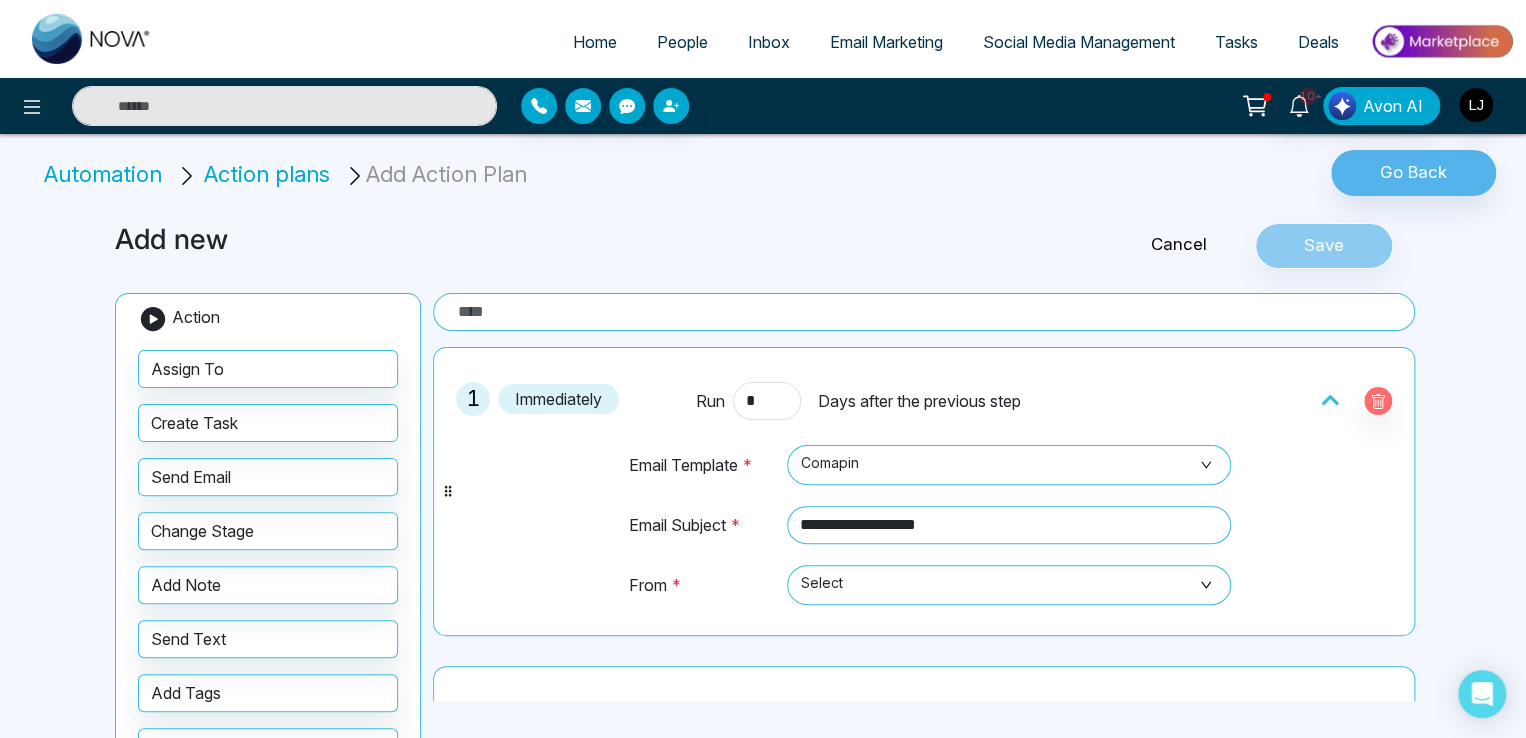 click on "**********" at bounding box center [1005, 534] 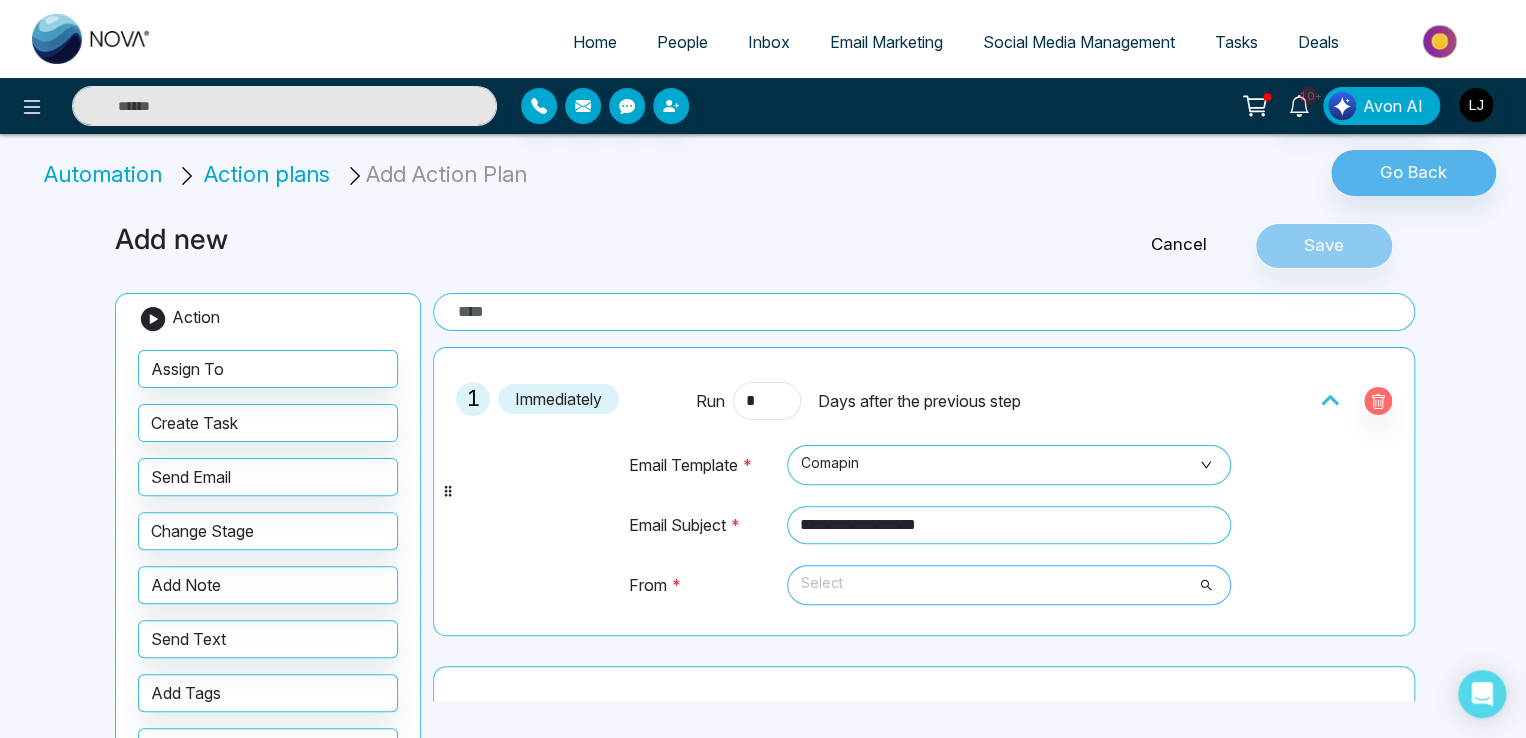click on "Select" at bounding box center (1009, 585) 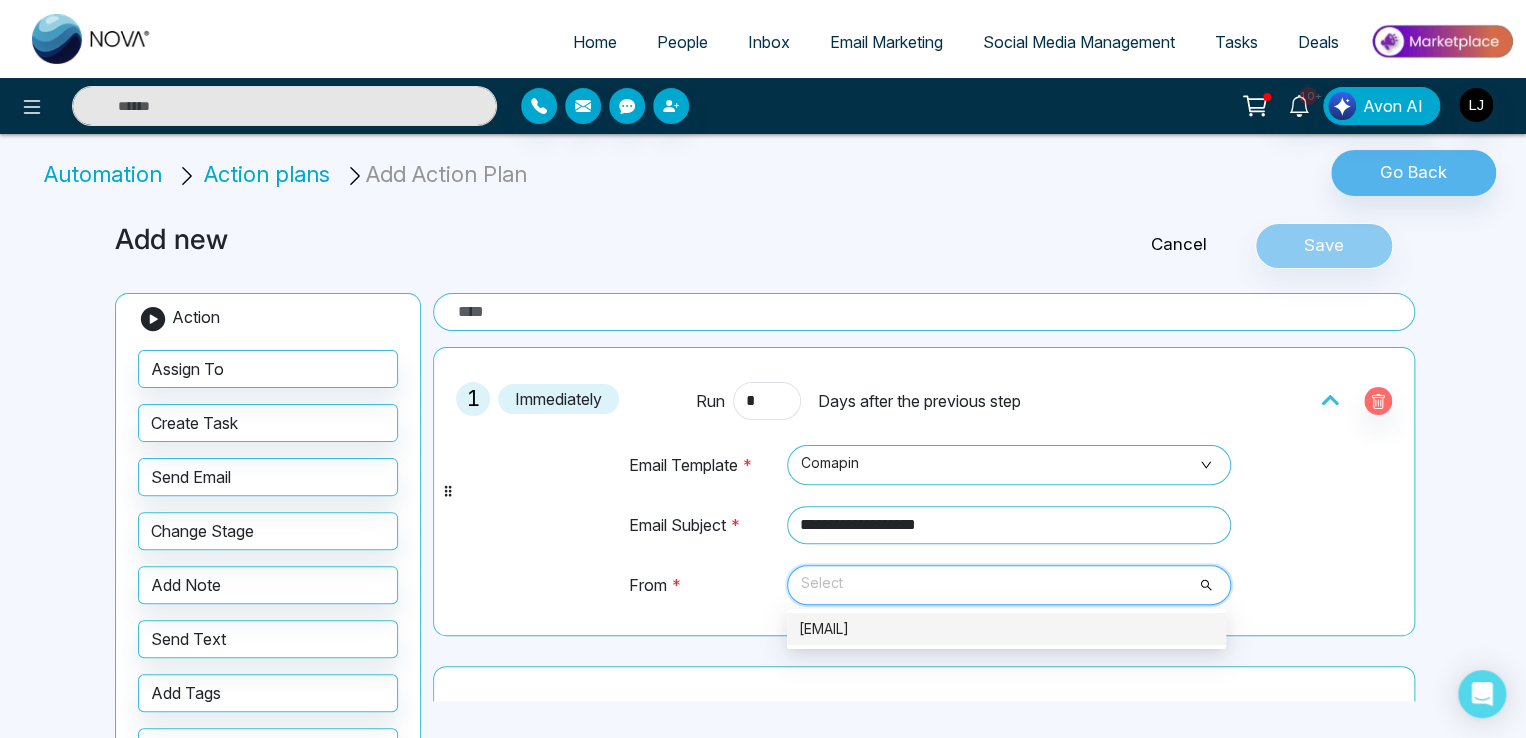 click on "[EMAIL]" at bounding box center [1006, 629] 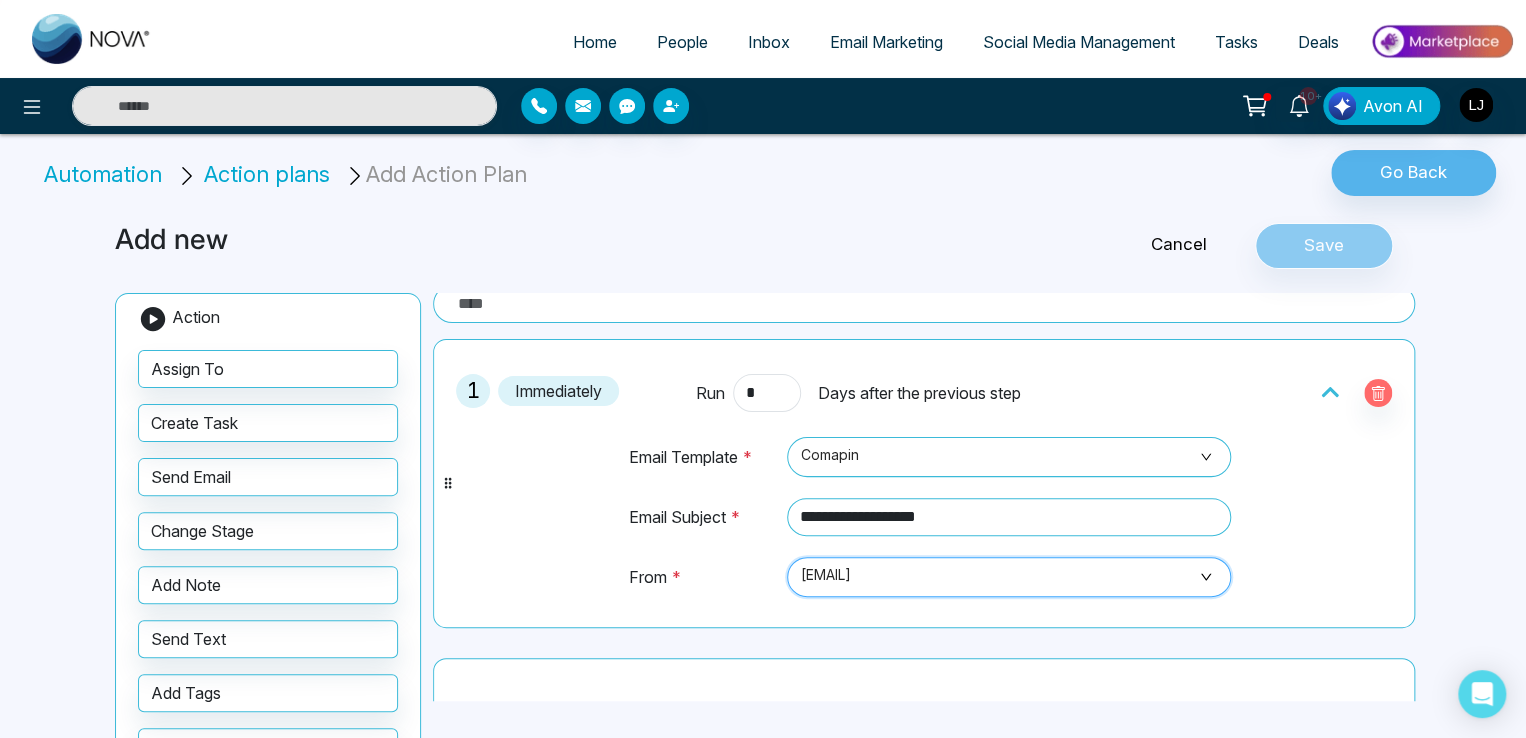 scroll, scrollTop: 0, scrollLeft: 0, axis: both 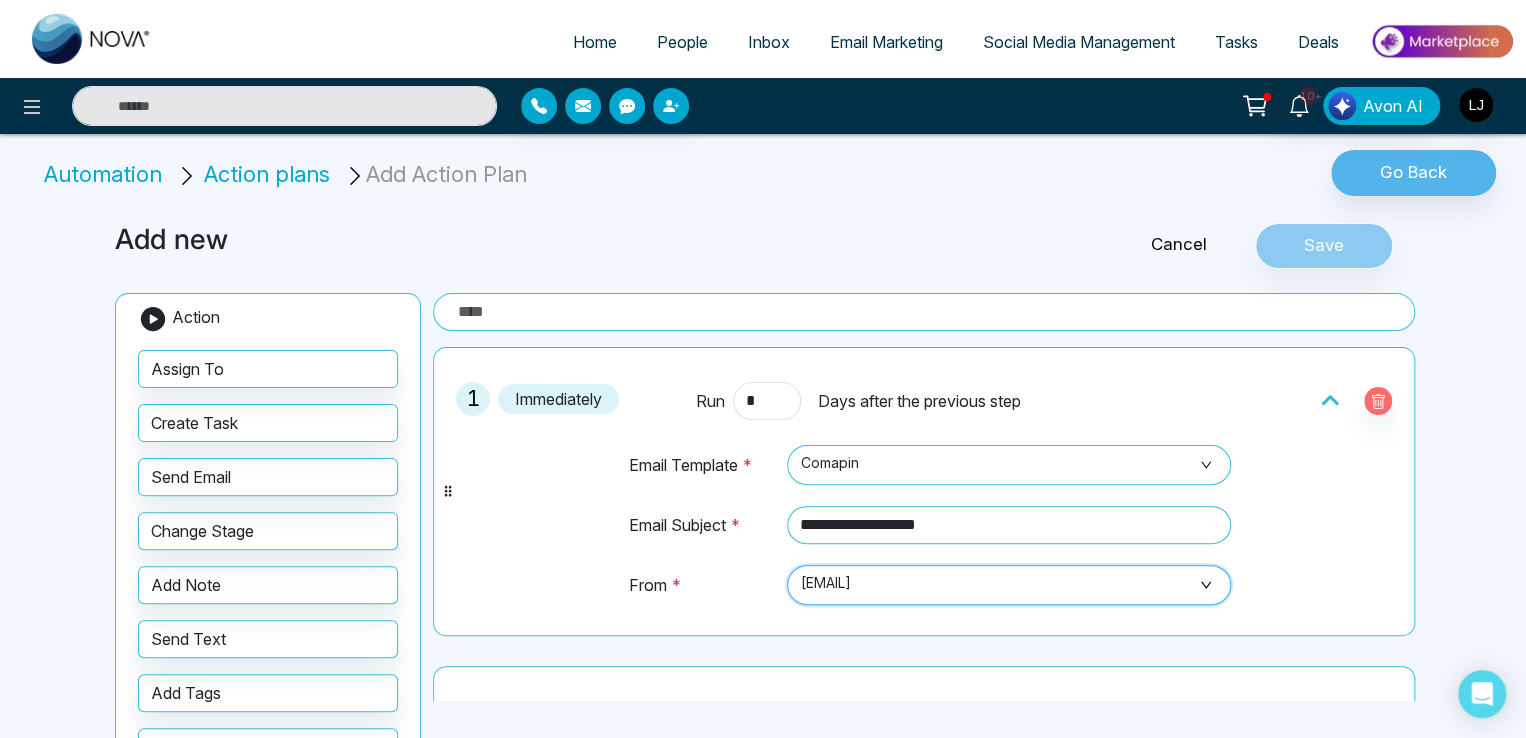 click at bounding box center (924, 312) 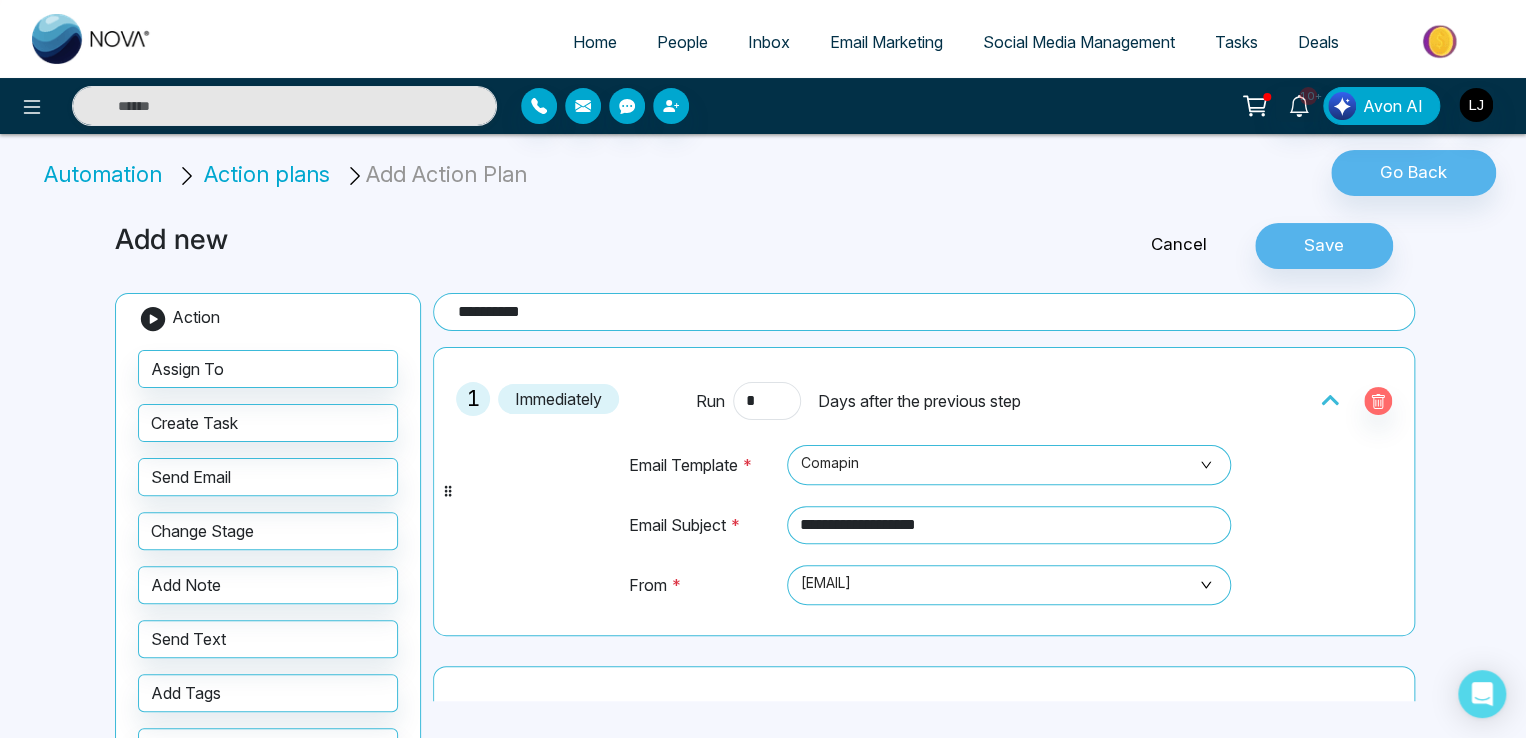 type on "**********" 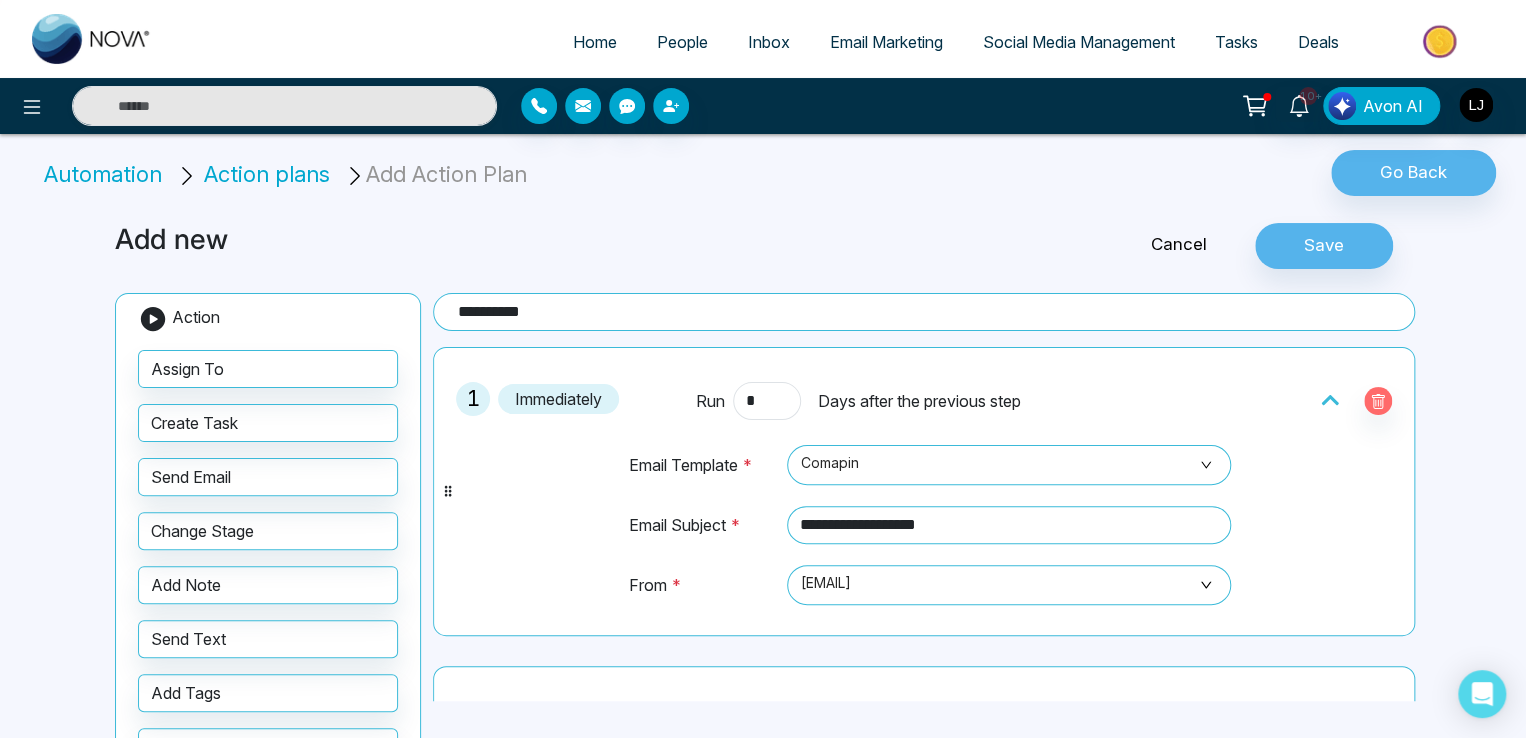 click on "[EMAIL]" at bounding box center (763, 411) 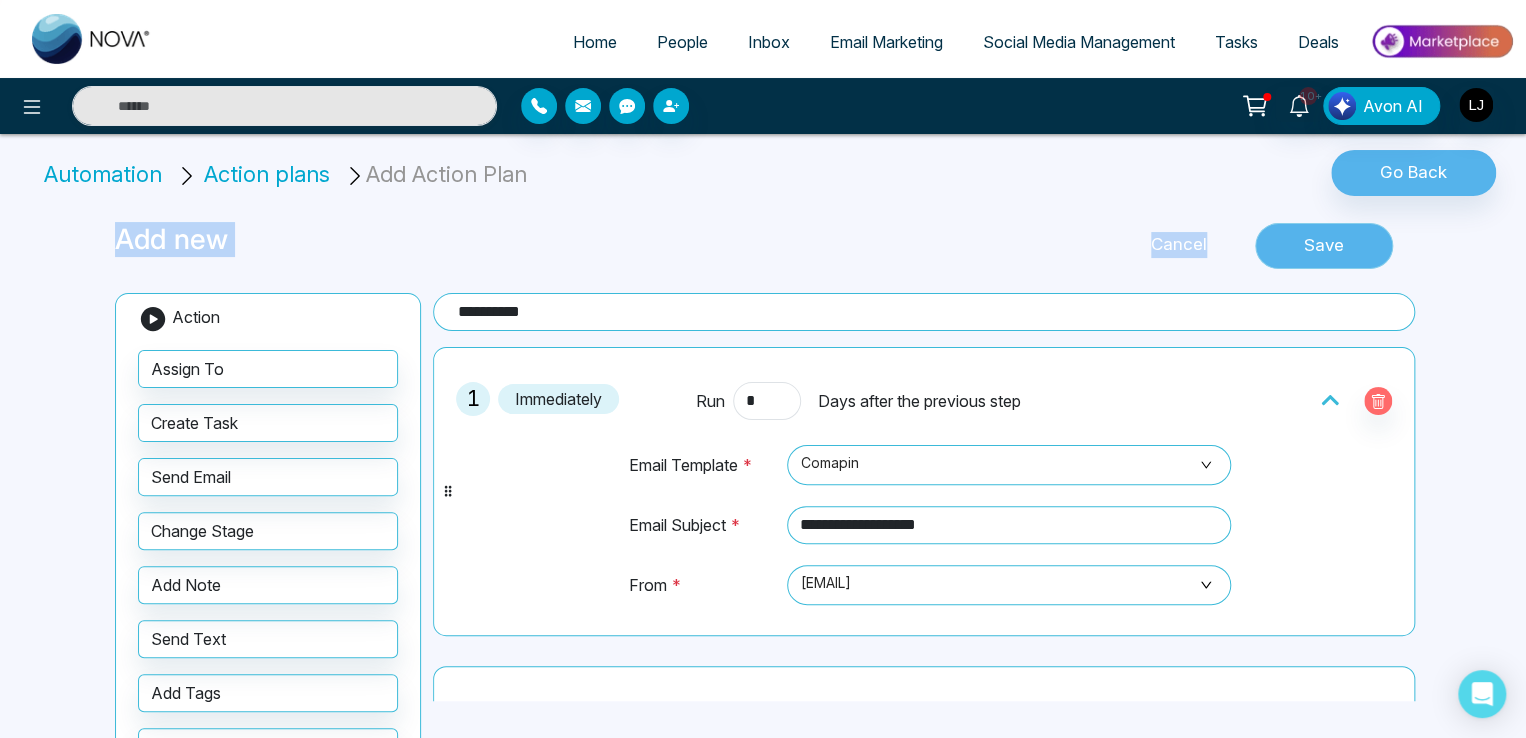 click on "Save" at bounding box center (1324, 246) 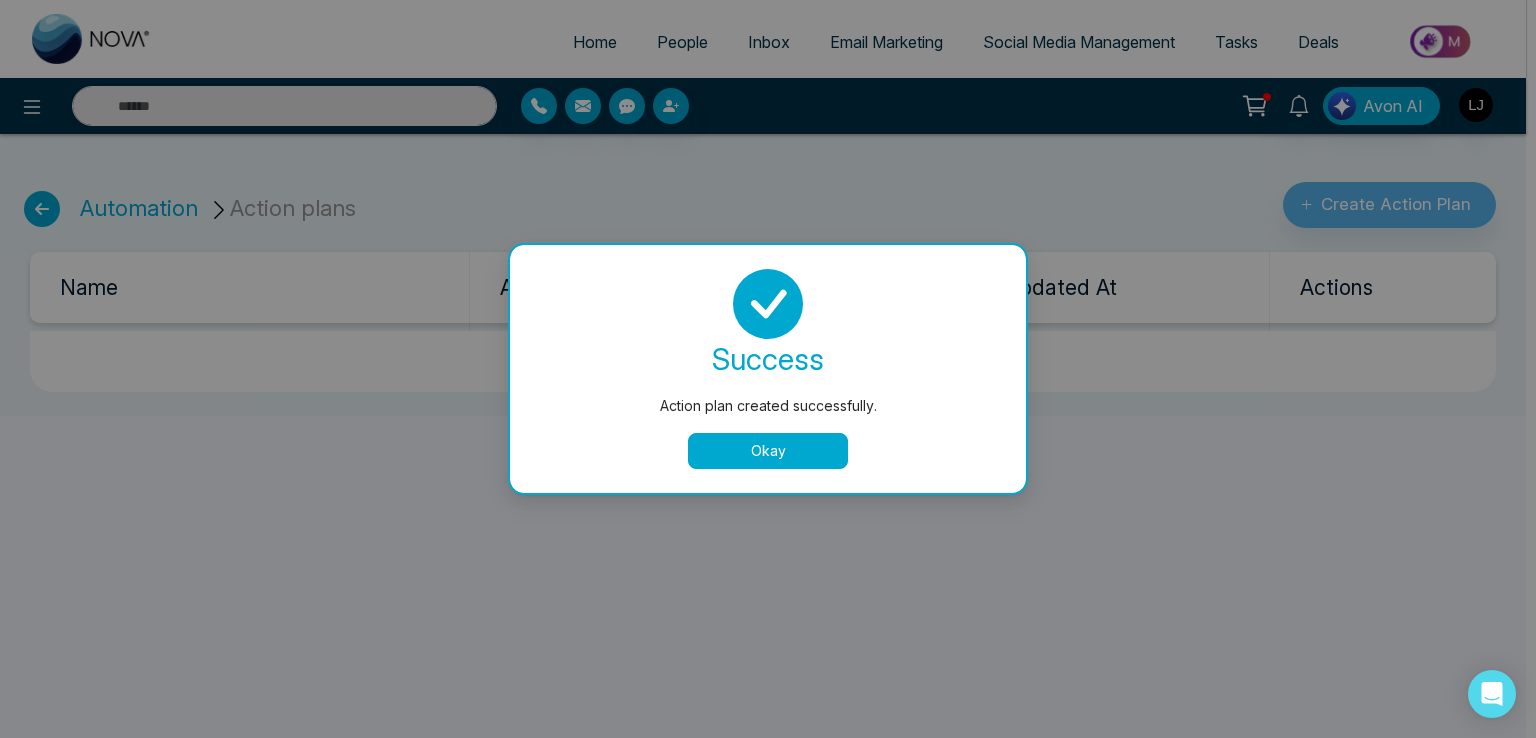 drag, startPoint x: 722, startPoint y: 454, endPoint x: 704, endPoint y: 437, distance: 24.758837 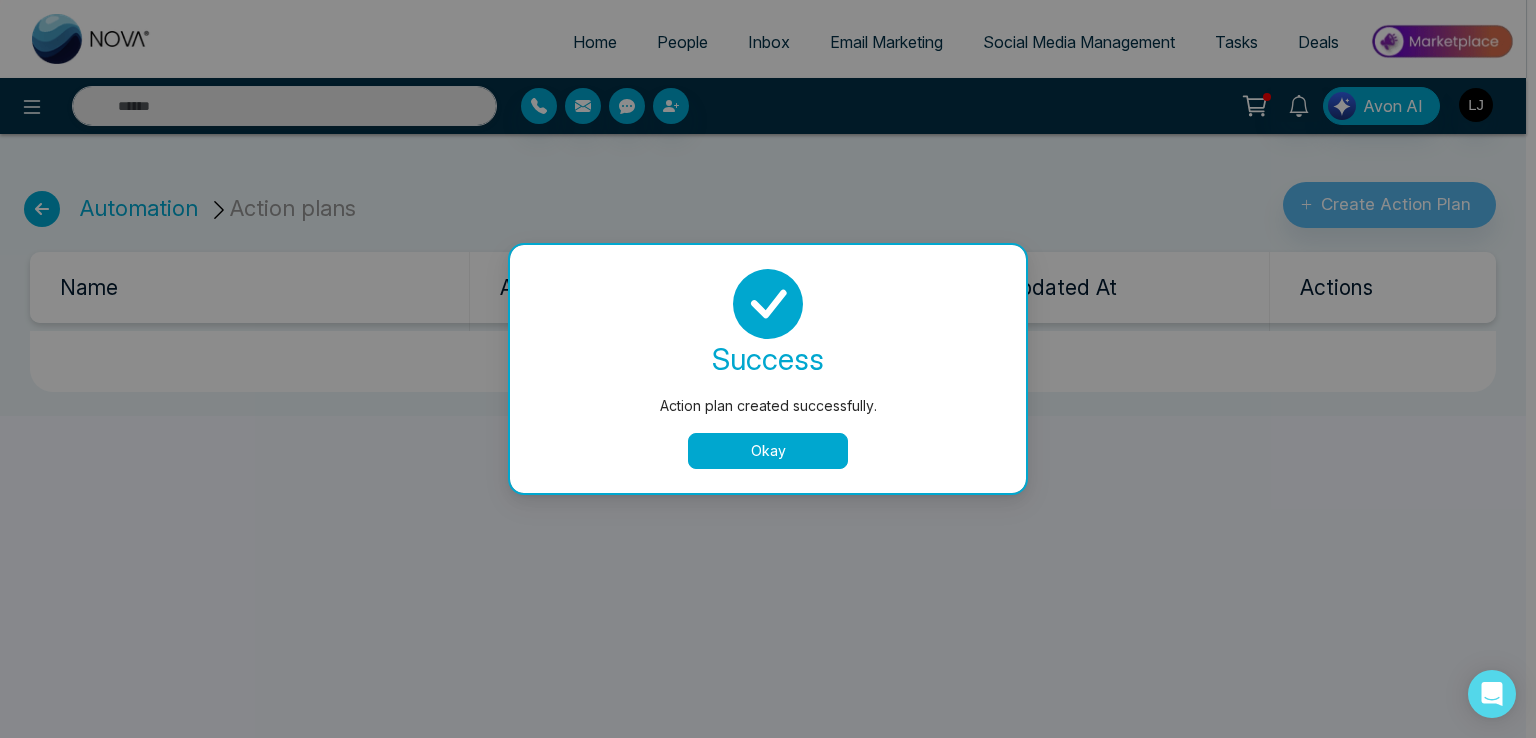 click on "Okay" at bounding box center (768, 451) 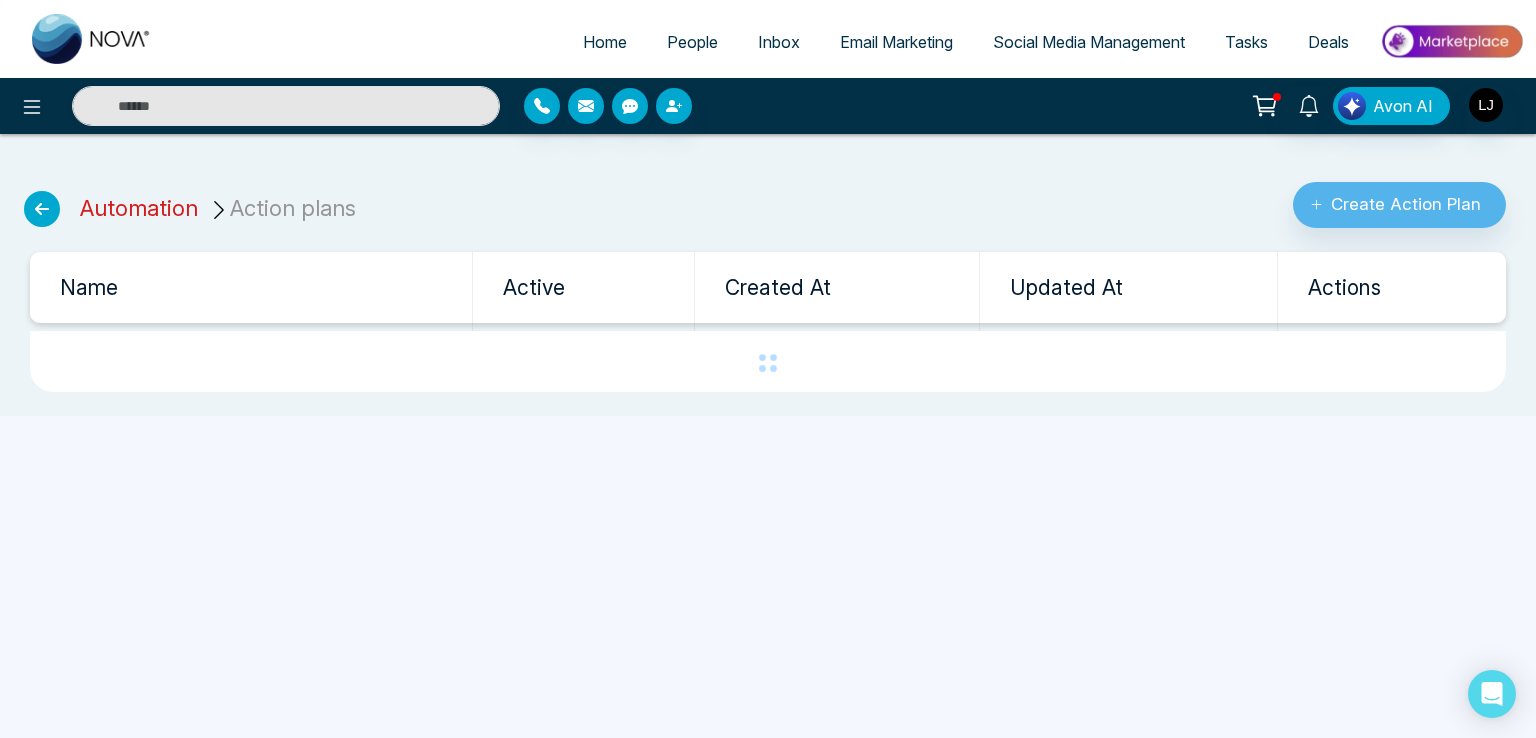 click on "Automation" at bounding box center (139, 208) 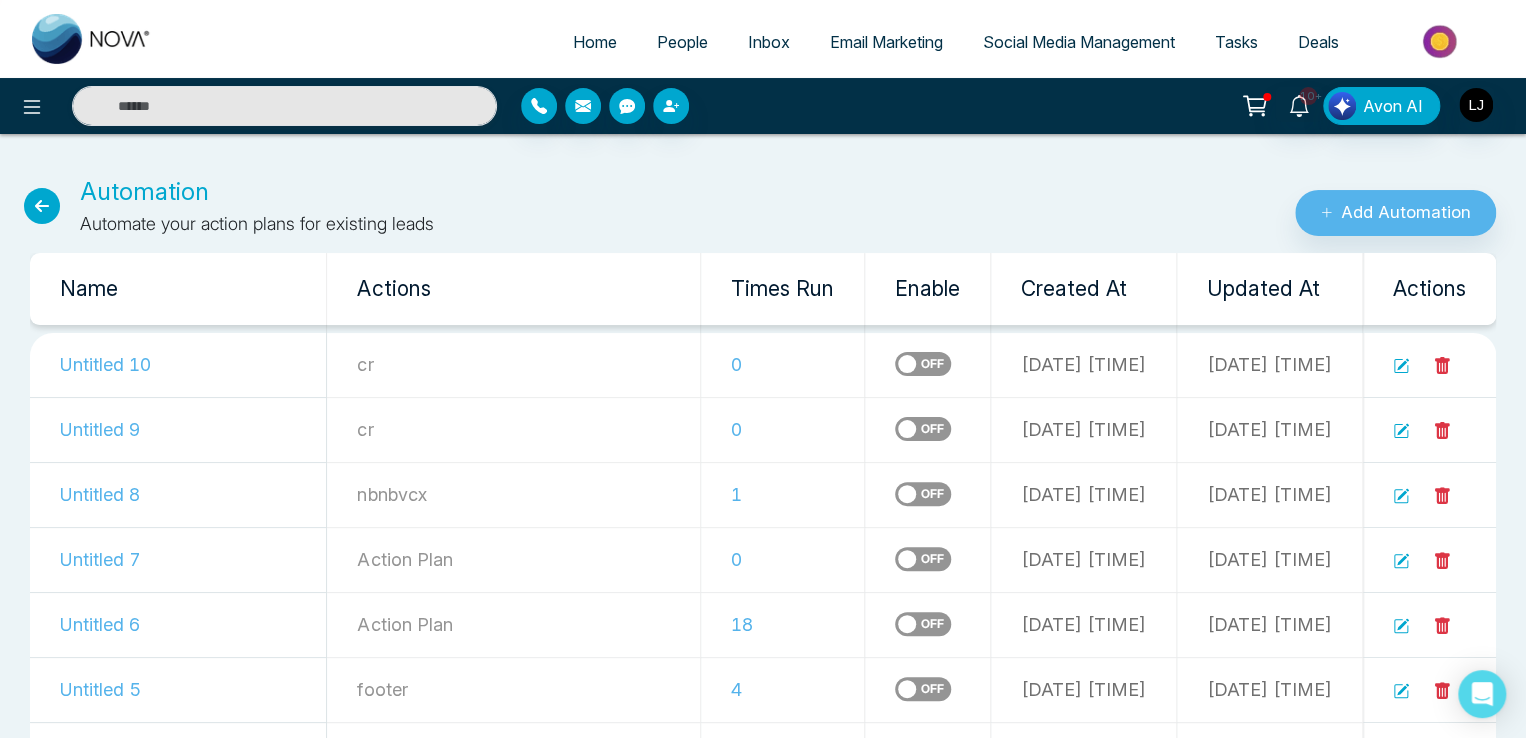 click at bounding box center [923, 429] 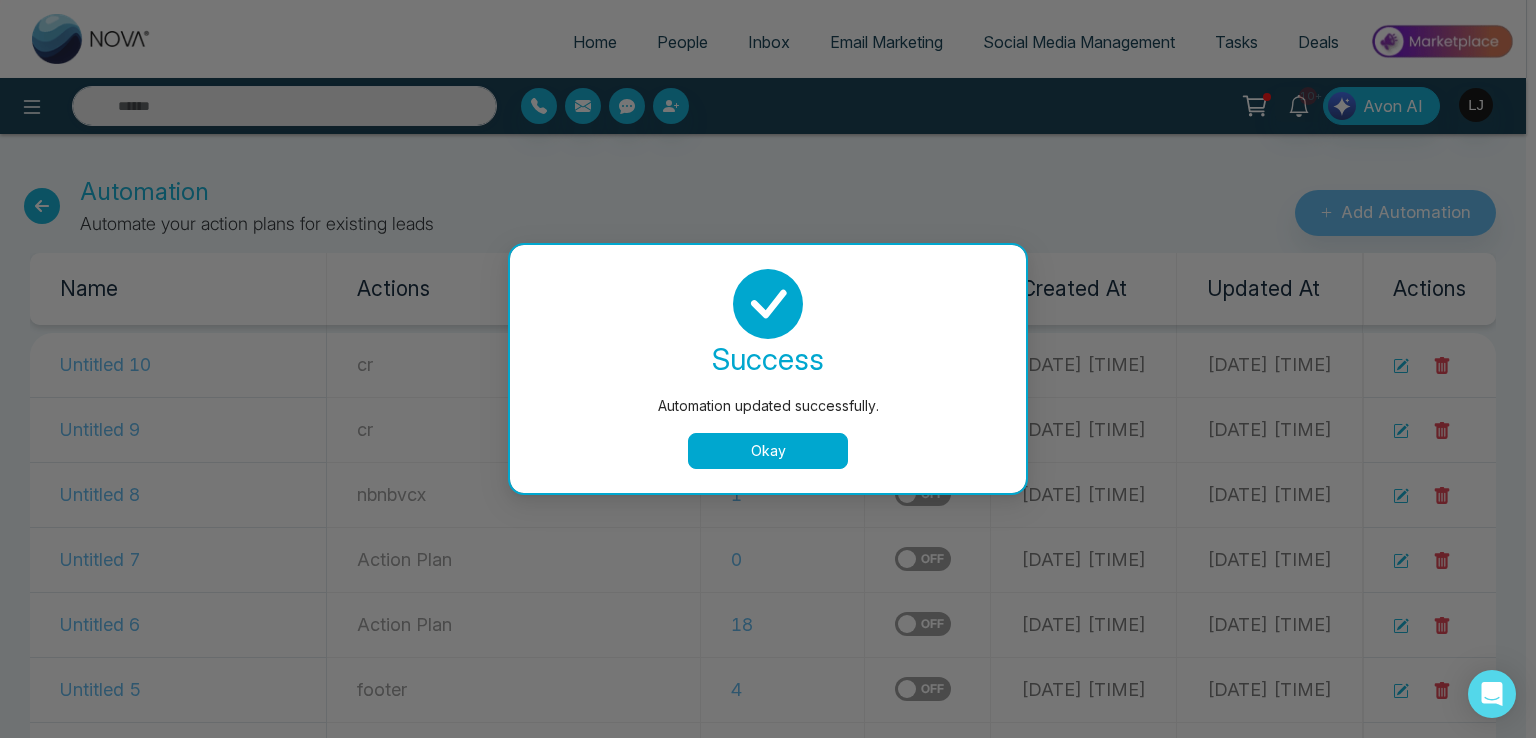 drag, startPoint x: 764, startPoint y: 444, endPoint x: 764, endPoint y: 429, distance: 15 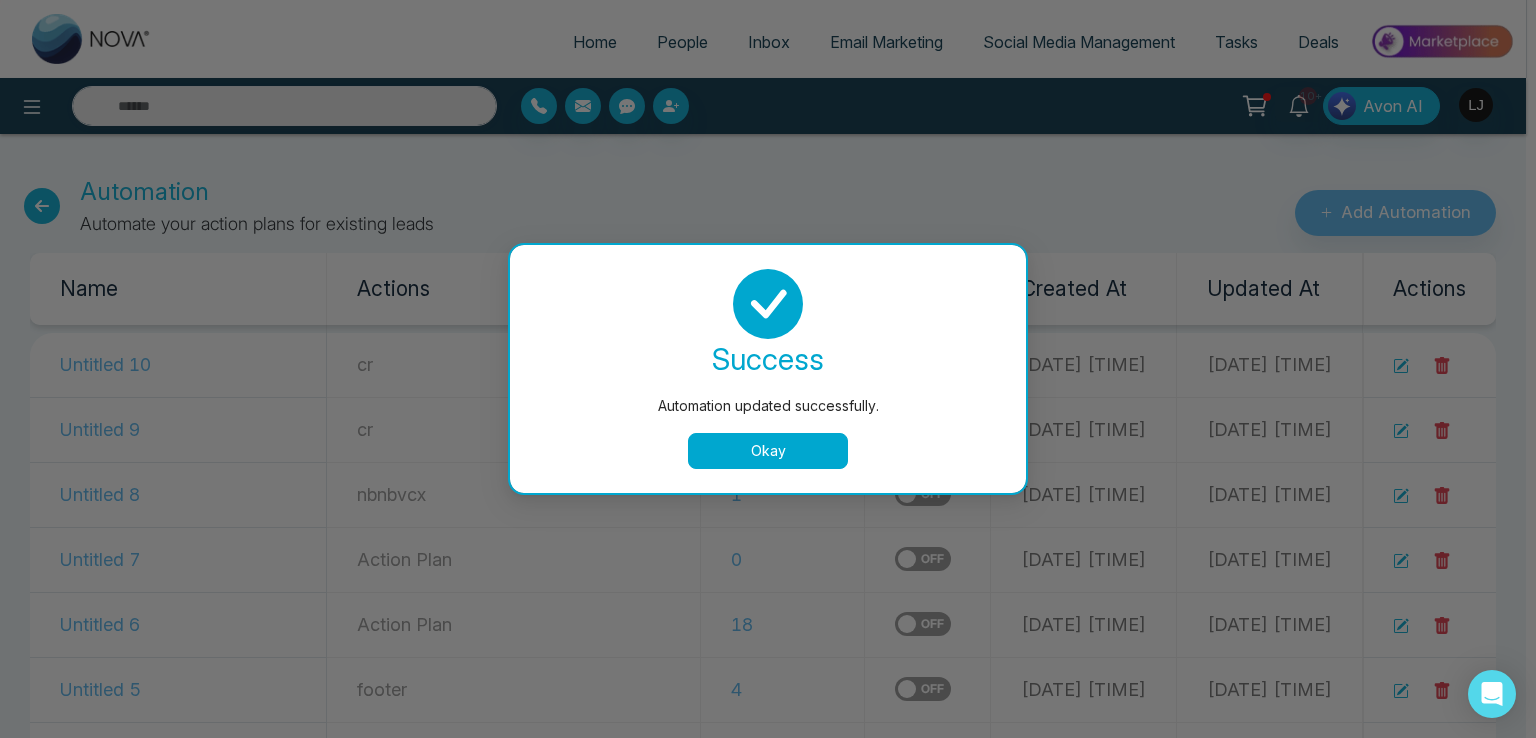 click on "Okay" at bounding box center [768, 451] 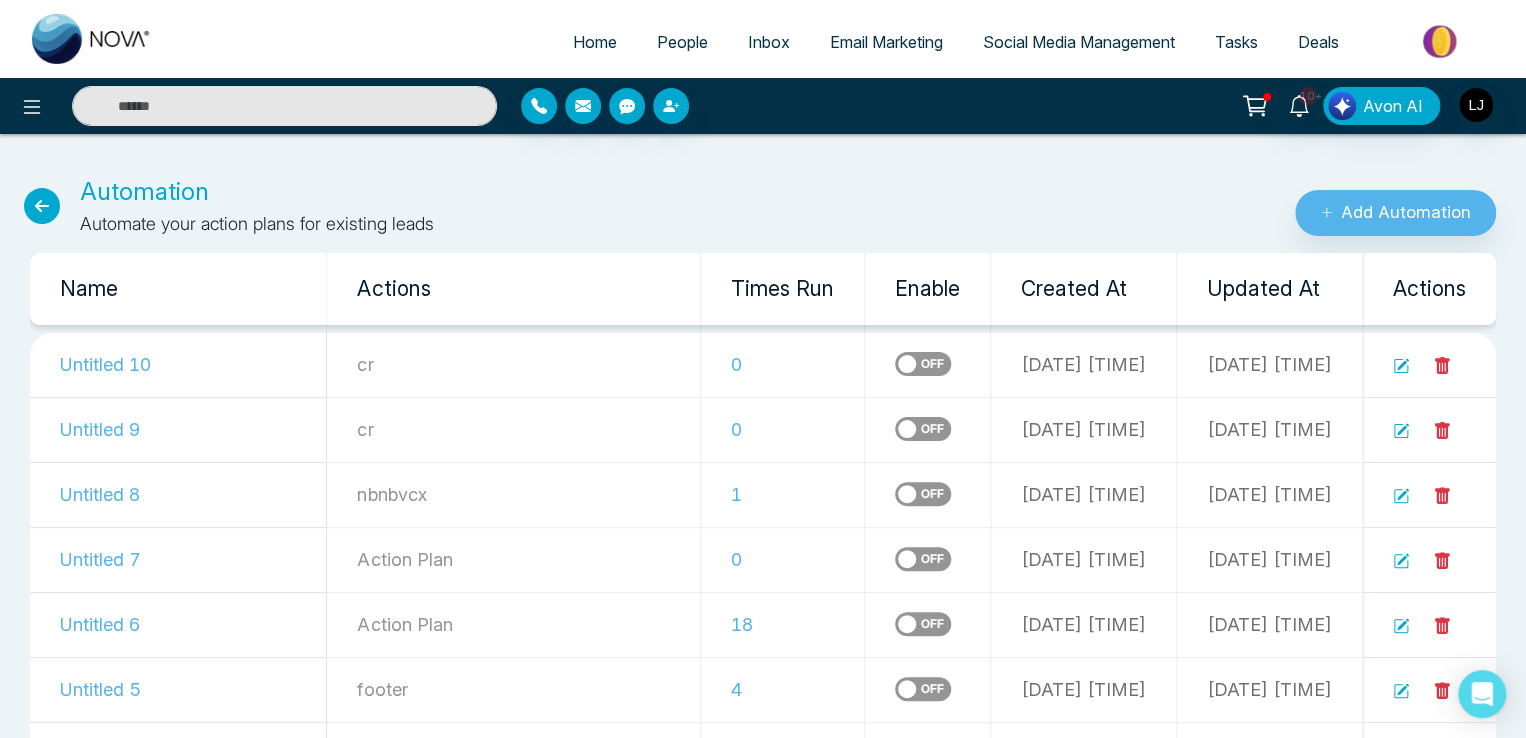 click at bounding box center (923, 364) 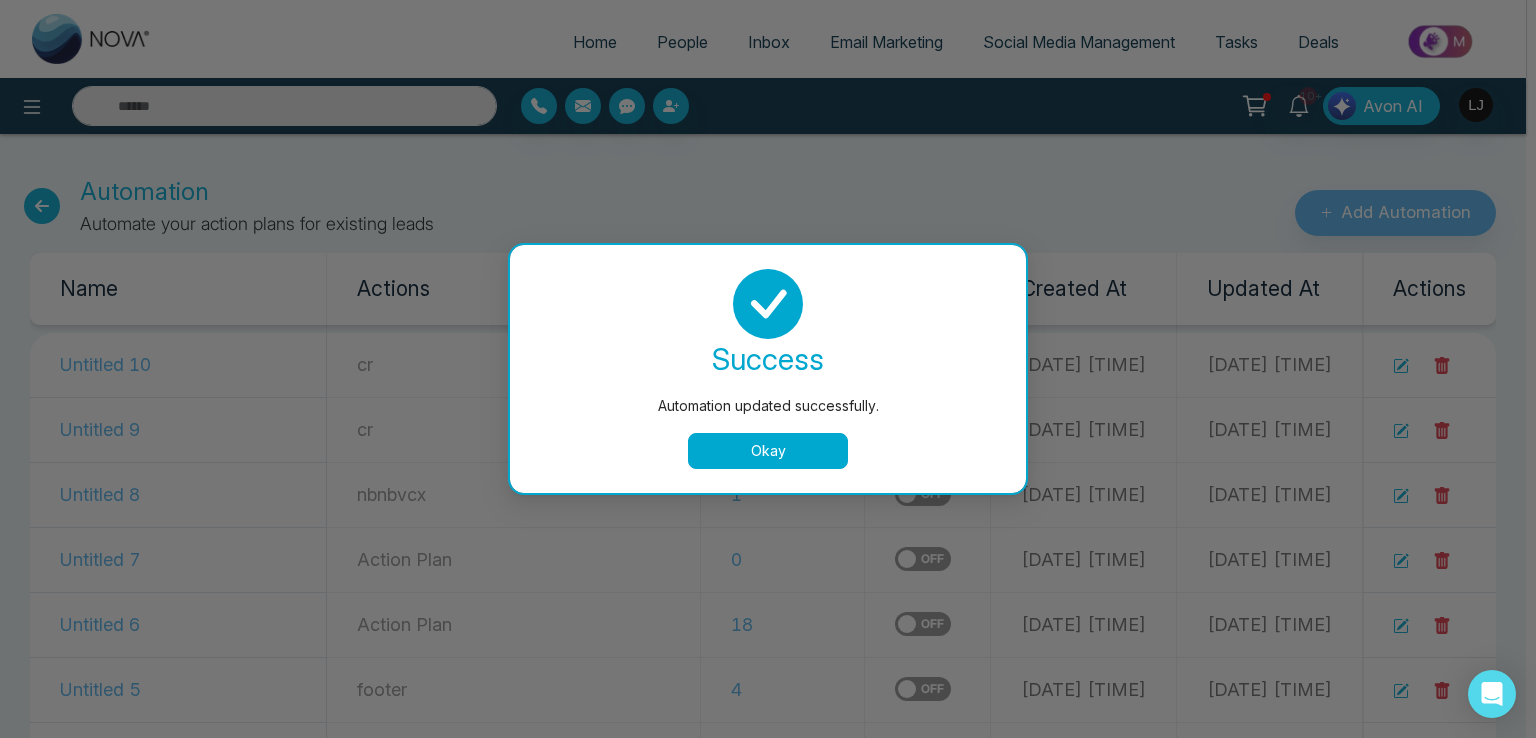 click on "success Automation updated successfully.   Okay" at bounding box center (768, 369) 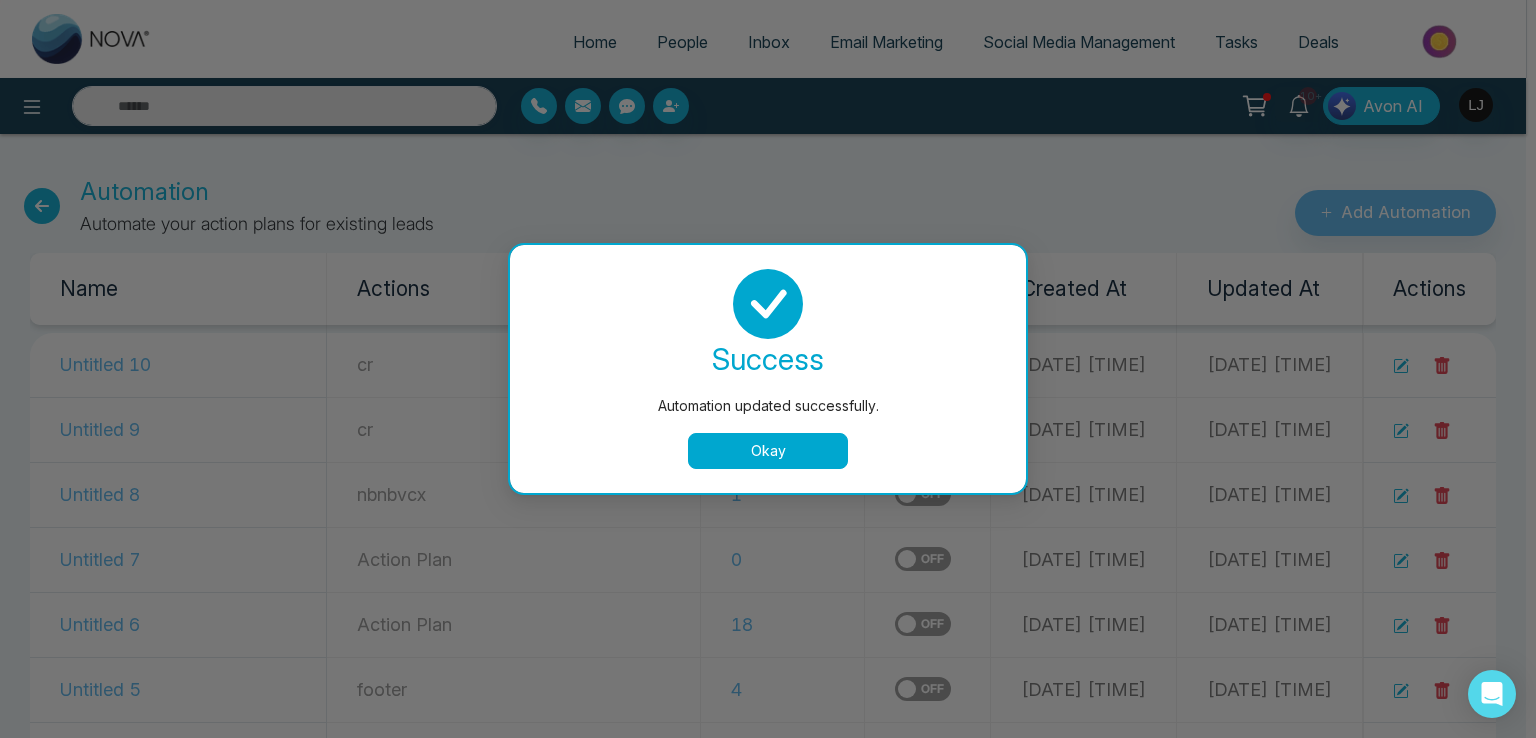 click on "success Automation updated successfully.   Okay" at bounding box center (768, 369) 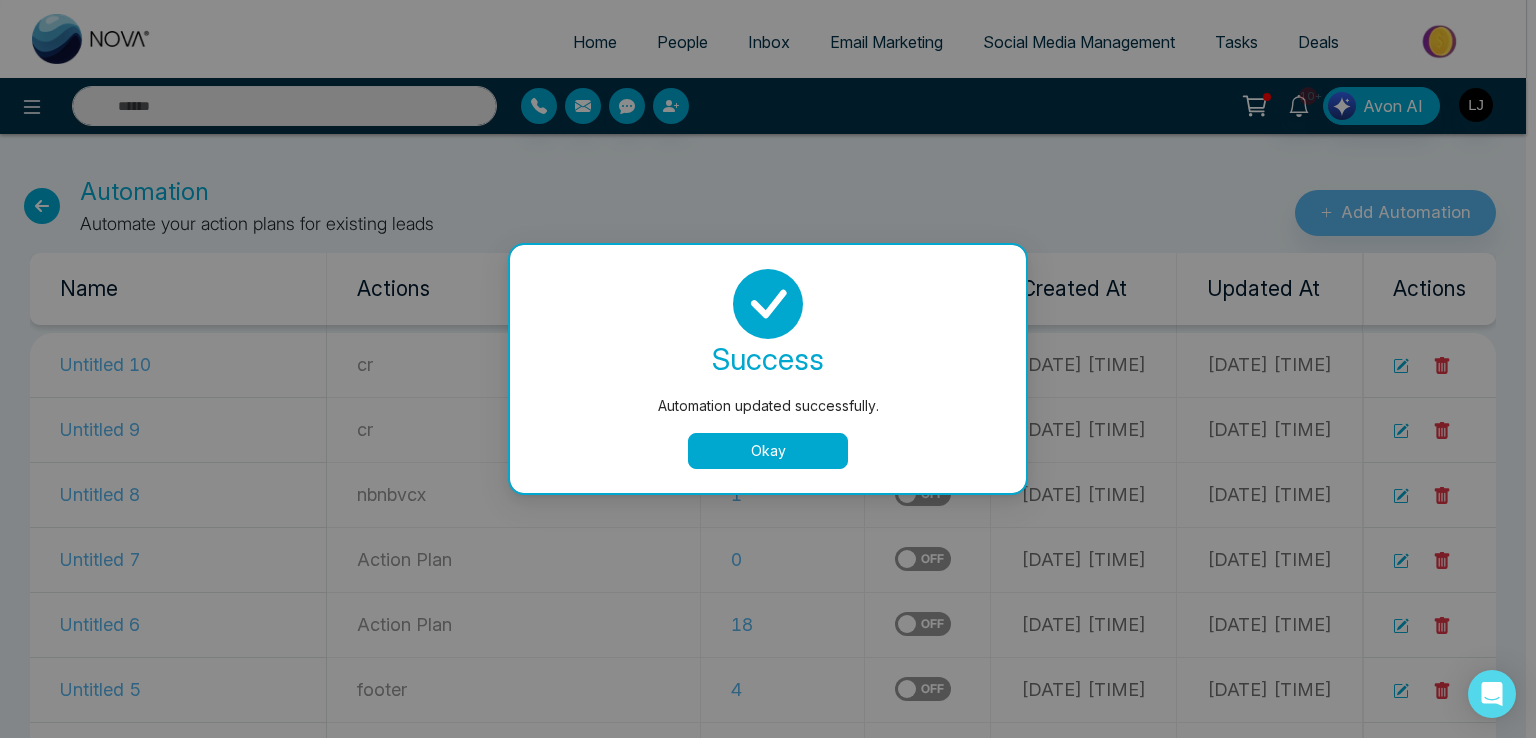 click on "Okay" at bounding box center (768, 451) 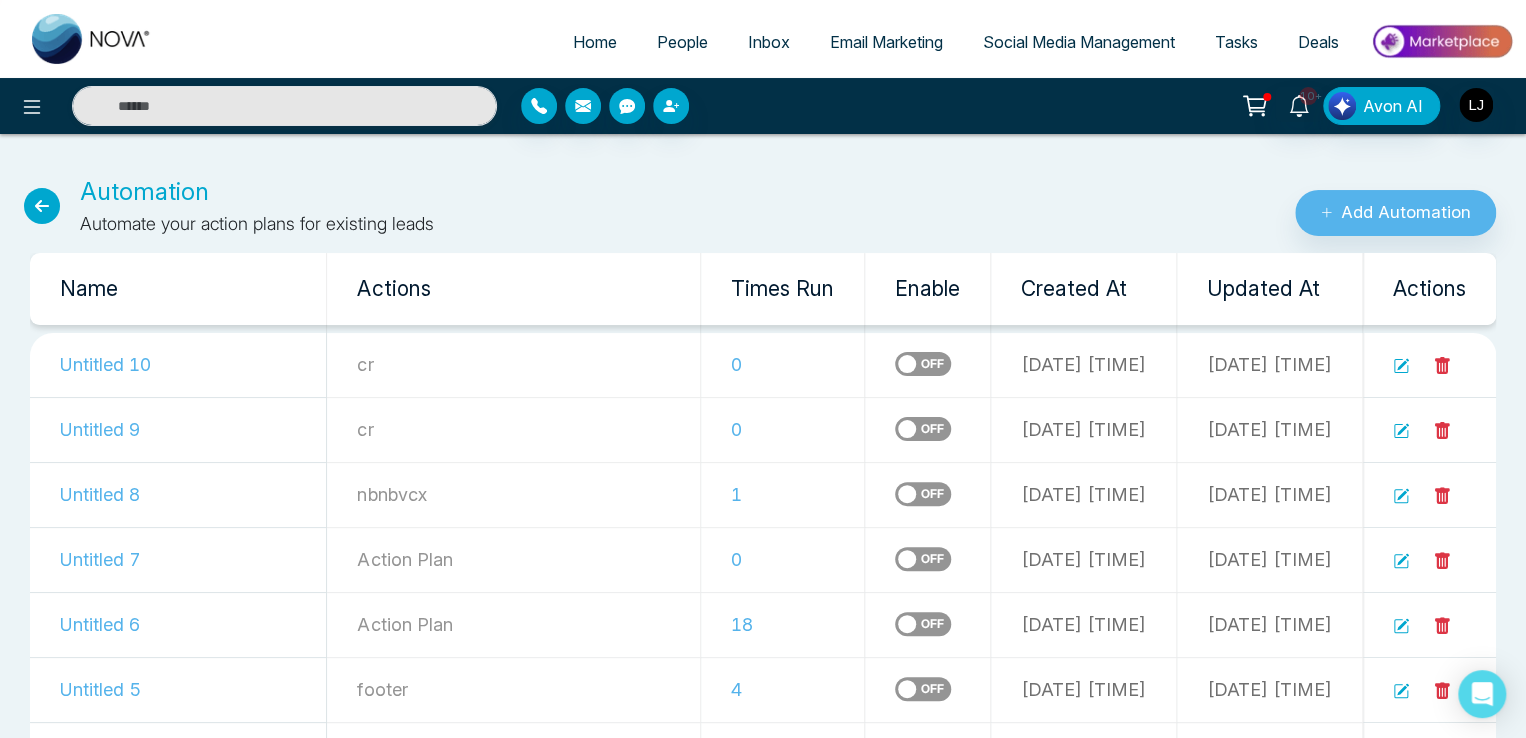 click at bounding box center (923, 482) 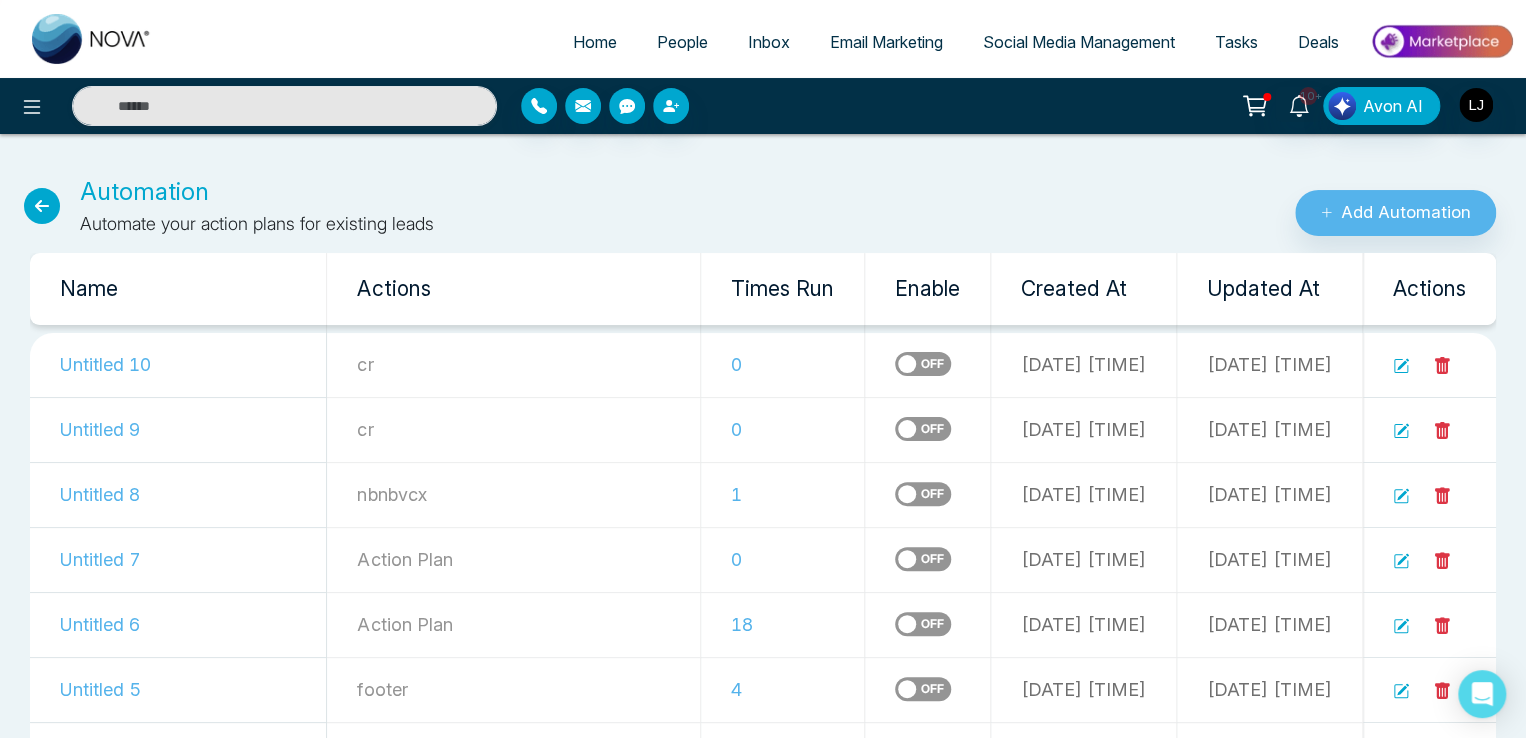click at bounding box center [923, 494] 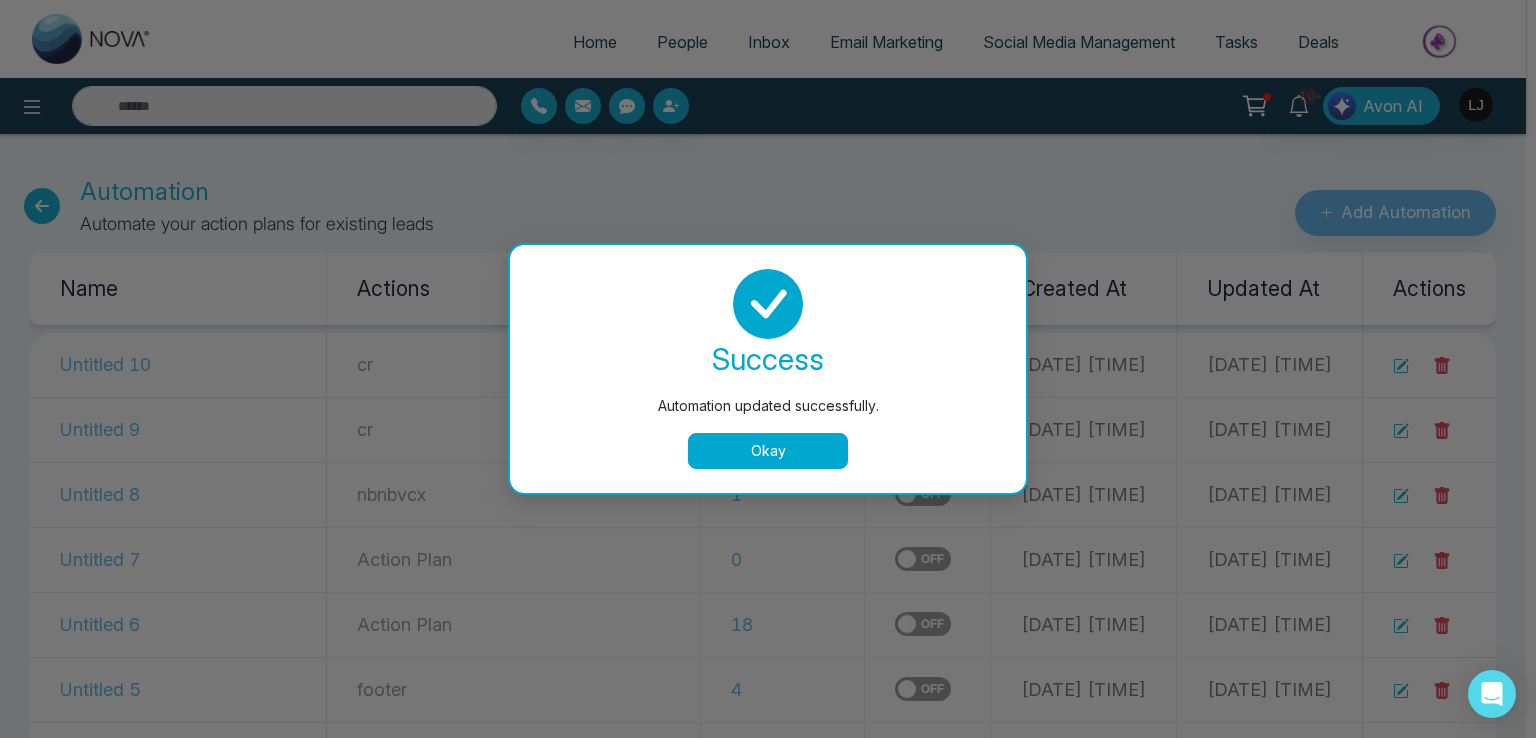 click on "Automation updated successfully. success Automation updated successfully.   Okay" at bounding box center [768, 369] 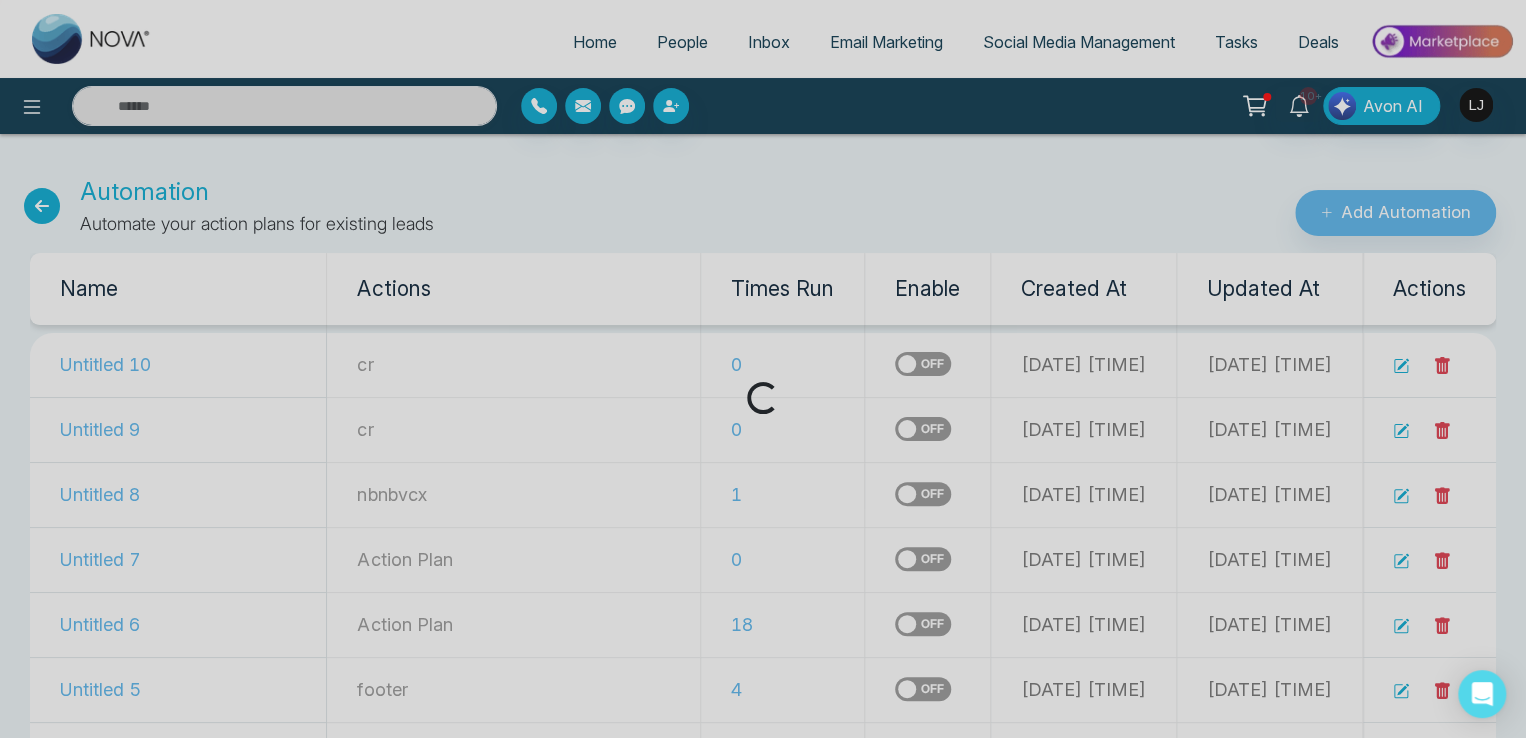 click on "Loading..." at bounding box center (763, 369) 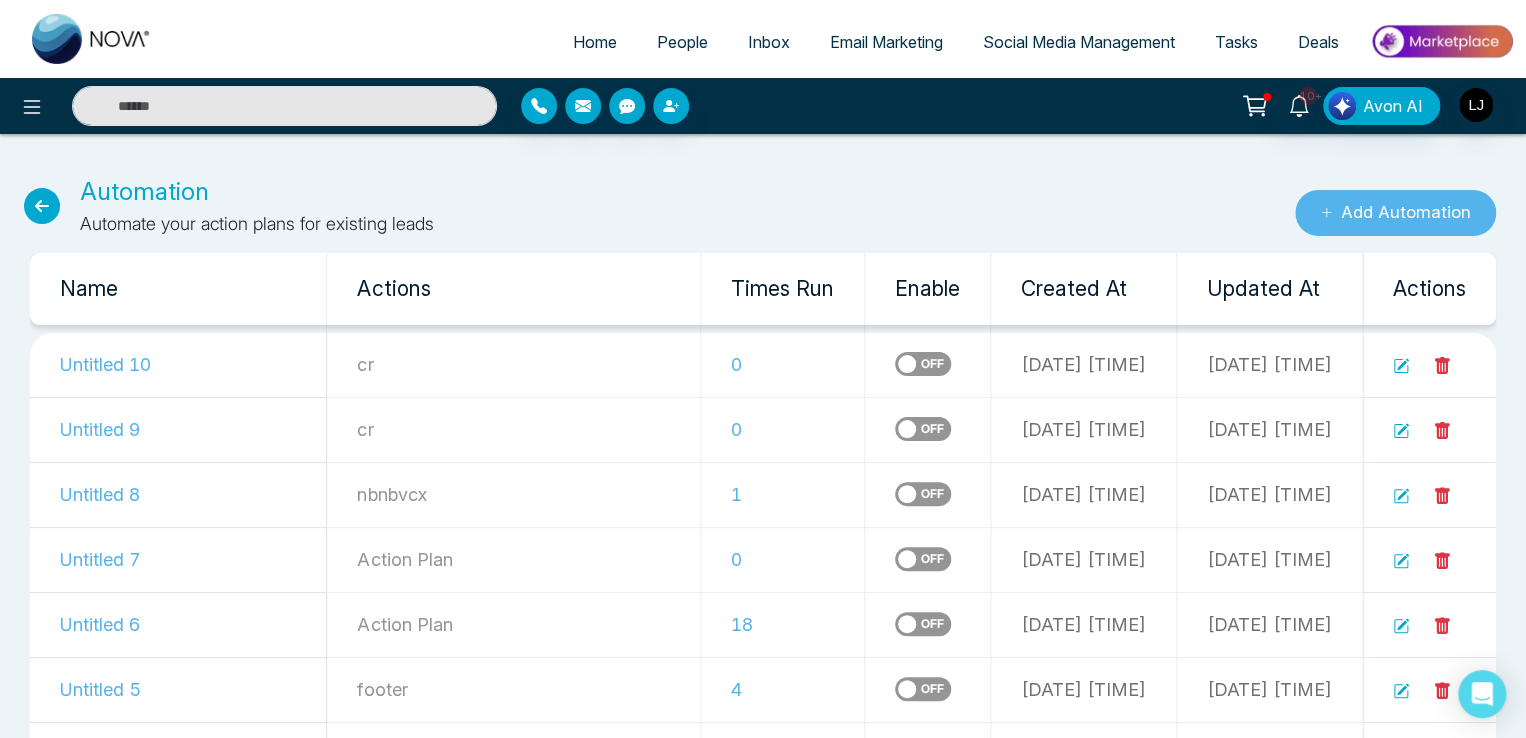 click on "Add Automation" at bounding box center [1395, 213] 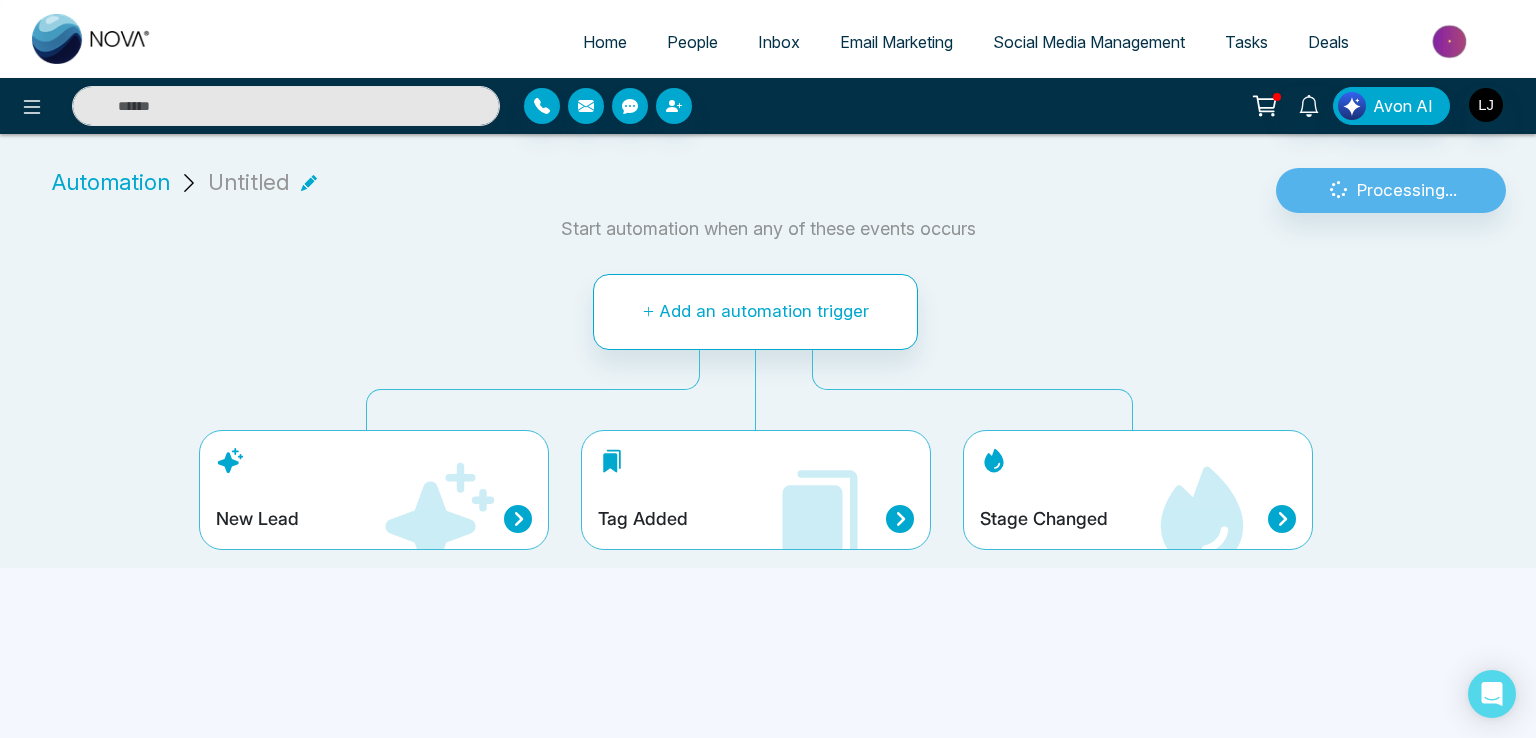 click on "Stage Changed" at bounding box center (1138, 490) 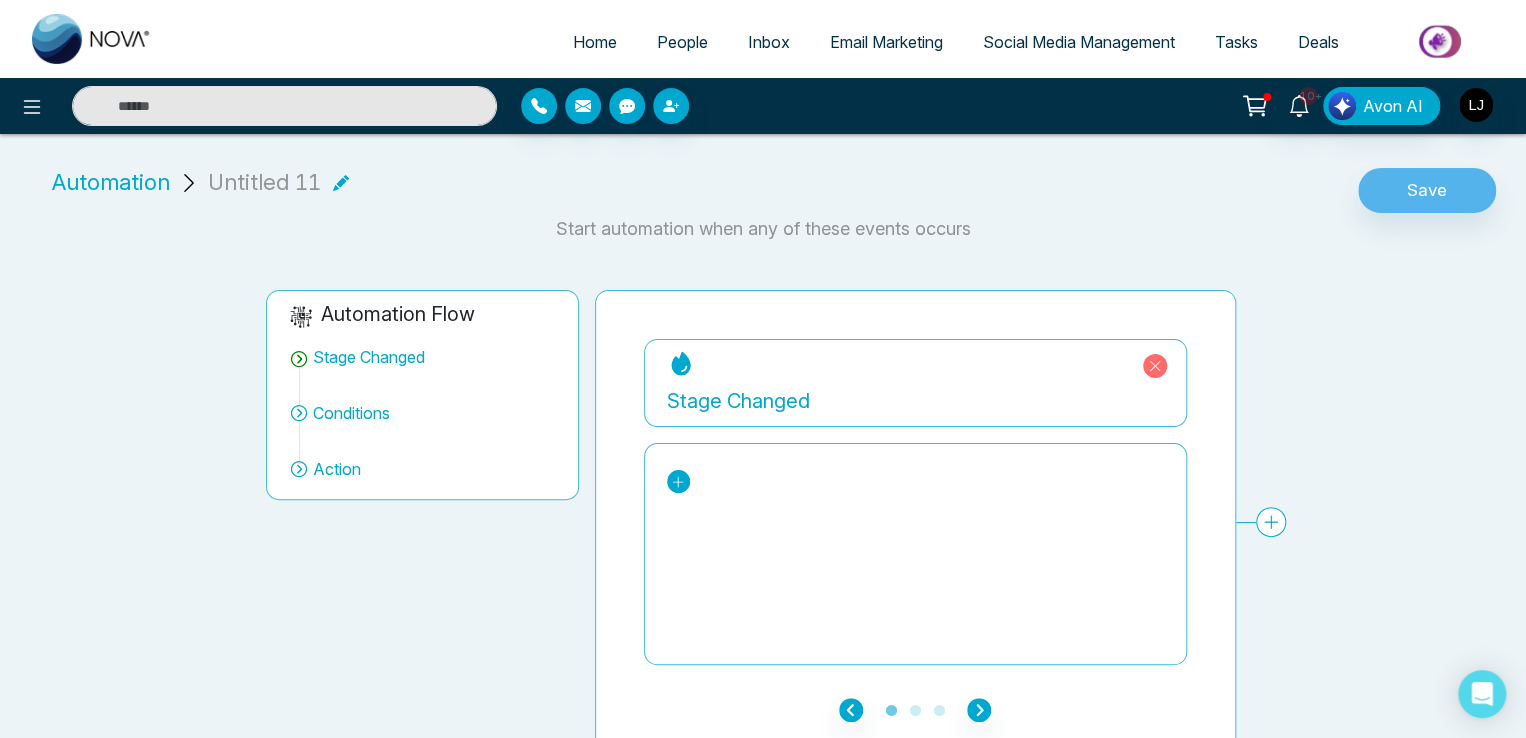 click 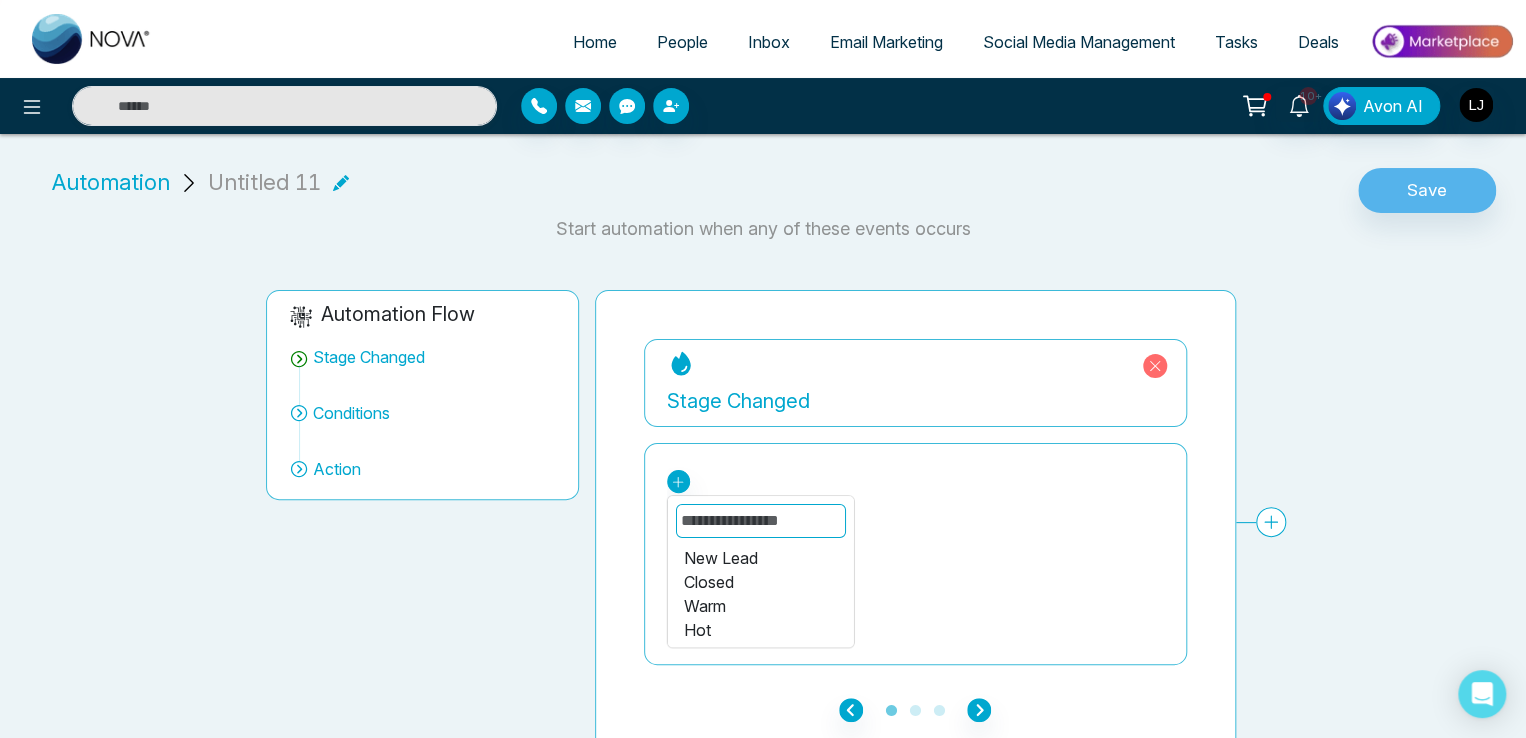 click on "Closed" at bounding box center [760, 582] 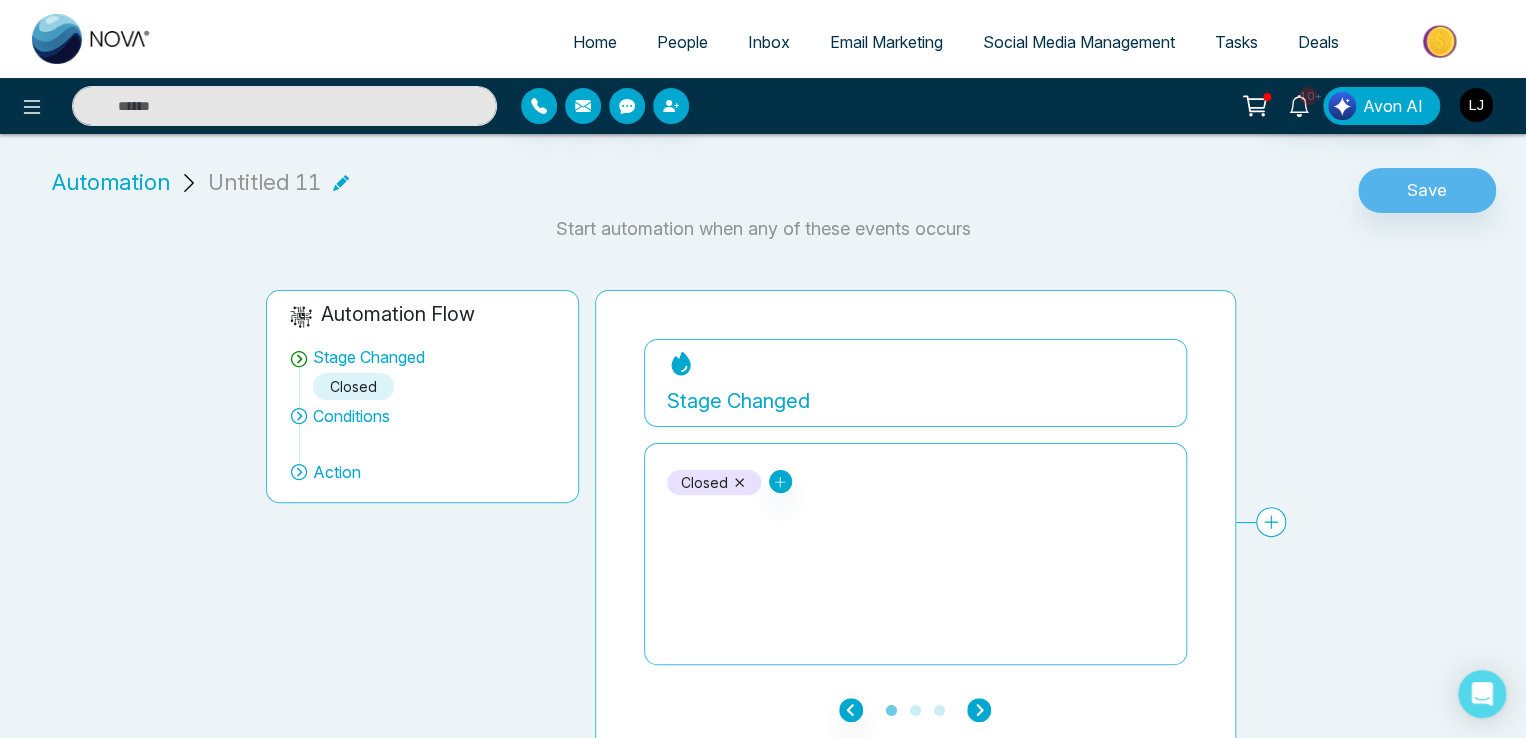 click 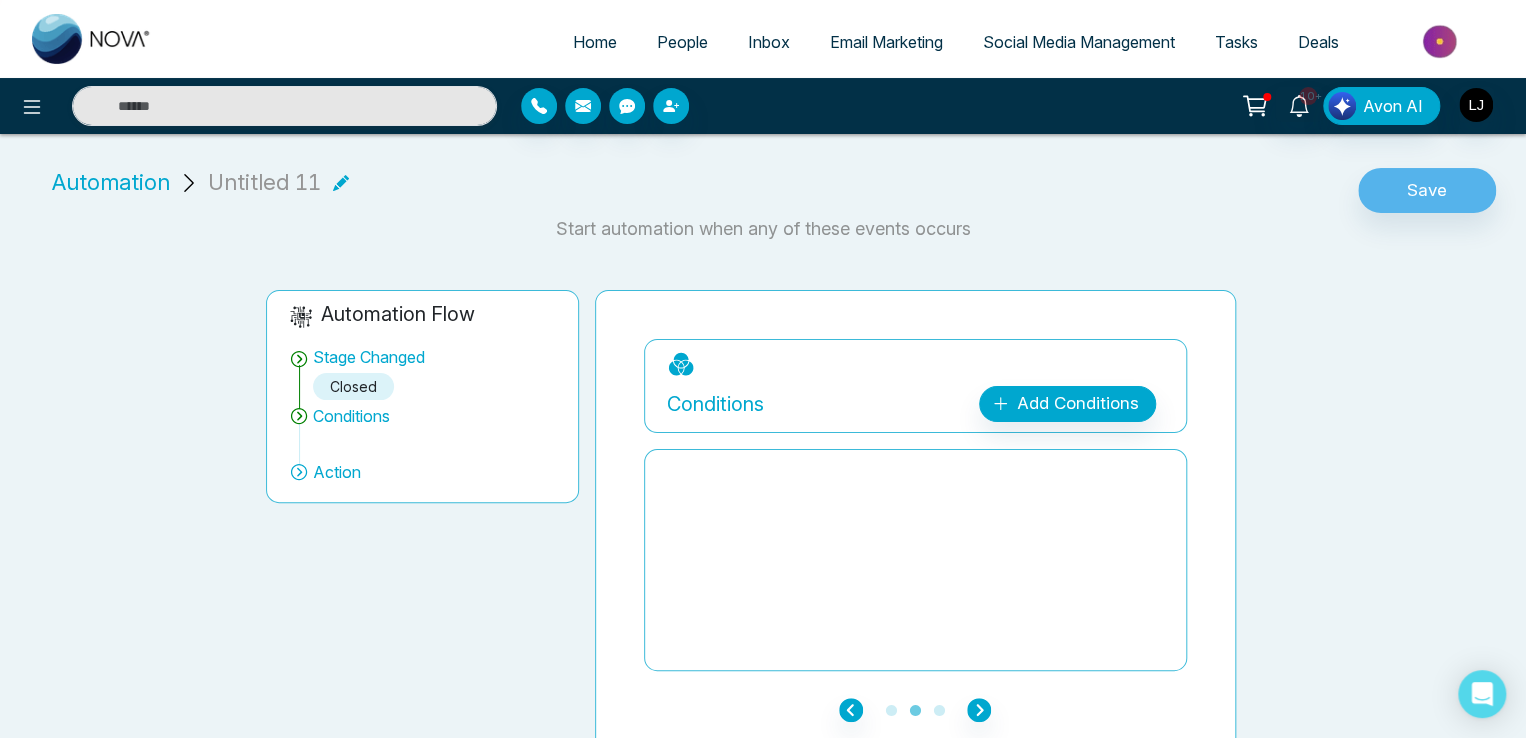 drag, startPoint x: 970, startPoint y: 721, endPoint x: 987, endPoint y: 712, distance: 19.235384 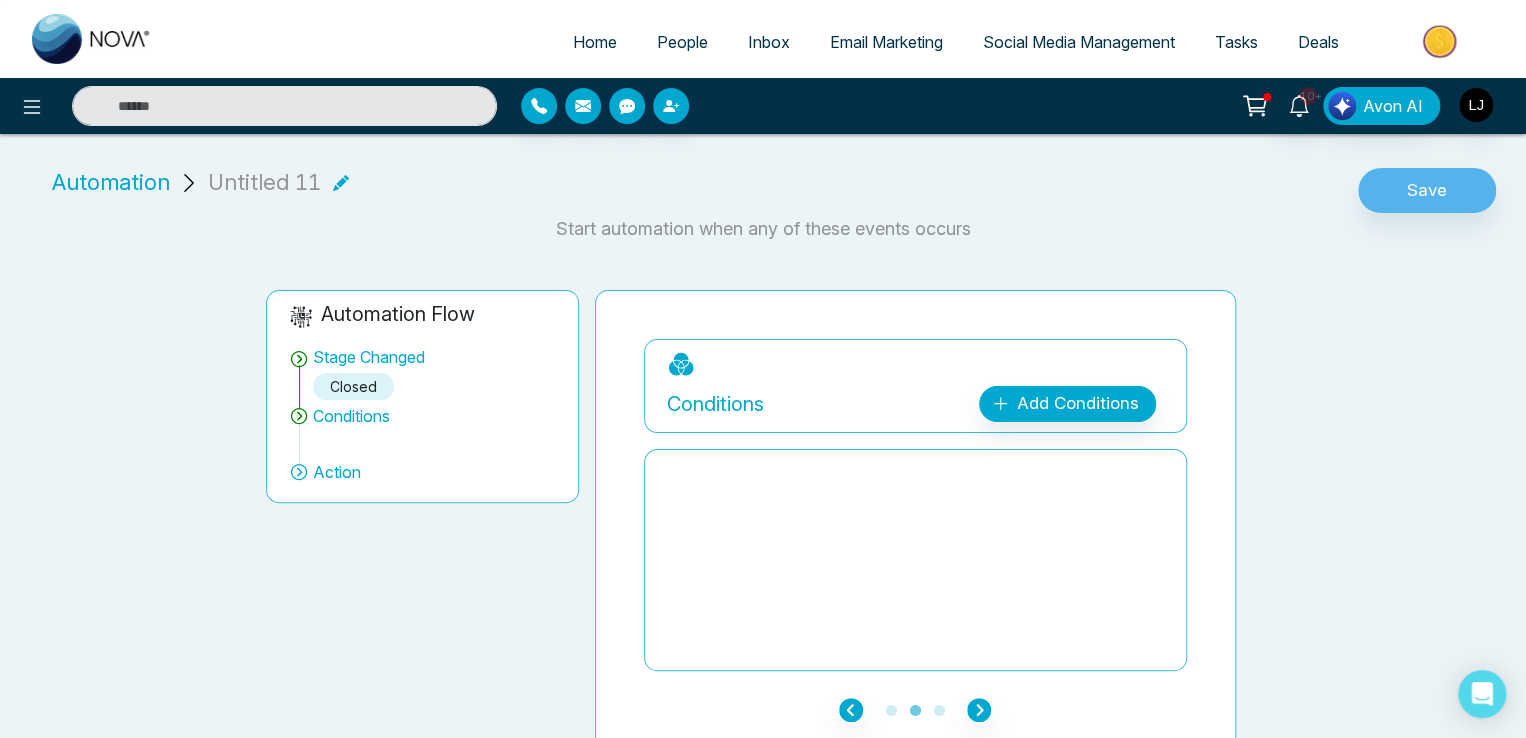 click on "**********" at bounding box center [915, 522] 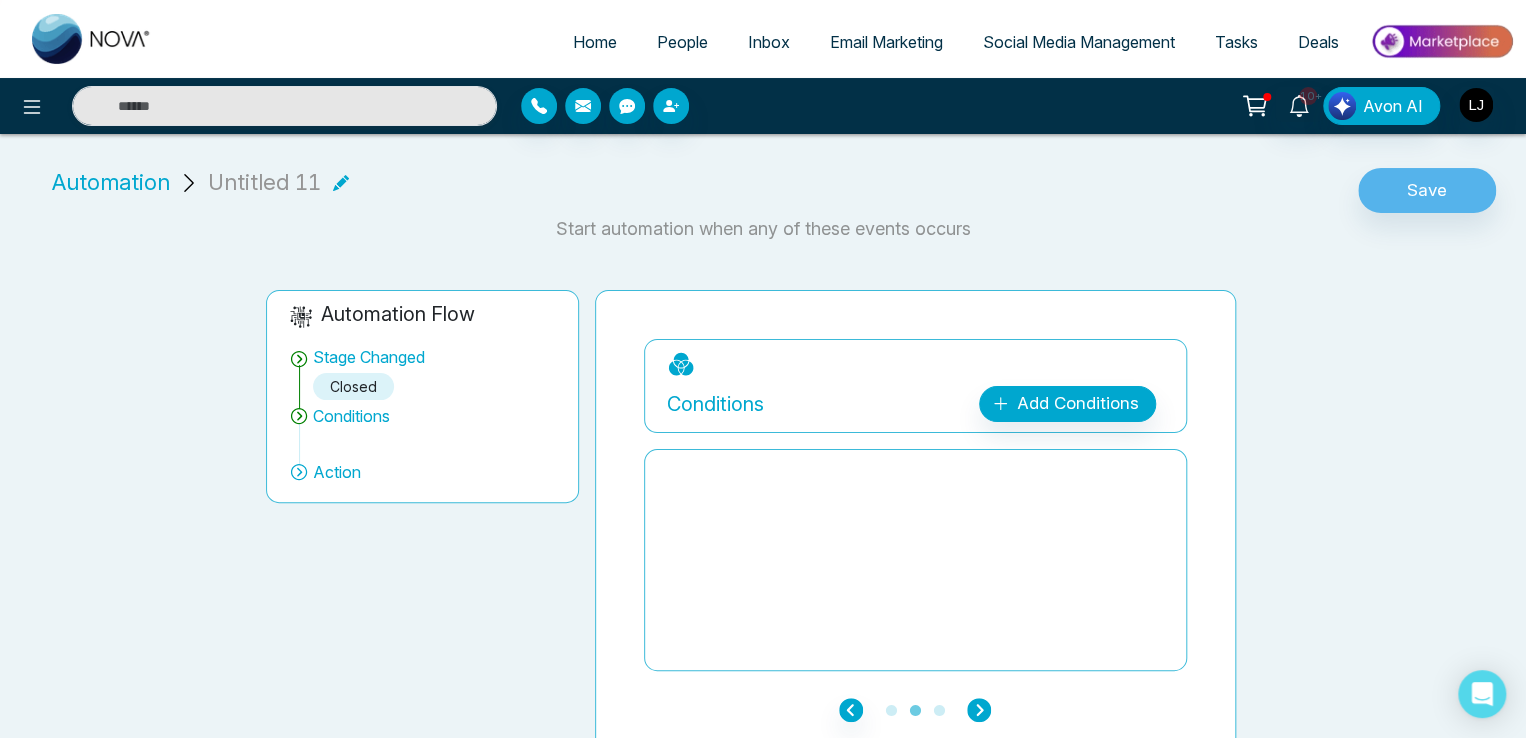 click 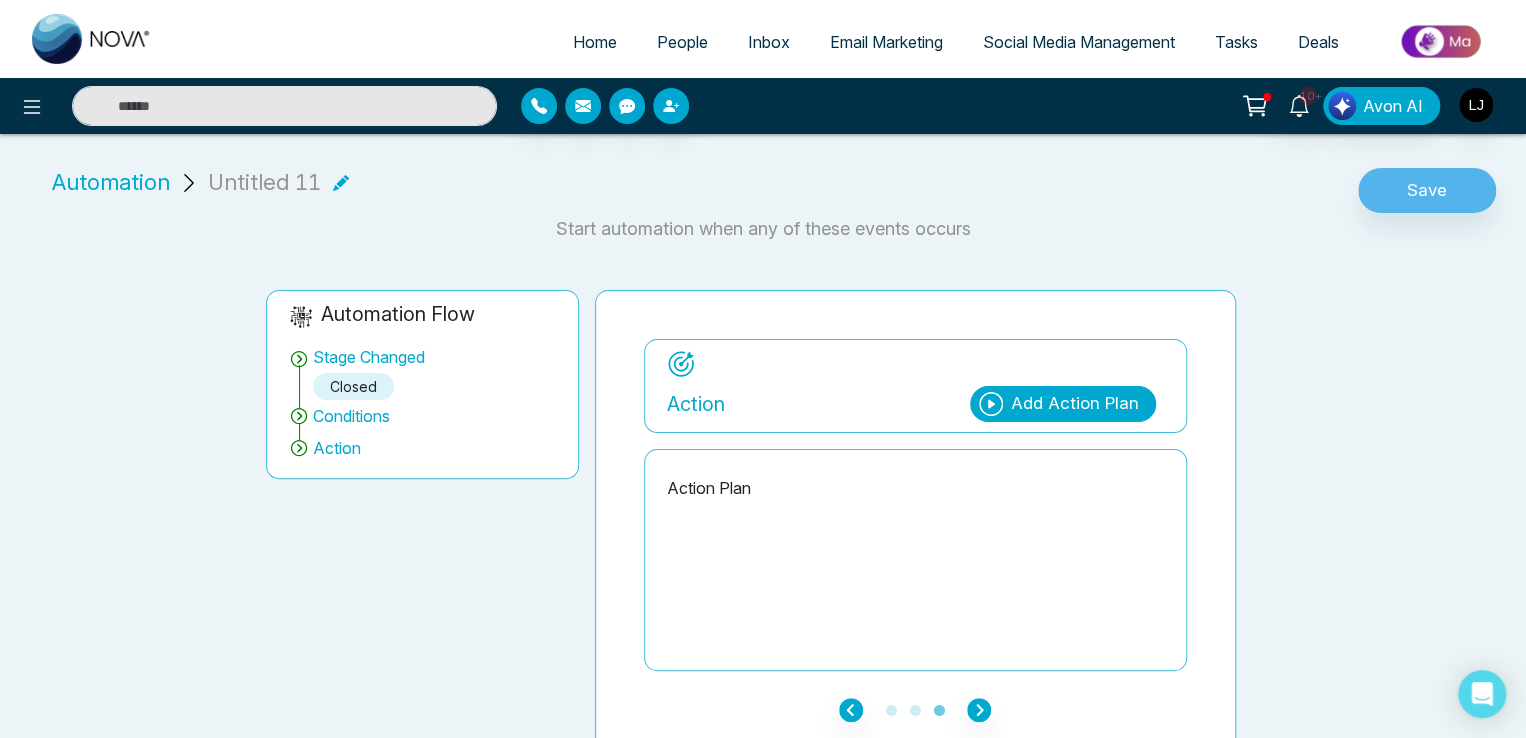 click on "Add Action Plan" at bounding box center [1075, 404] 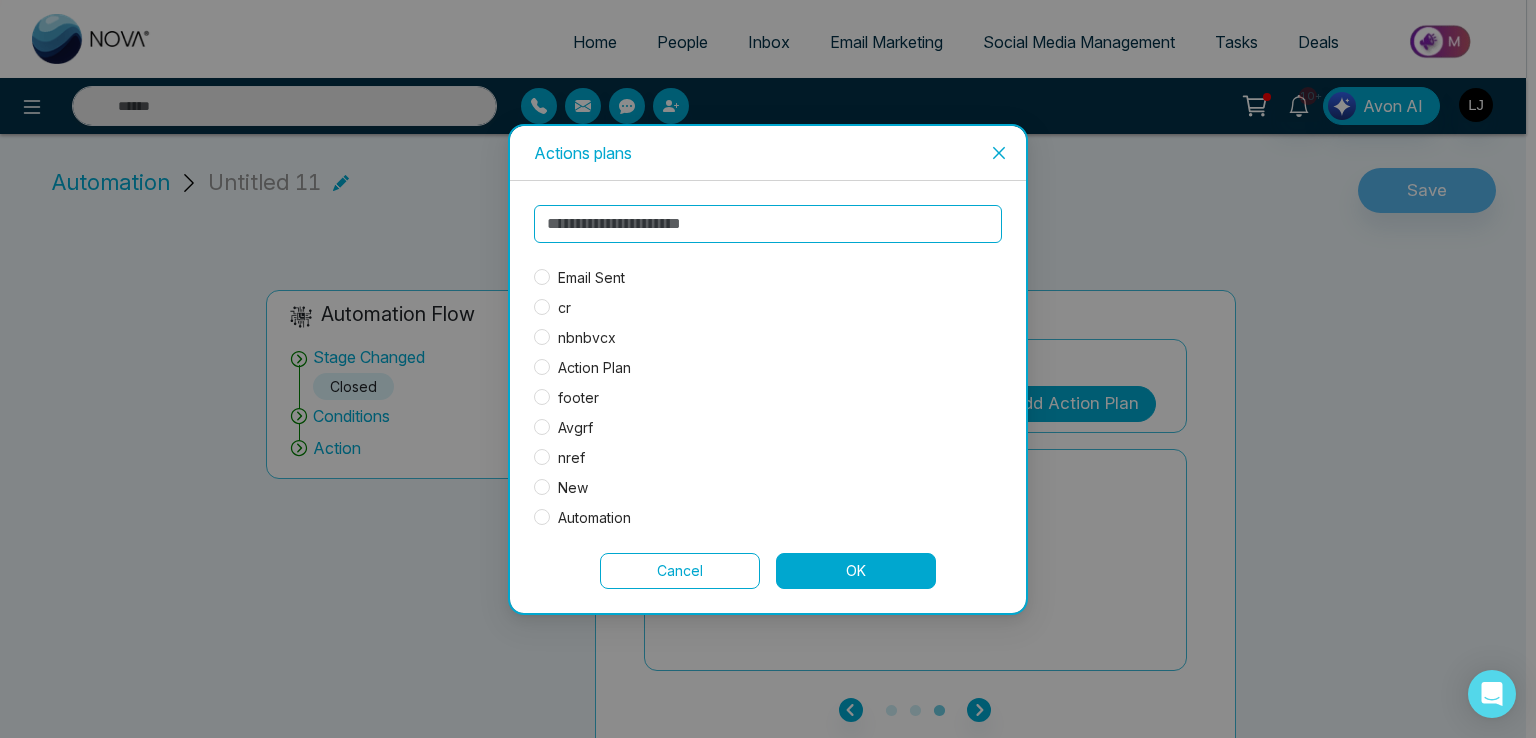 click on "Email Sent" at bounding box center (591, 278) 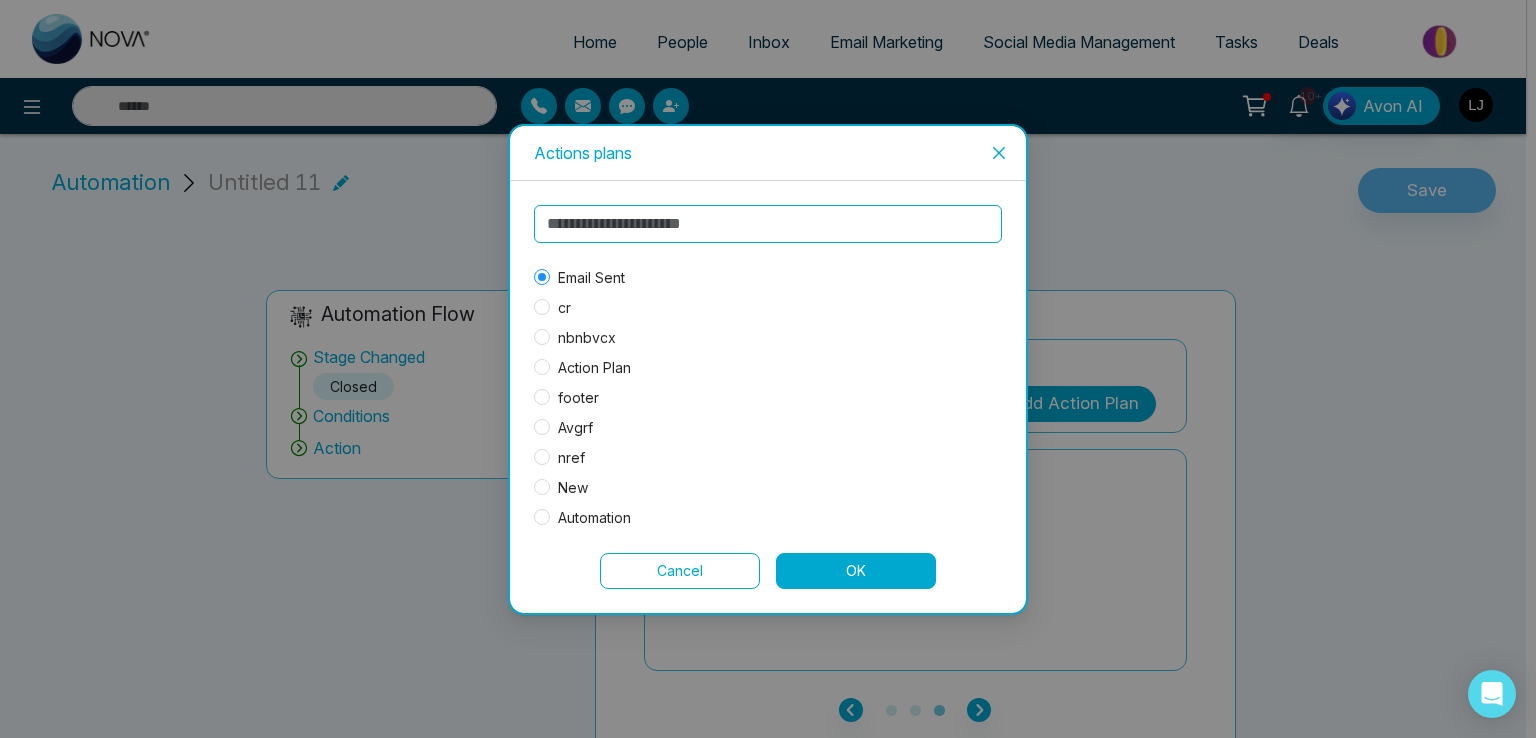 click on "OK" at bounding box center [856, 571] 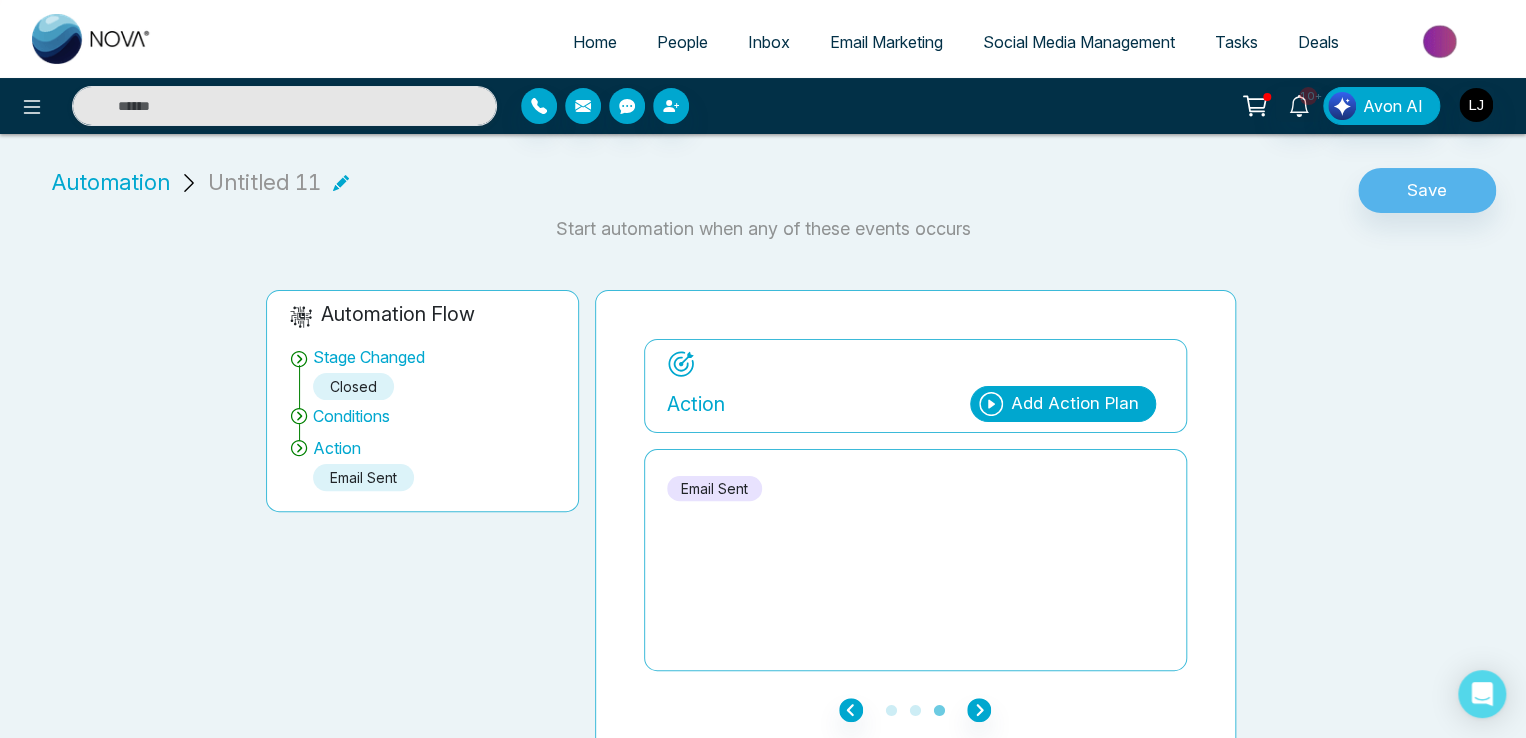 click 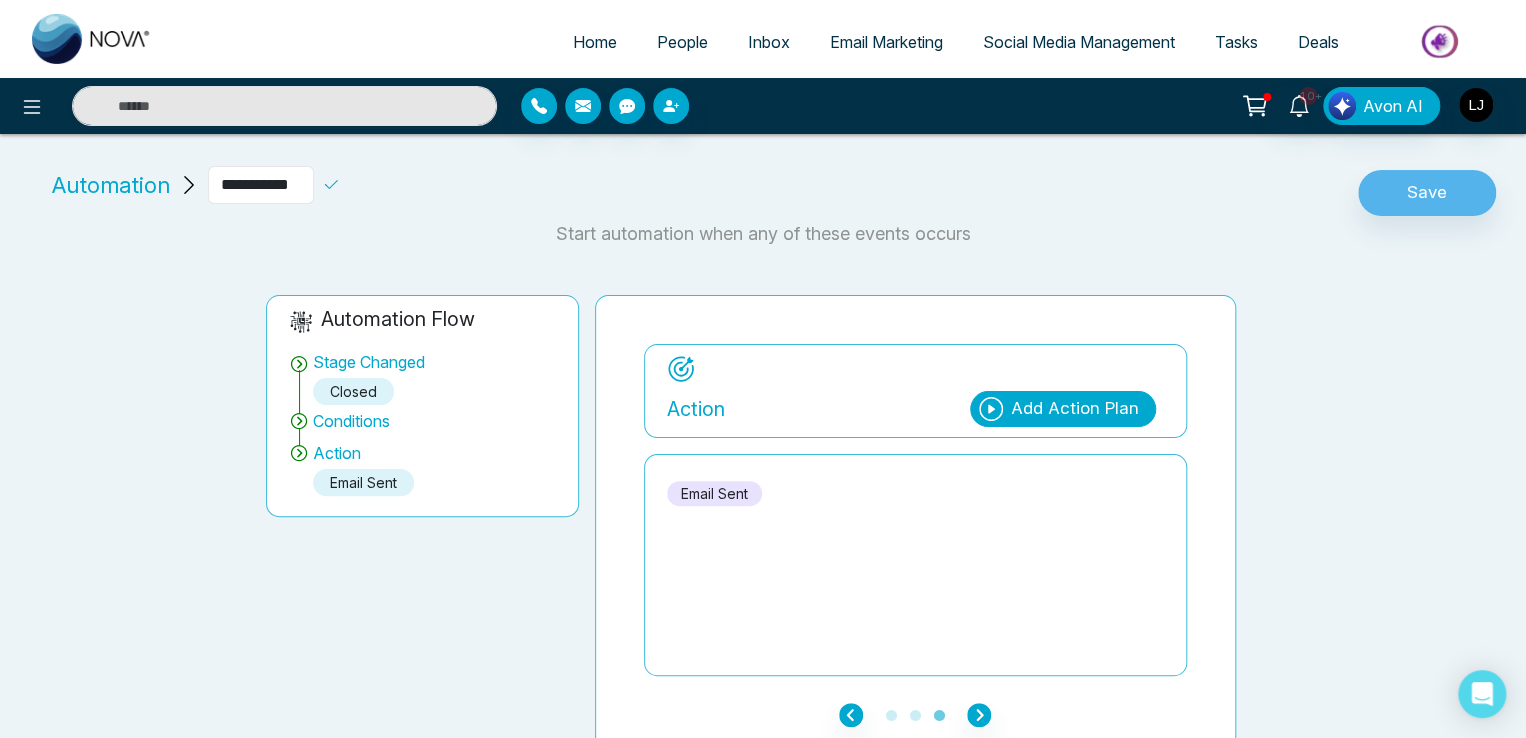 drag, startPoint x: 312, startPoint y: 187, endPoint x: 143, endPoint y: 197, distance: 169.2956 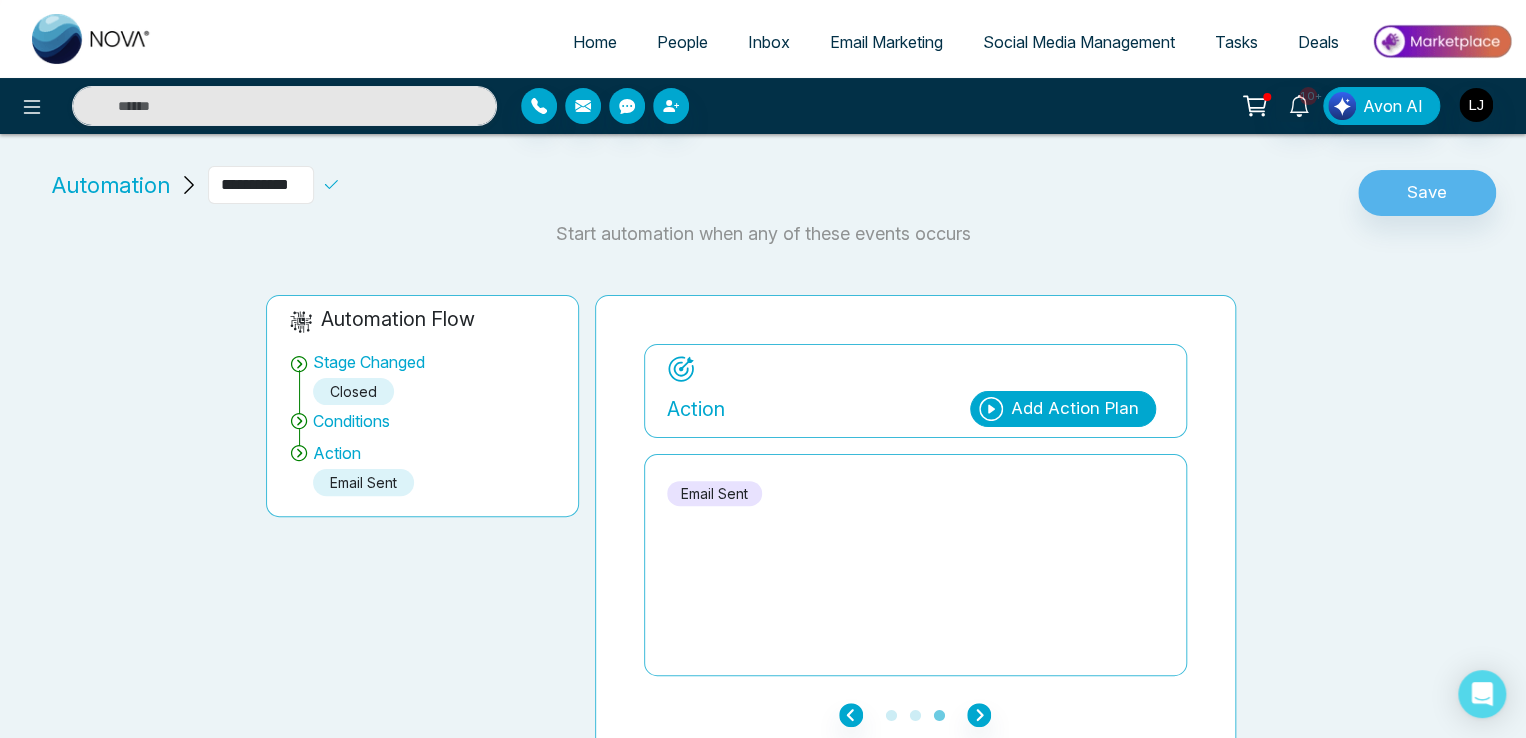 click on "**********" at bounding box center (232, 185) 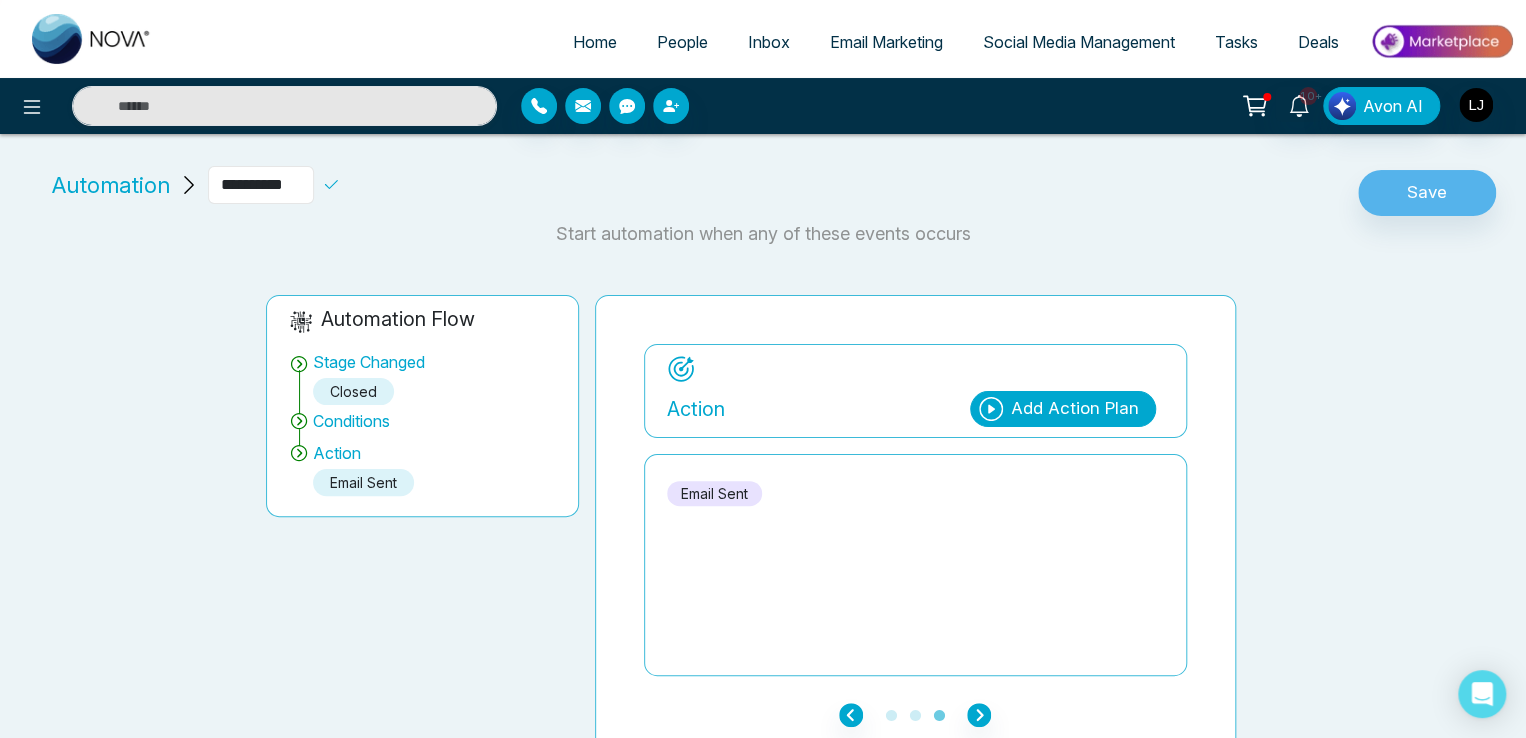 type on "**********" 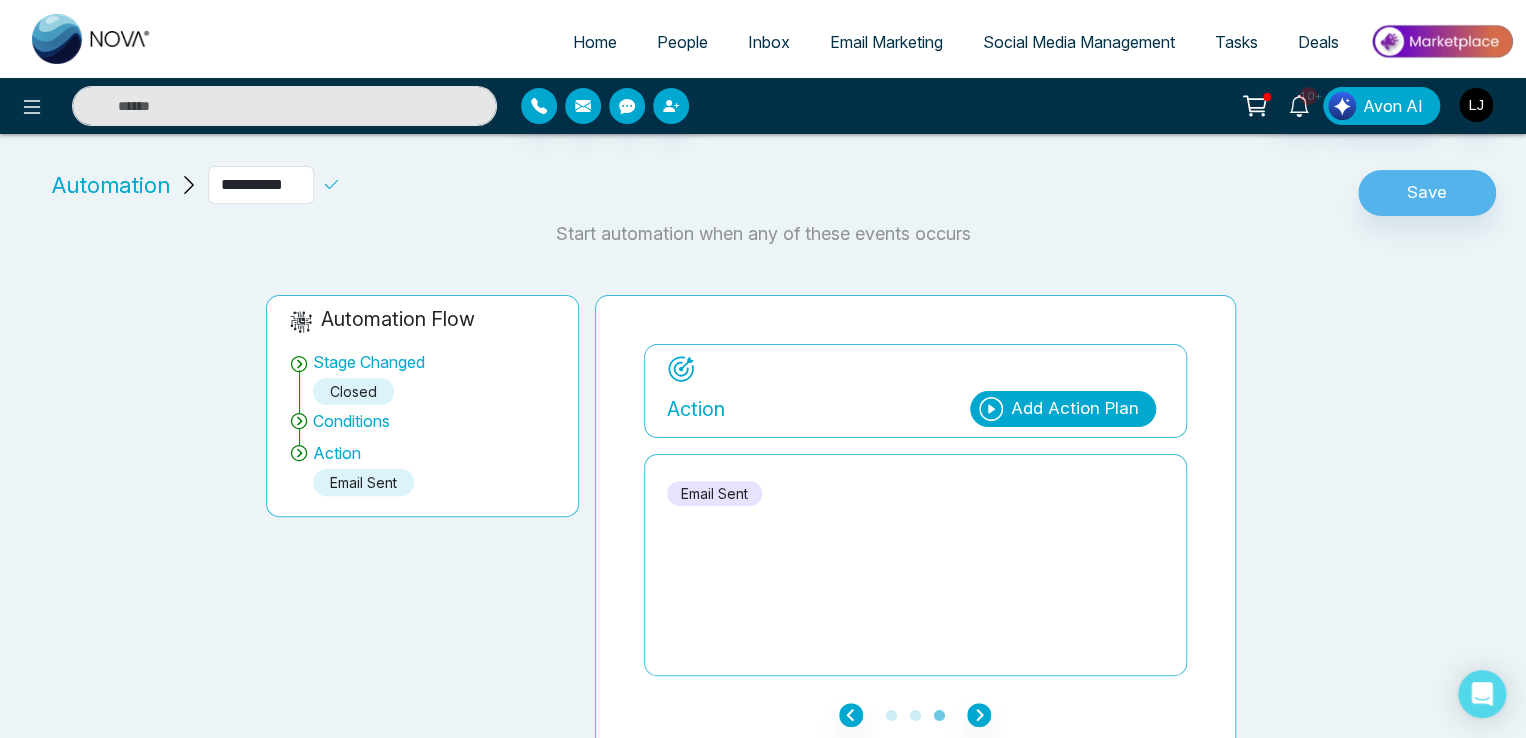 click 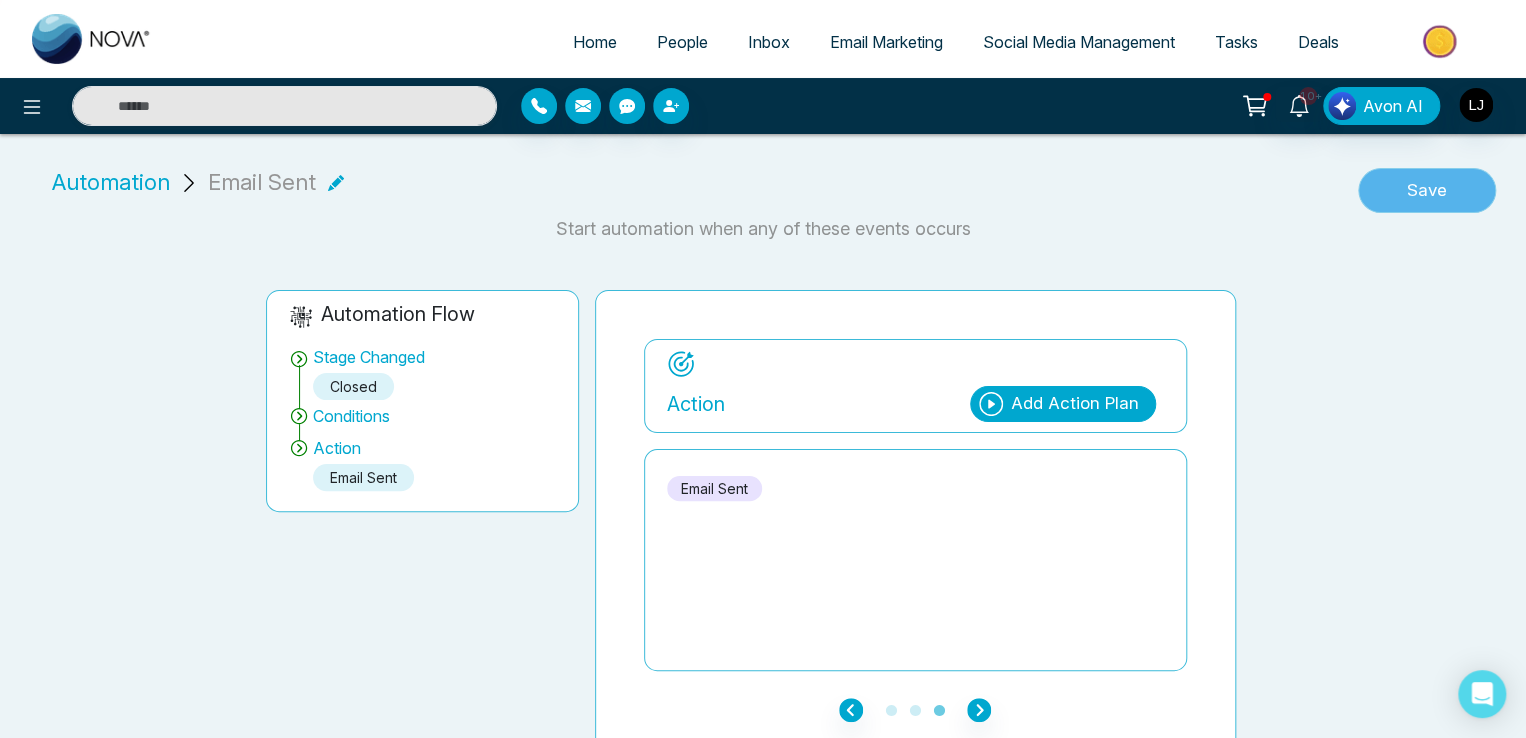 click on "Save" at bounding box center (1427, 191) 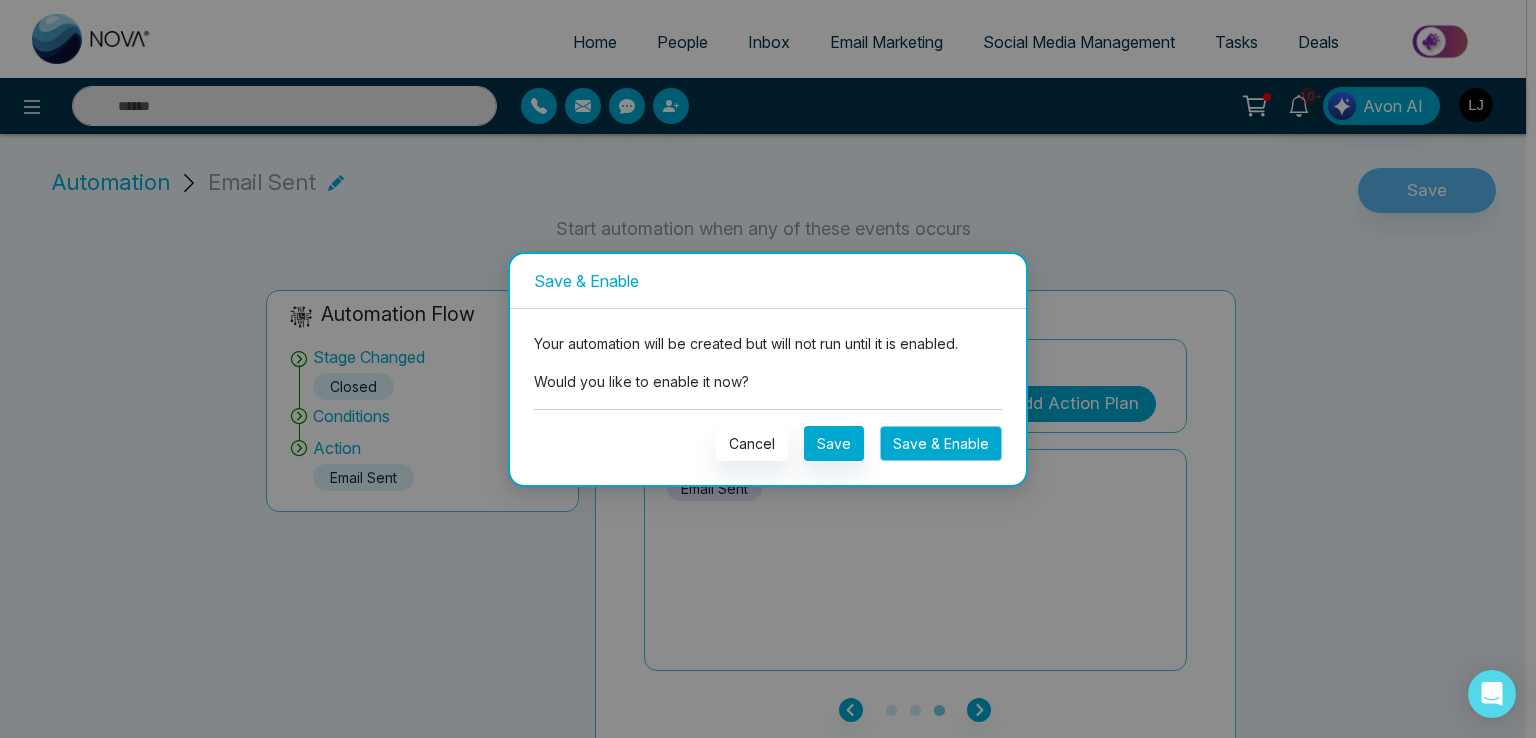 click on "Save & Enable" at bounding box center (941, 443) 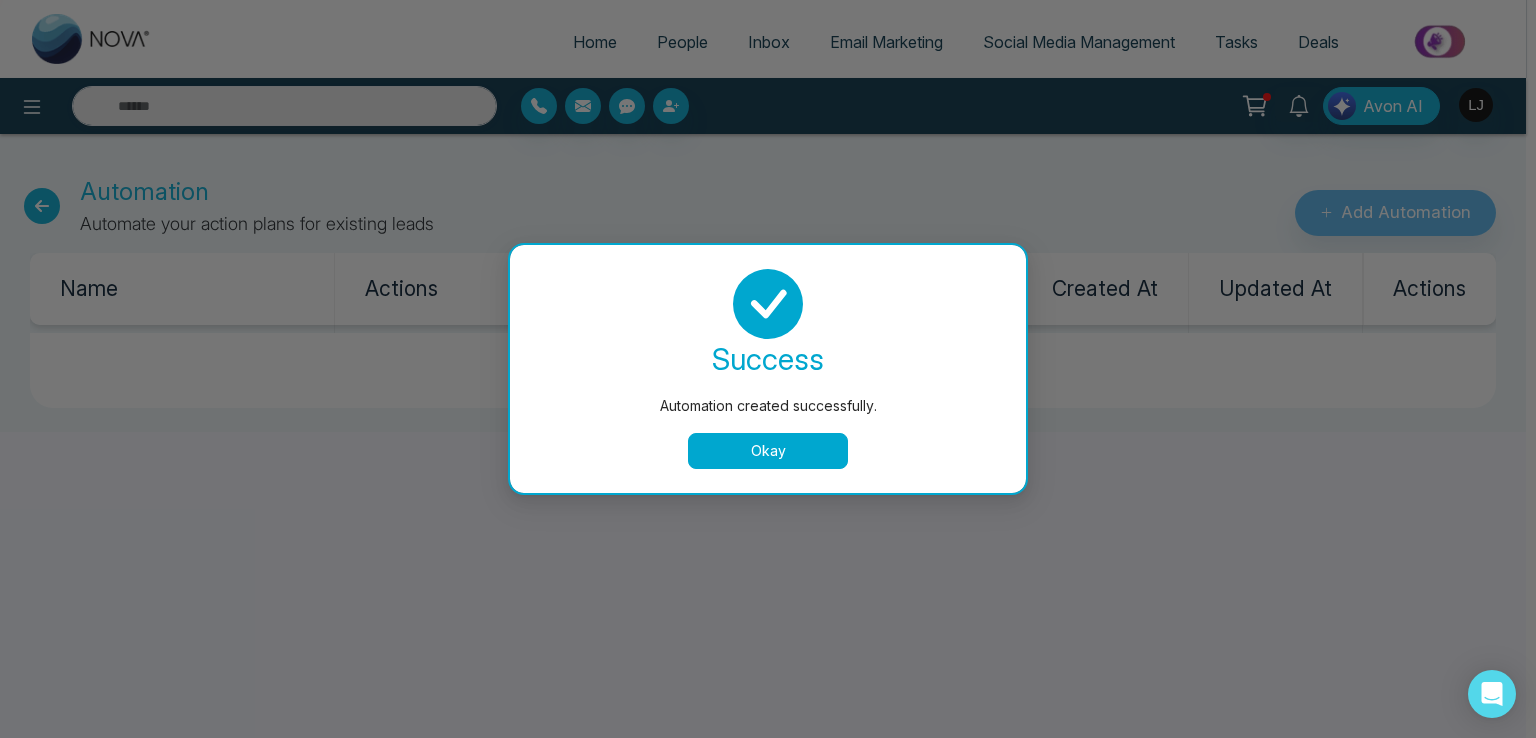 click on "Okay" at bounding box center [768, 451] 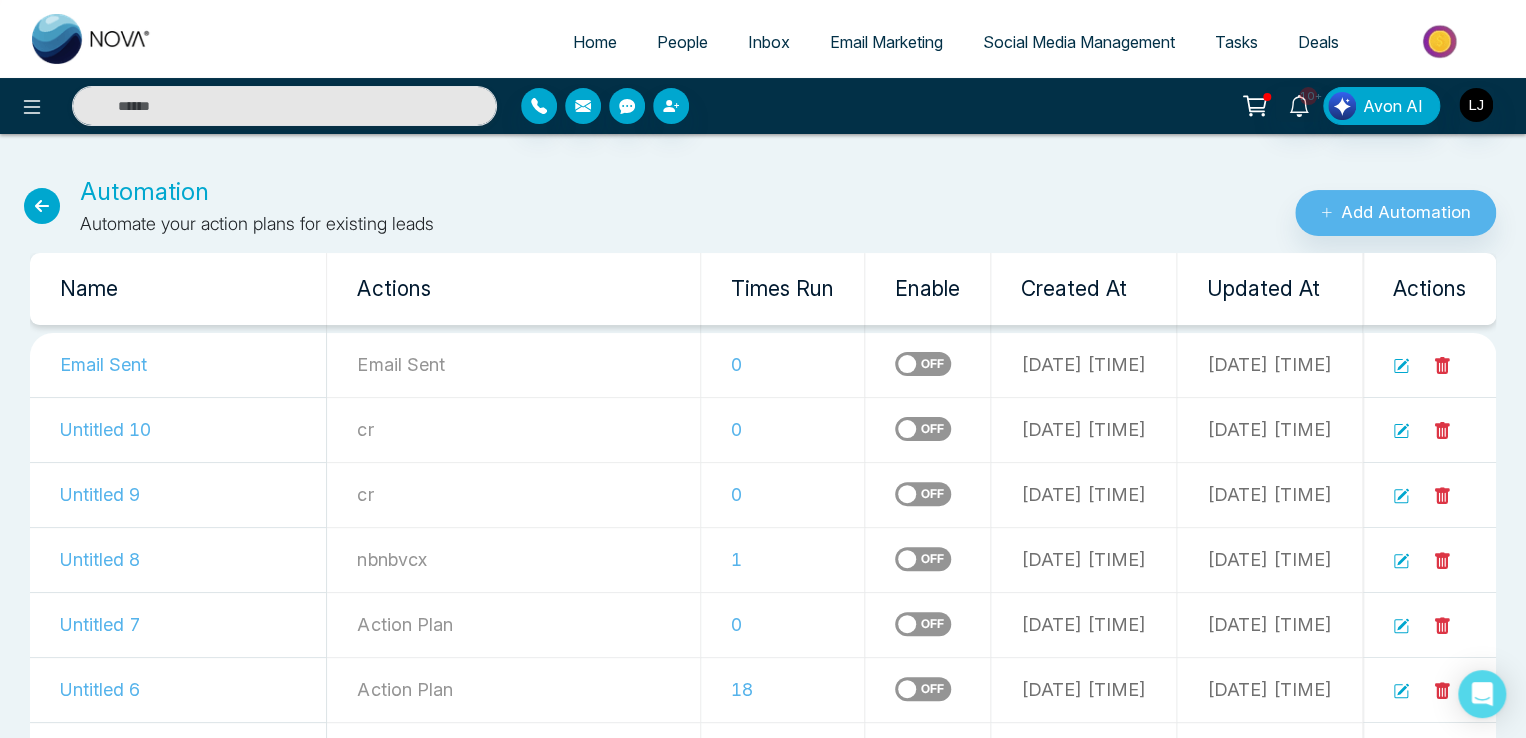 click on "People" at bounding box center [682, 42] 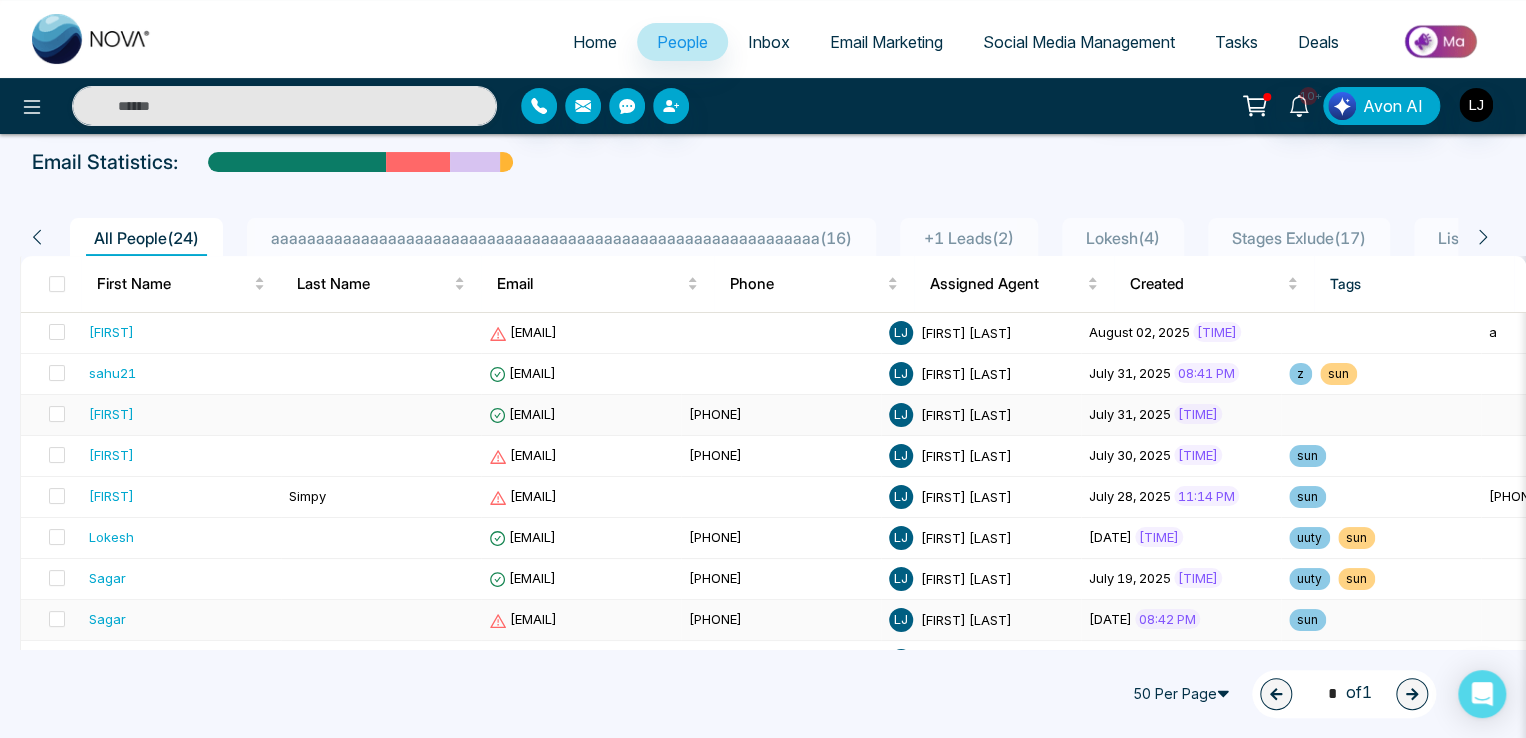 scroll, scrollTop: 200, scrollLeft: 0, axis: vertical 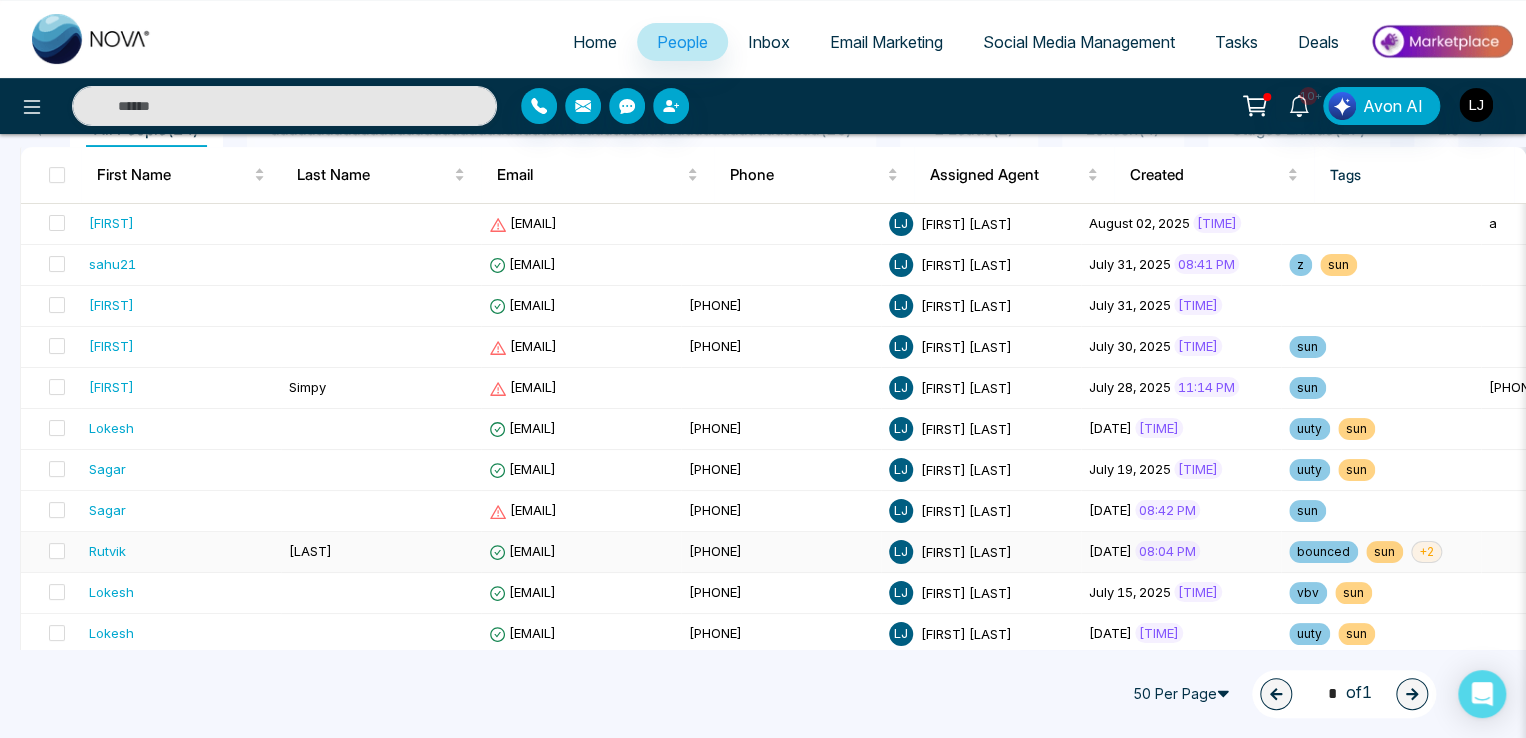 click on "Rutvik" at bounding box center (107, 551) 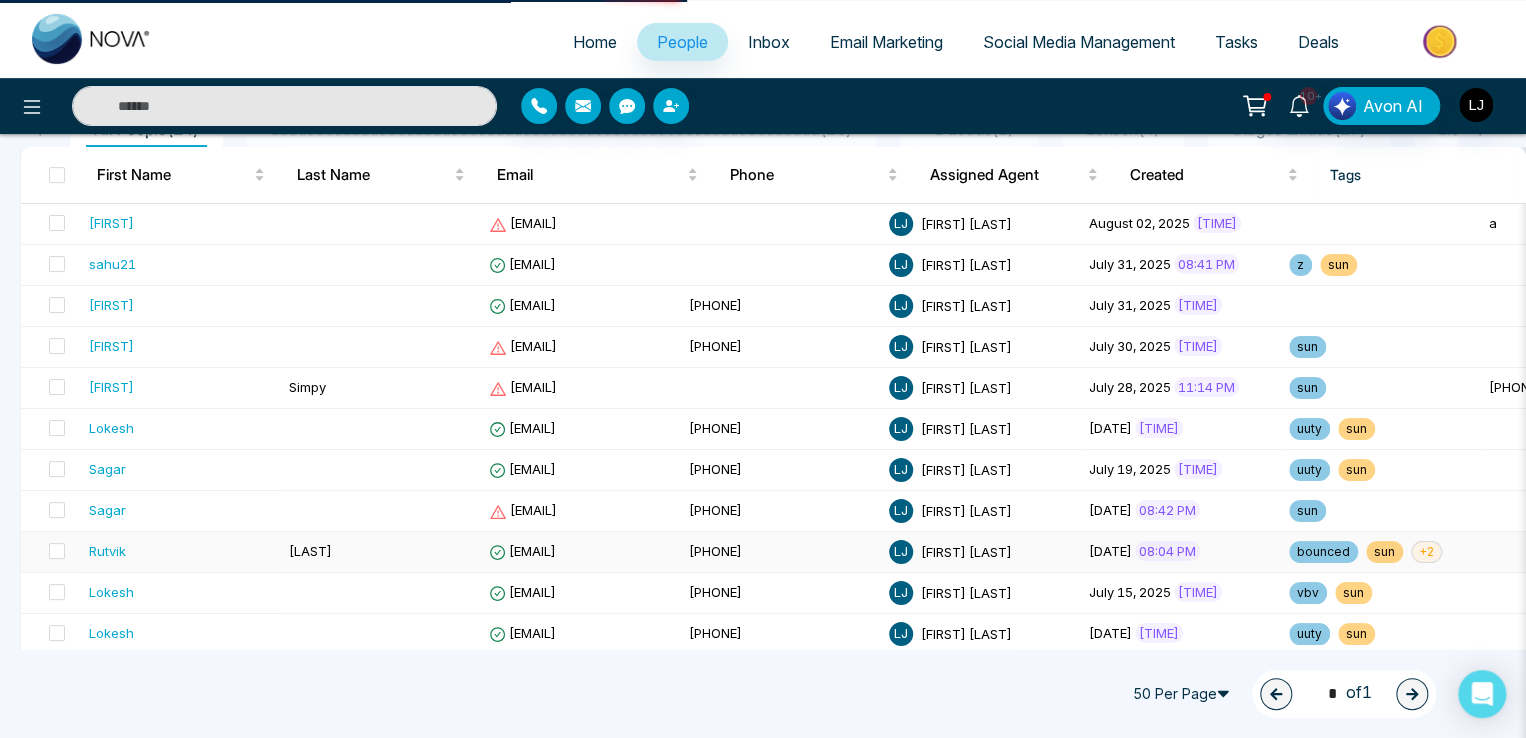 scroll, scrollTop: 0, scrollLeft: 0, axis: both 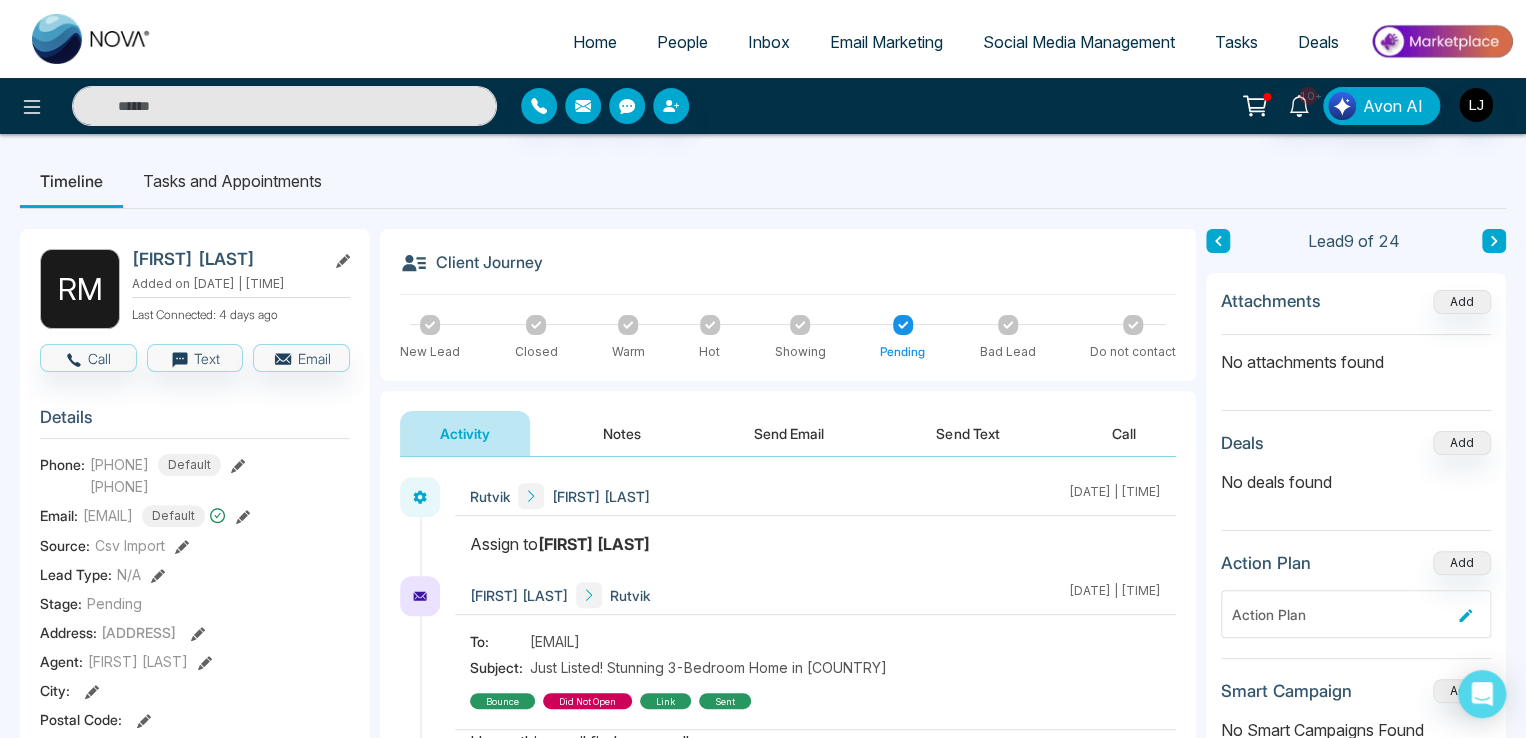 click 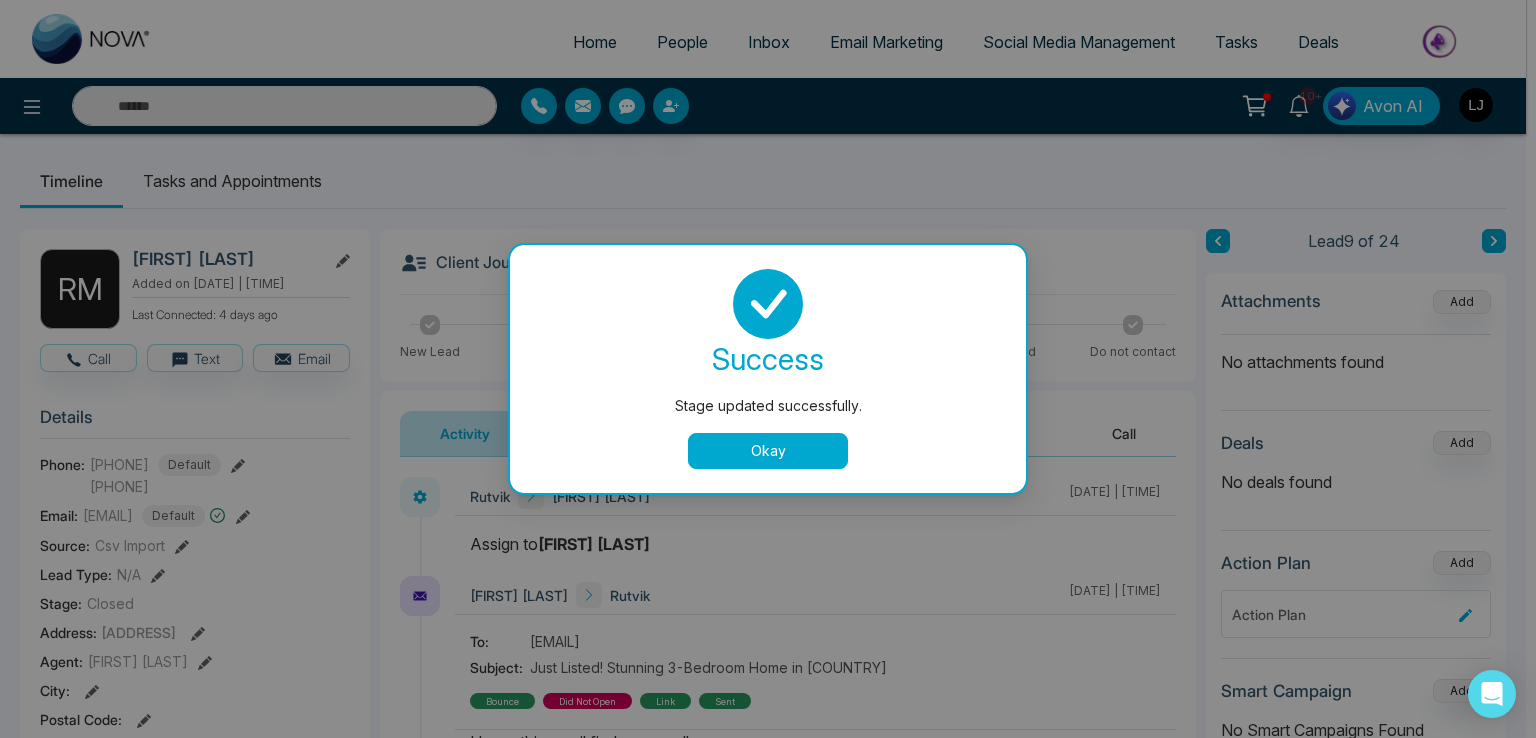 click on "Okay" at bounding box center (768, 451) 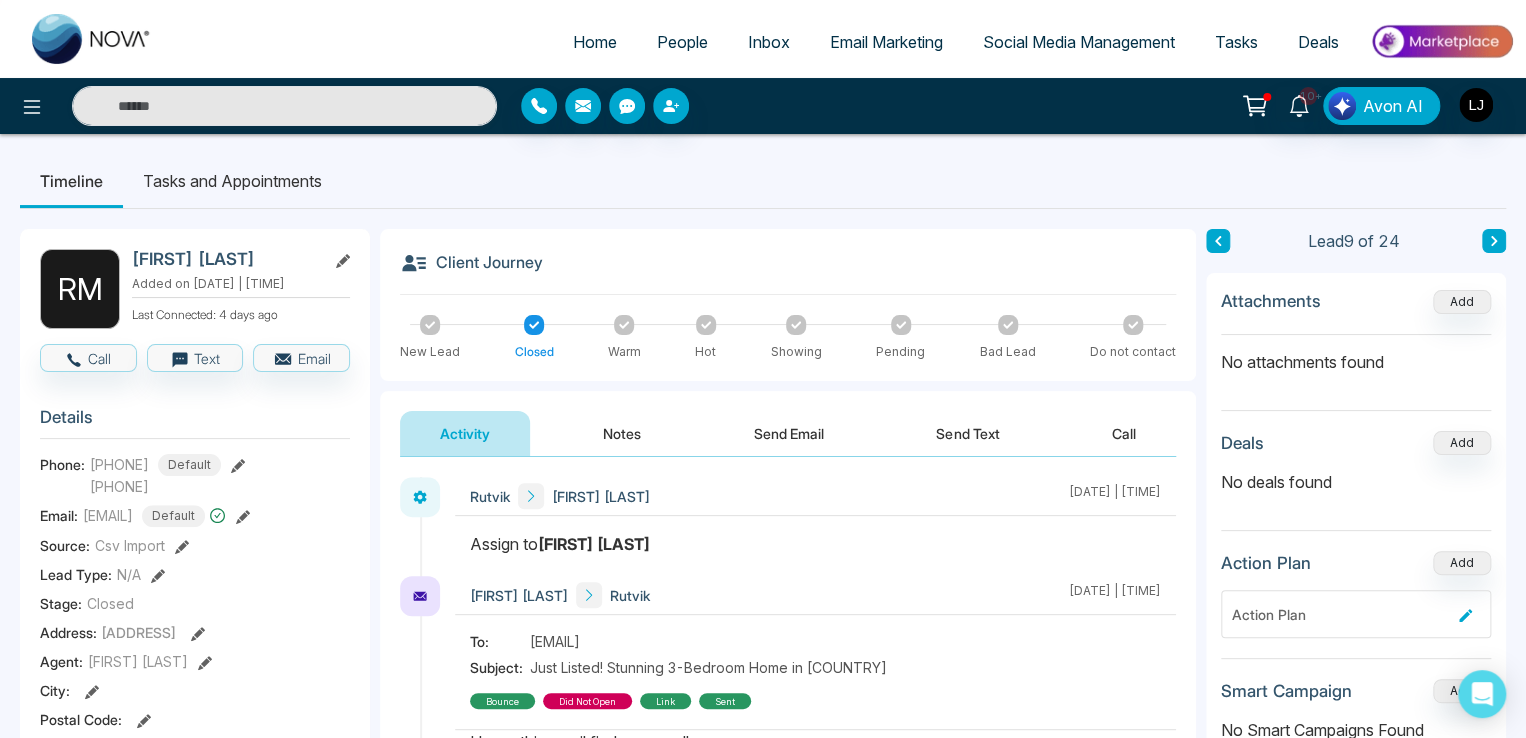 click on "Notes" at bounding box center (622, 433) 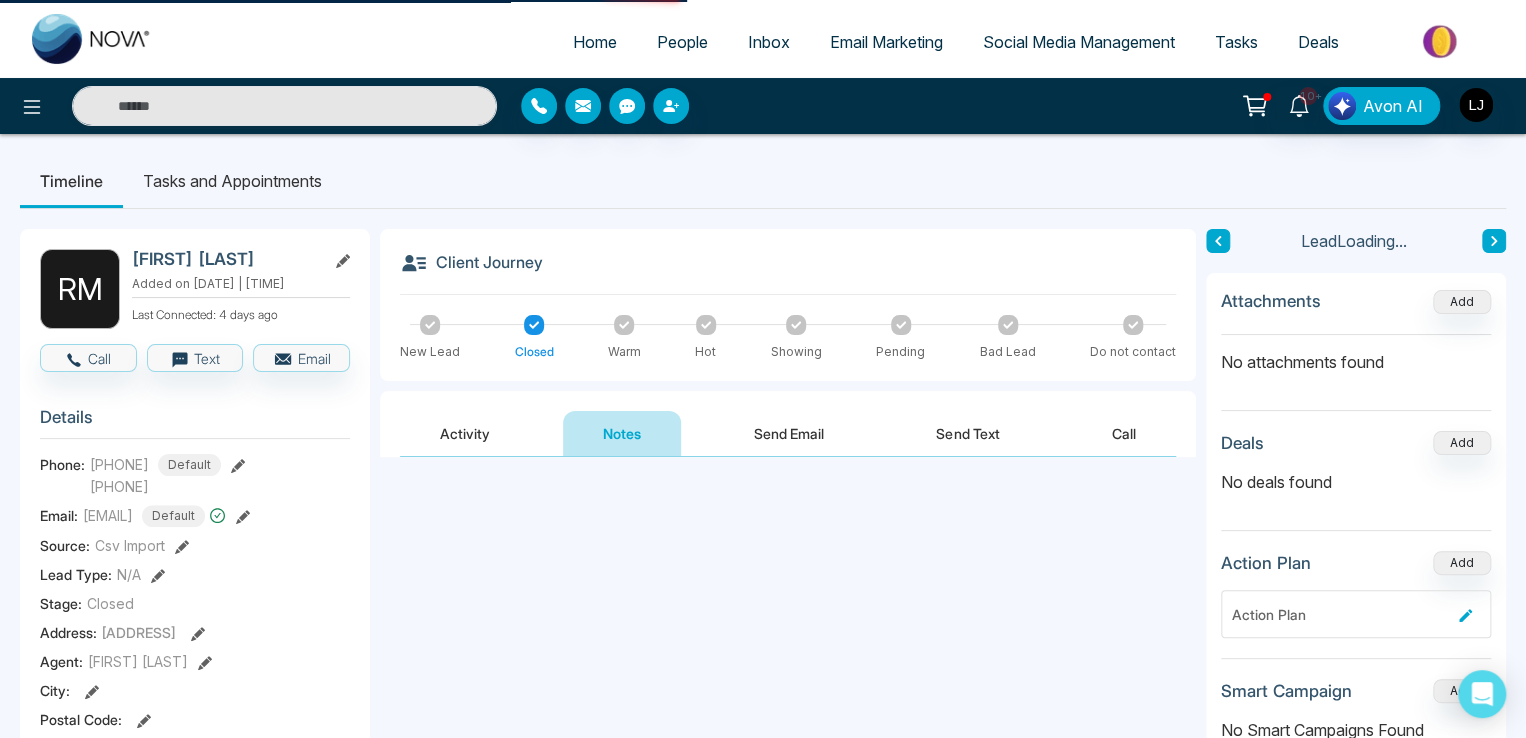 click on "Activity" at bounding box center (465, 433) 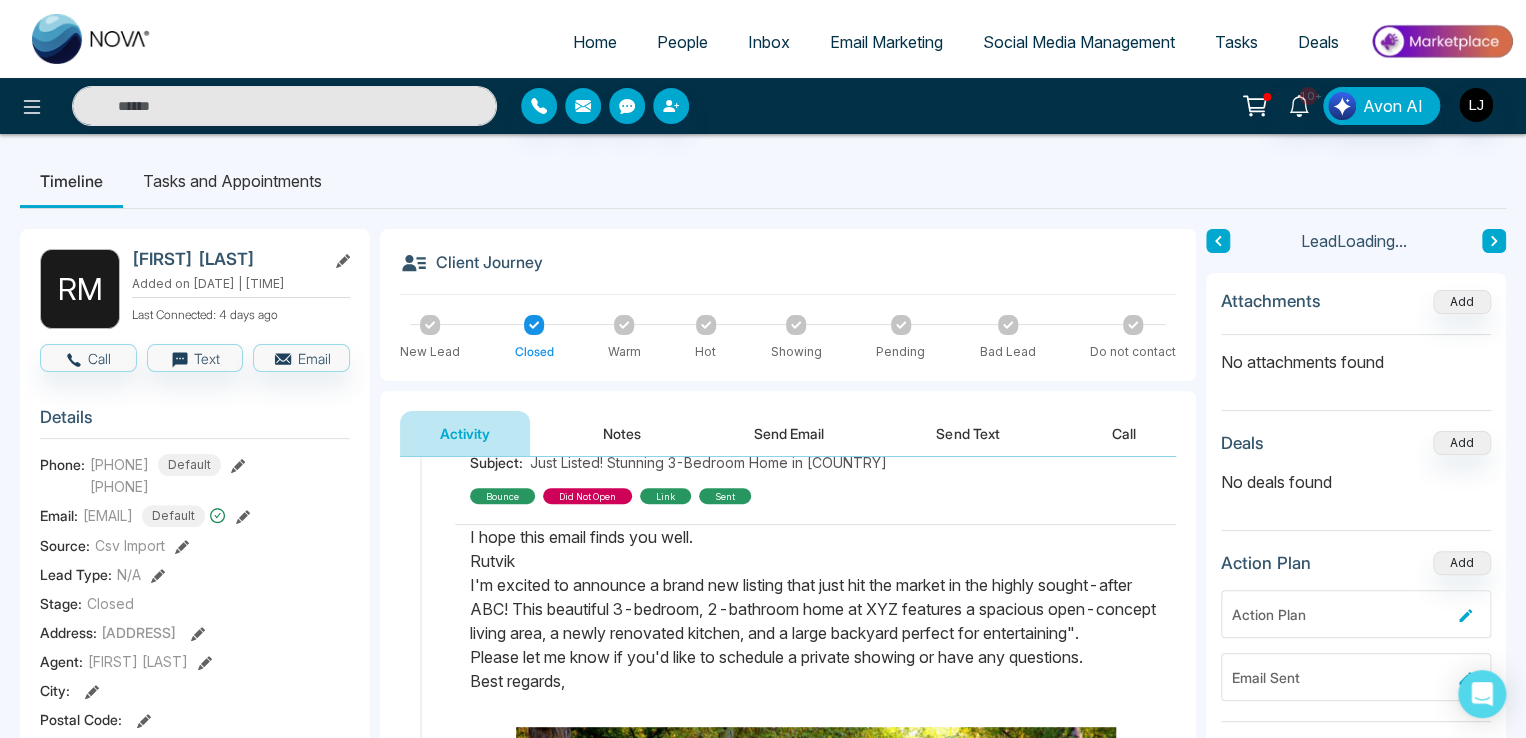scroll, scrollTop: 0, scrollLeft: 0, axis: both 